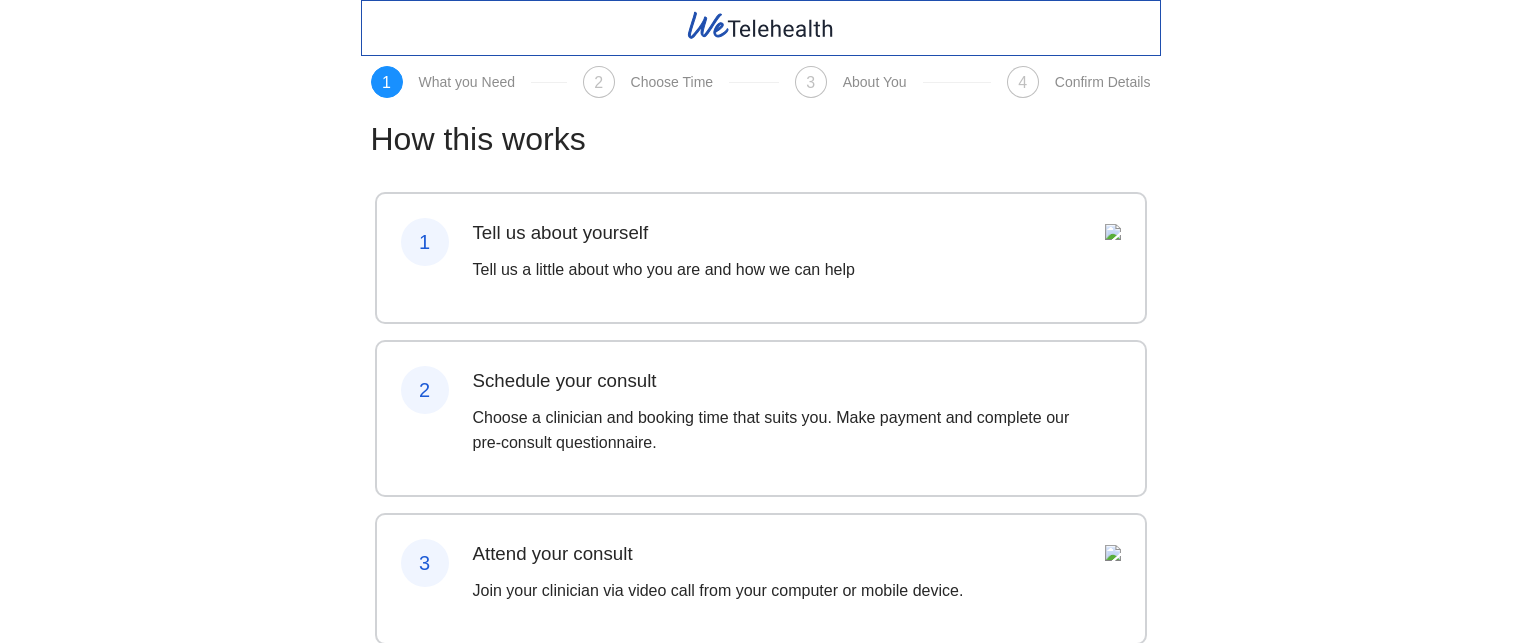 scroll, scrollTop: 0, scrollLeft: 0, axis: both 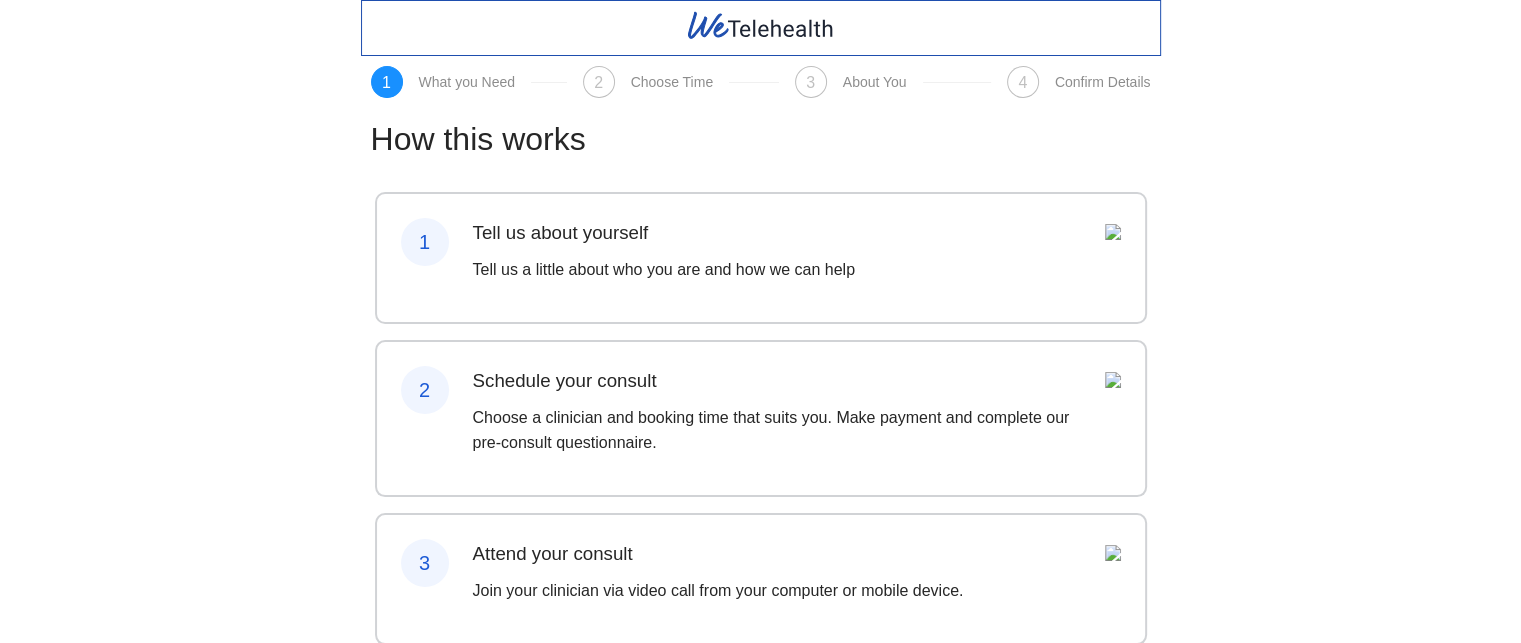 click on "1 What you Need 2 Choose Time 3 About You 4 Confirm Details How this works 1 Tell us about yourself Tell us a little about who you are and how we can help 2 Schedule your consult Choose a clinician and booking time that suits you. Make payment and complete our pre-consult questionnaire. 3 Attend your consult Join your clinician via video call from your computer or mobile device. 4 Post consult Access consult notes, scripts, referrals, medical certificates and more at any time. Next" at bounding box center [760, 430] 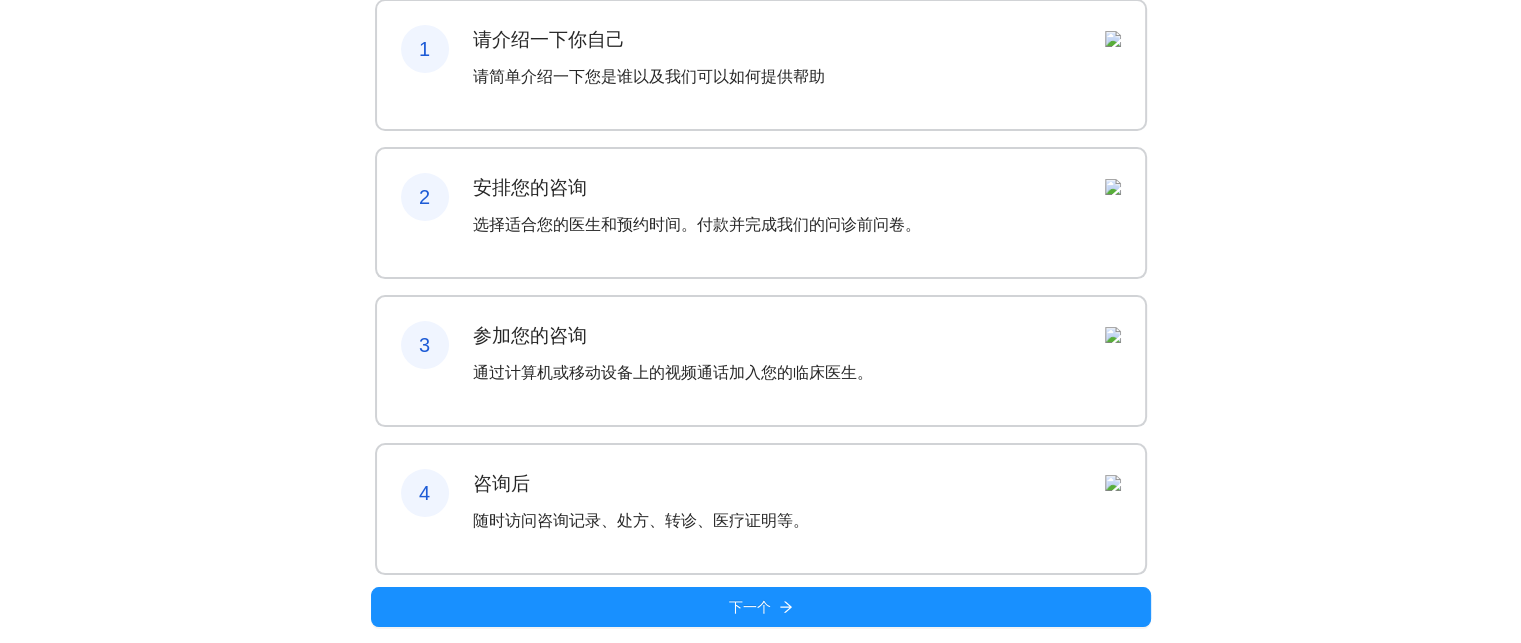 scroll, scrollTop: 270, scrollLeft: 0, axis: vertical 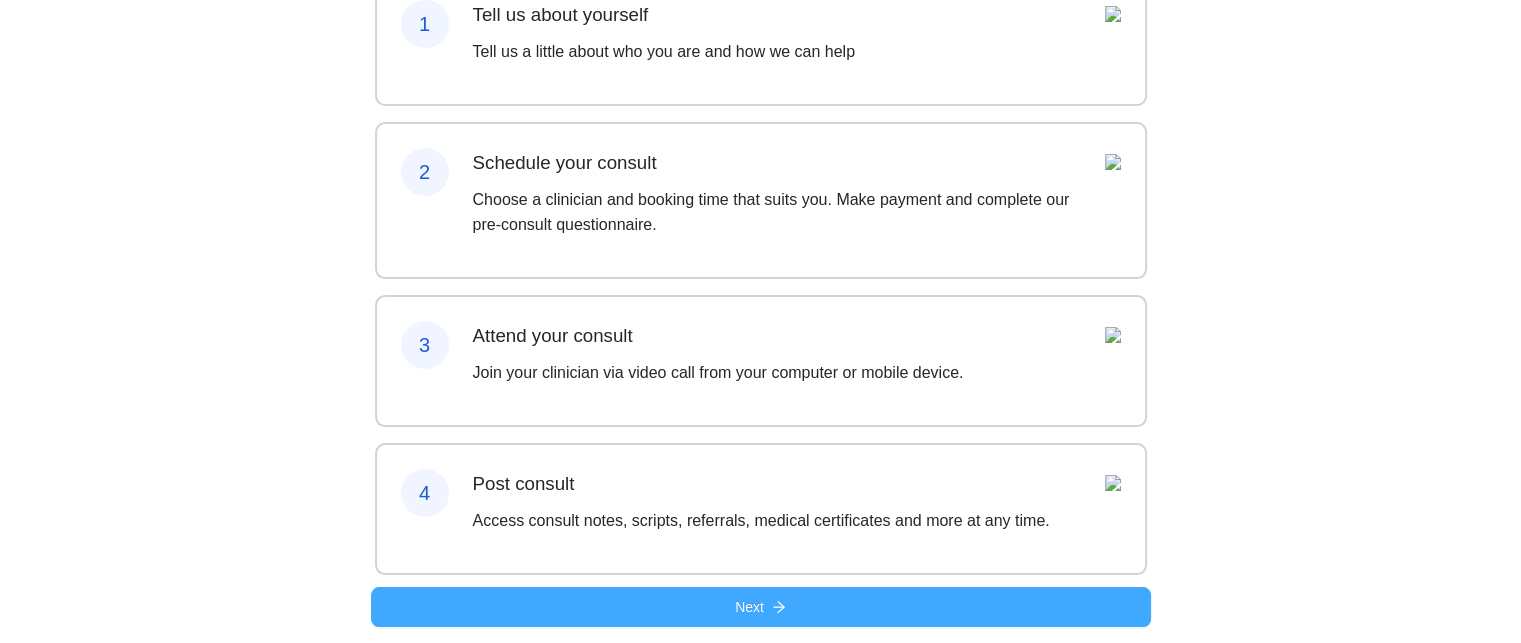 click on "Next" at bounding box center [761, 607] 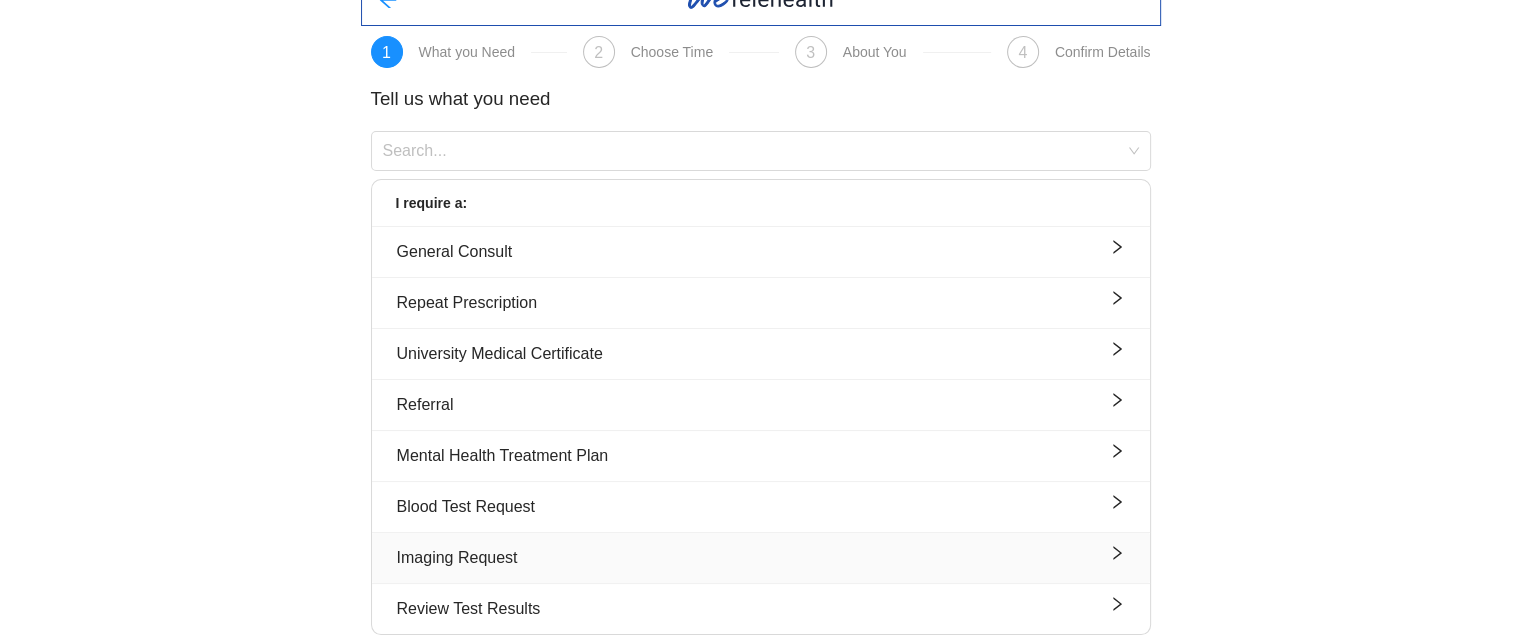 scroll, scrollTop: 32, scrollLeft: 0, axis: vertical 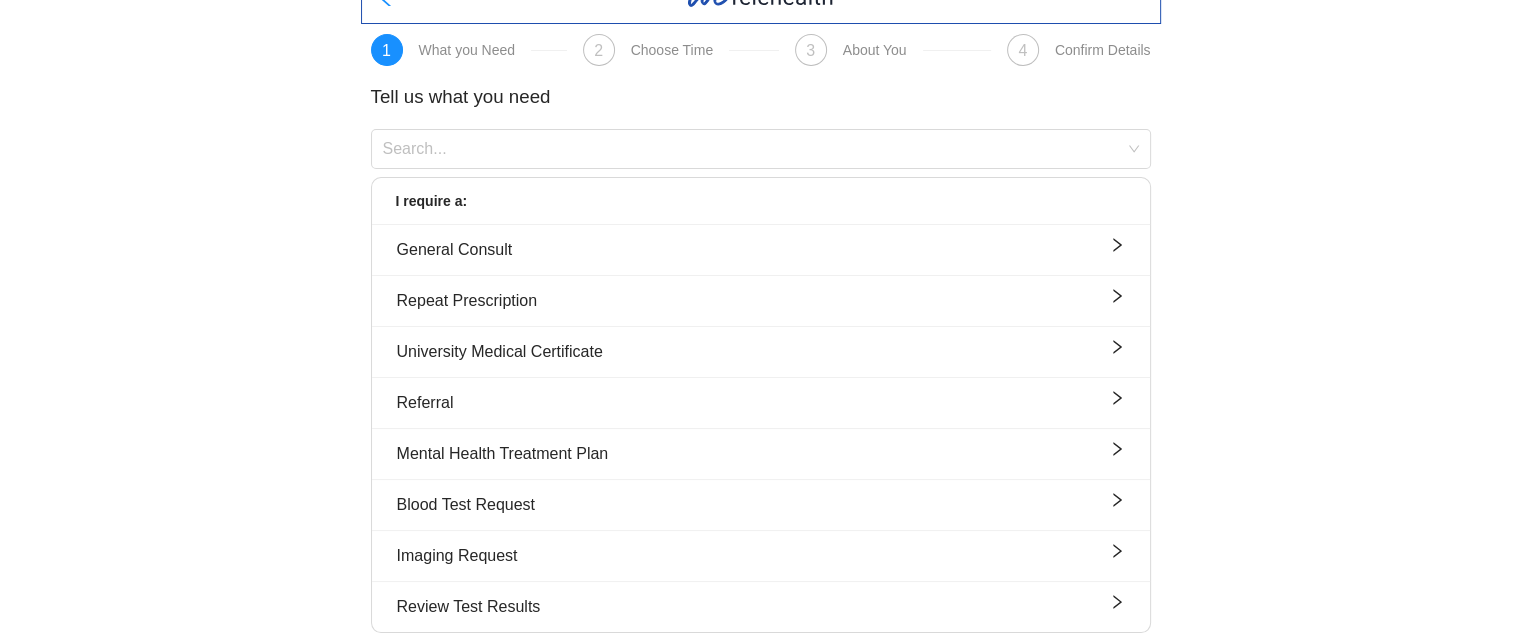 click on "1 What you Need 2 Choose Time 3 About You 4 Confirm Details Tell us what you need Search... I require a: General Consult Repeat Prescription University Medical Certificate Referral Mental Health Treatment Plan Blood Test Request Imaging Request Review Test Results" at bounding box center [760, 308] 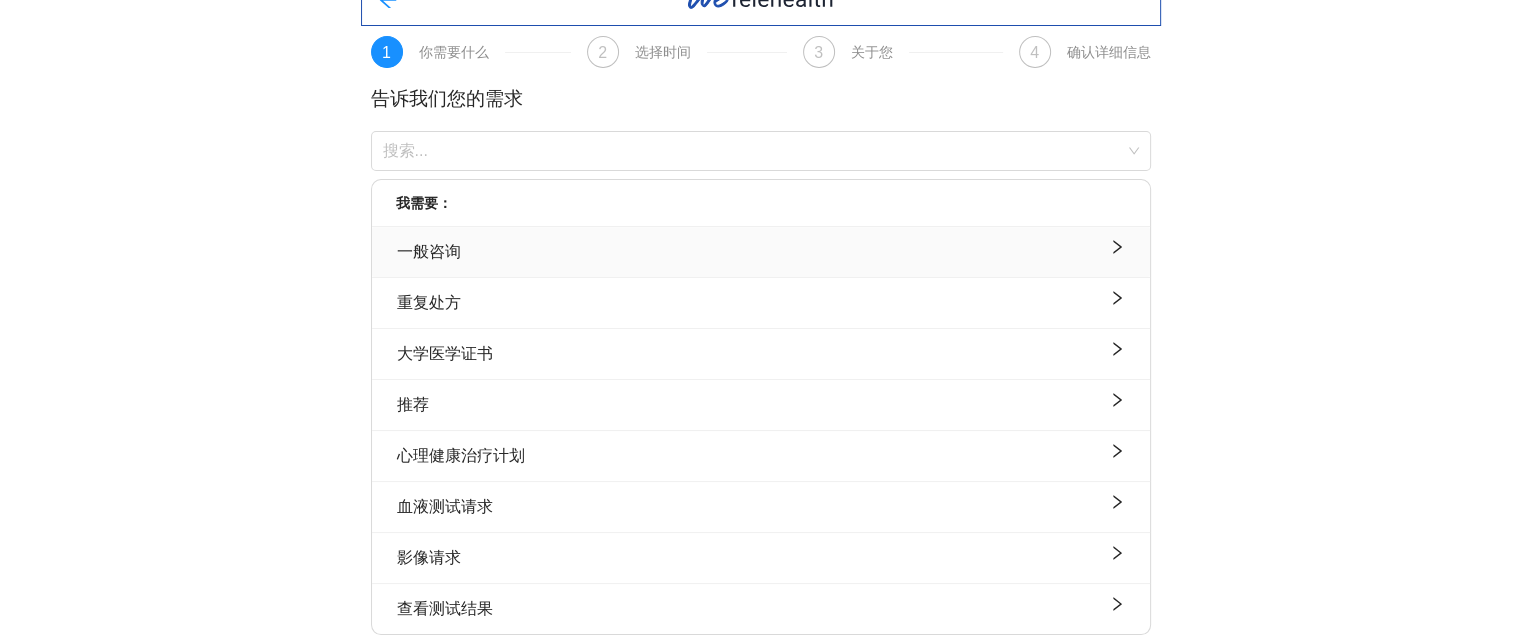 scroll, scrollTop: 32, scrollLeft: 0, axis: vertical 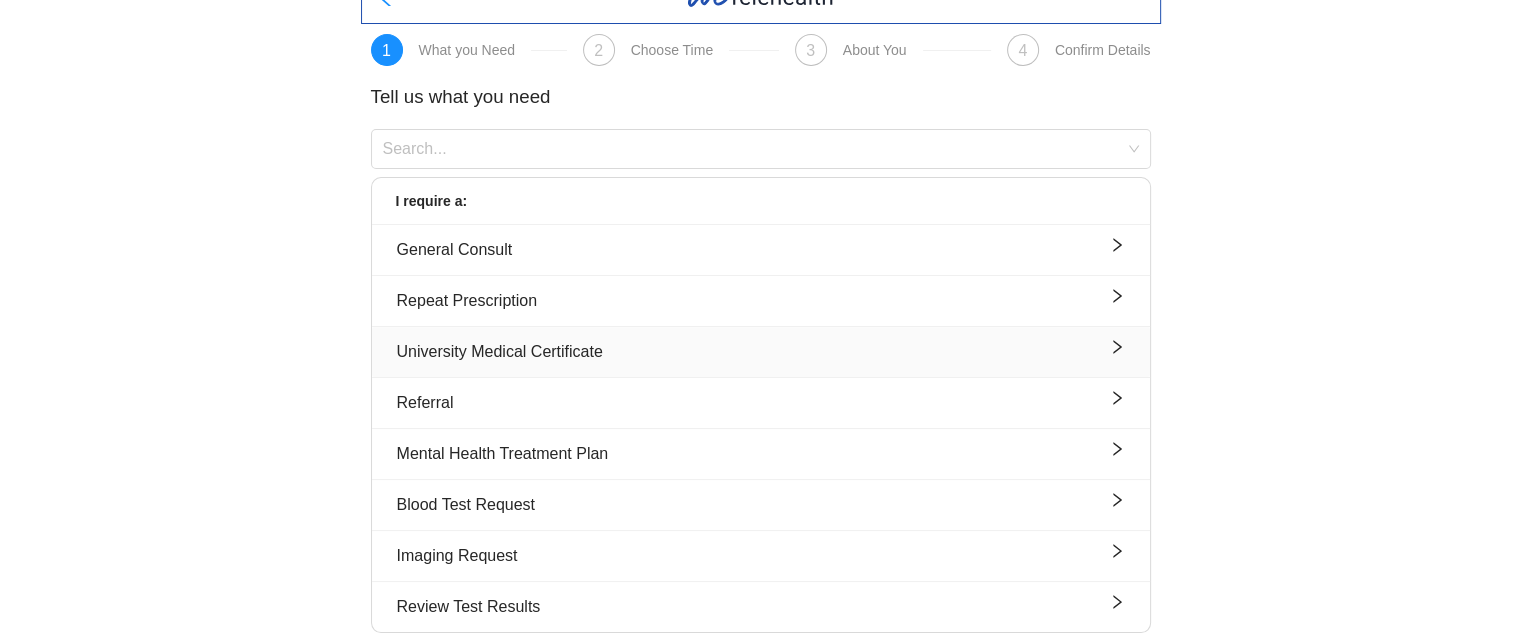 click on "University Medical Certificate" at bounding box center (761, 351) 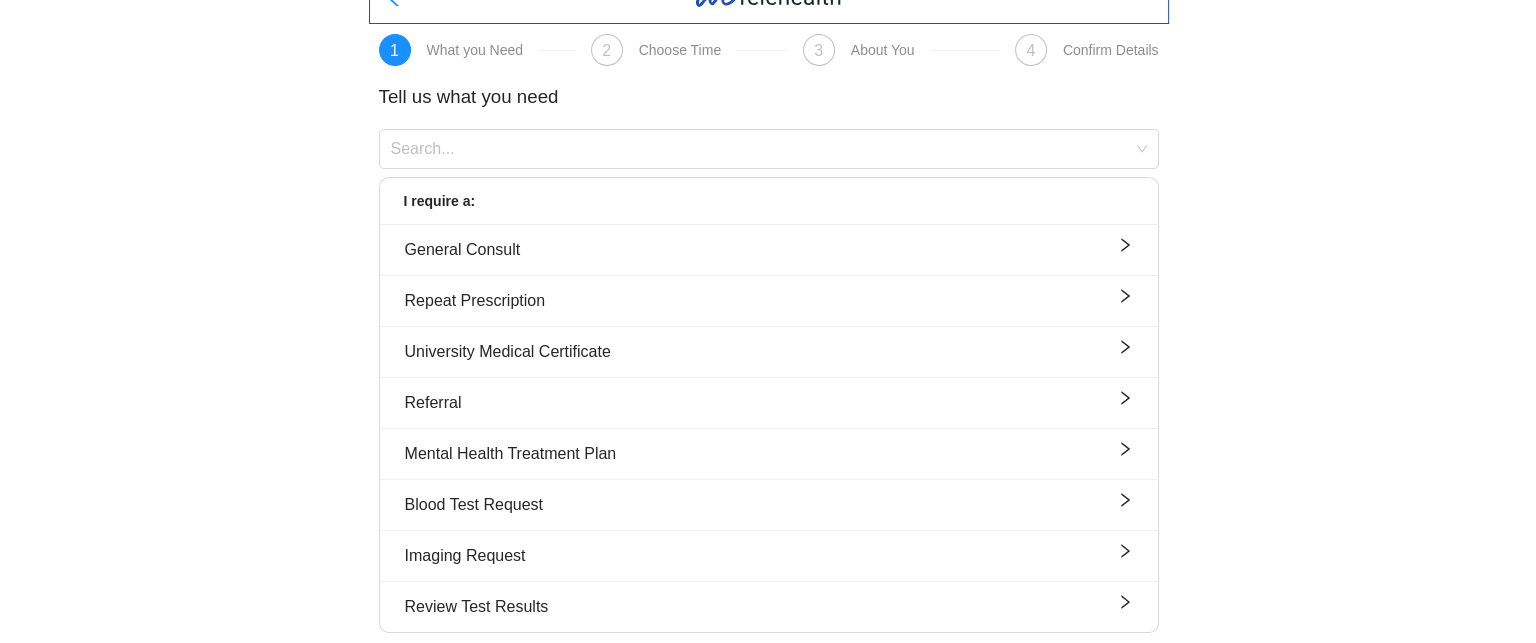 scroll, scrollTop: 0, scrollLeft: 0, axis: both 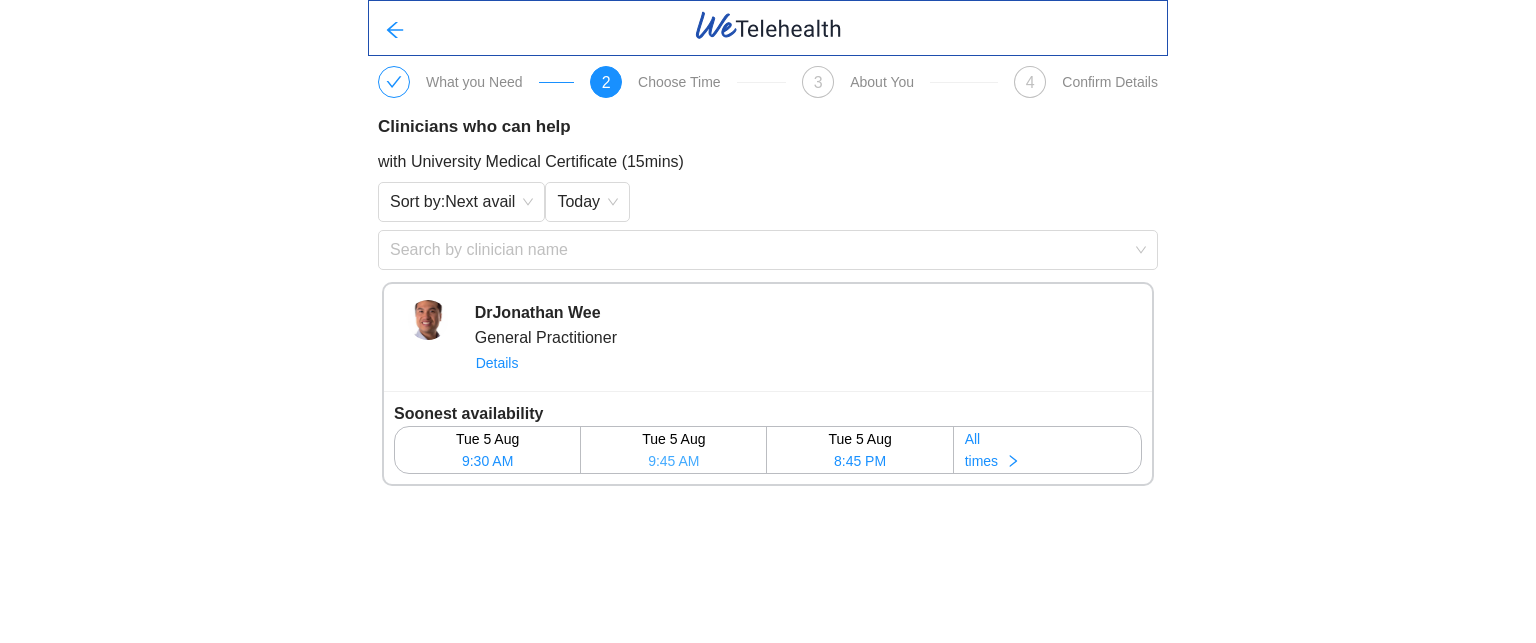 click on "Tue 5 Aug" at bounding box center [673, 439] 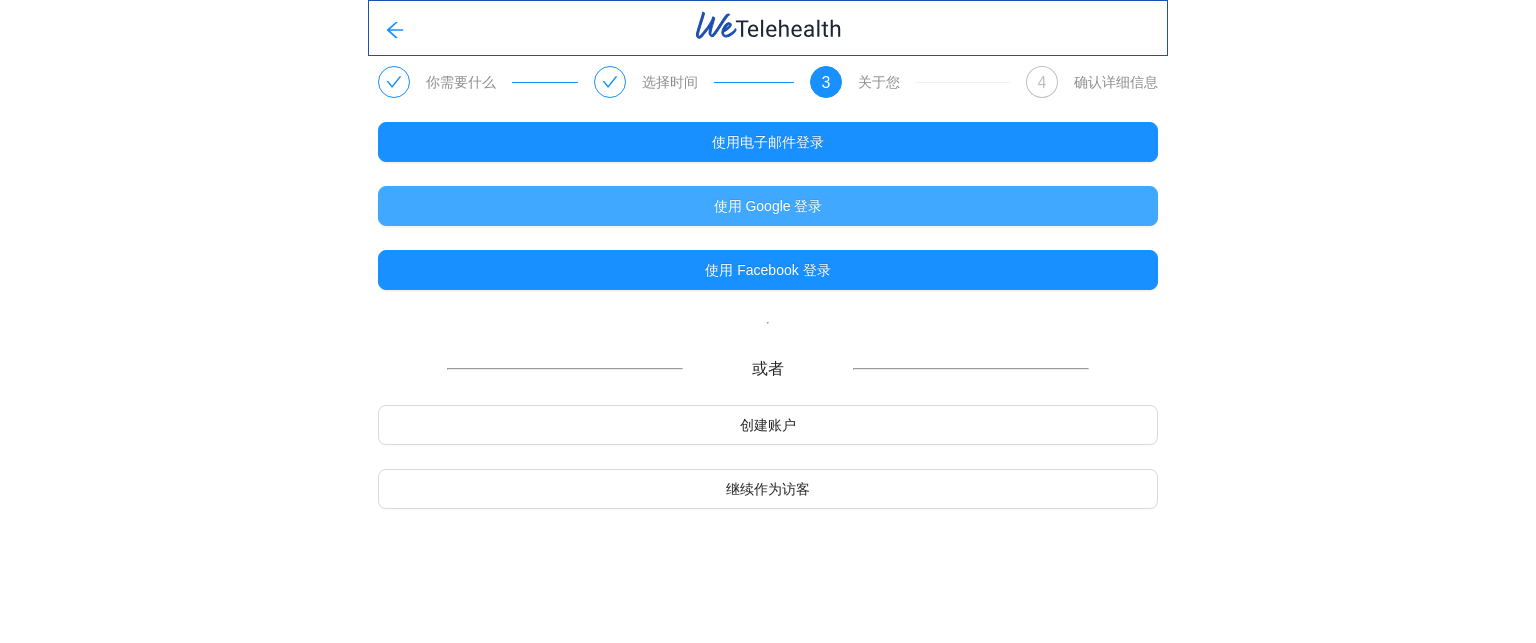 click on "使用 Google 登录" at bounding box center (768, 206) 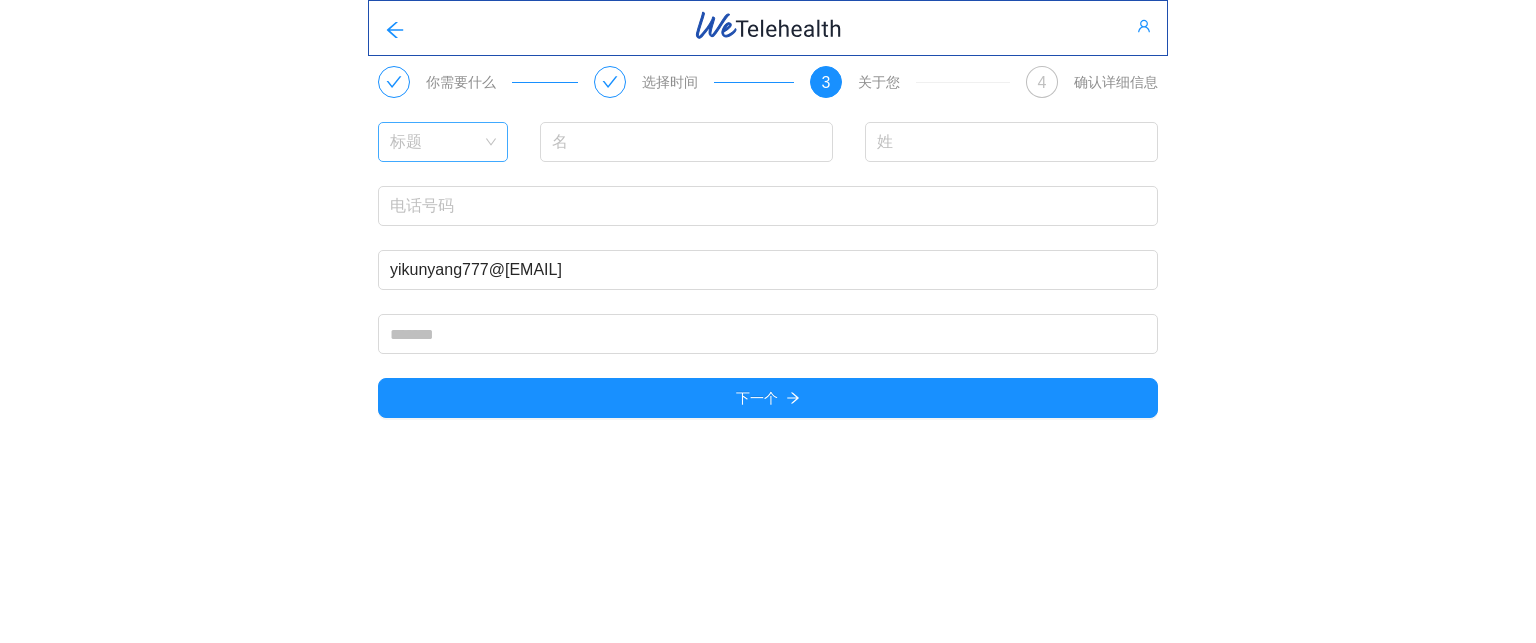 click at bounding box center (436, 138) 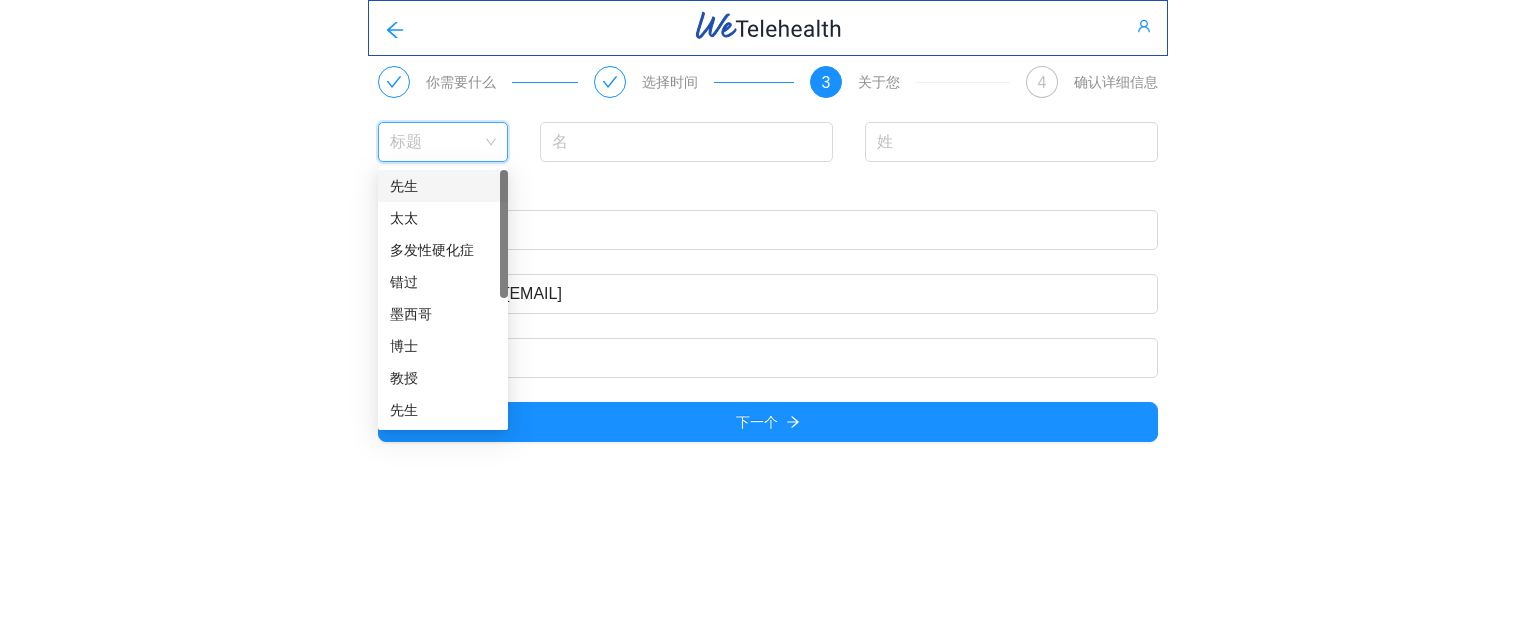 click on "先生" at bounding box center [443, 186] 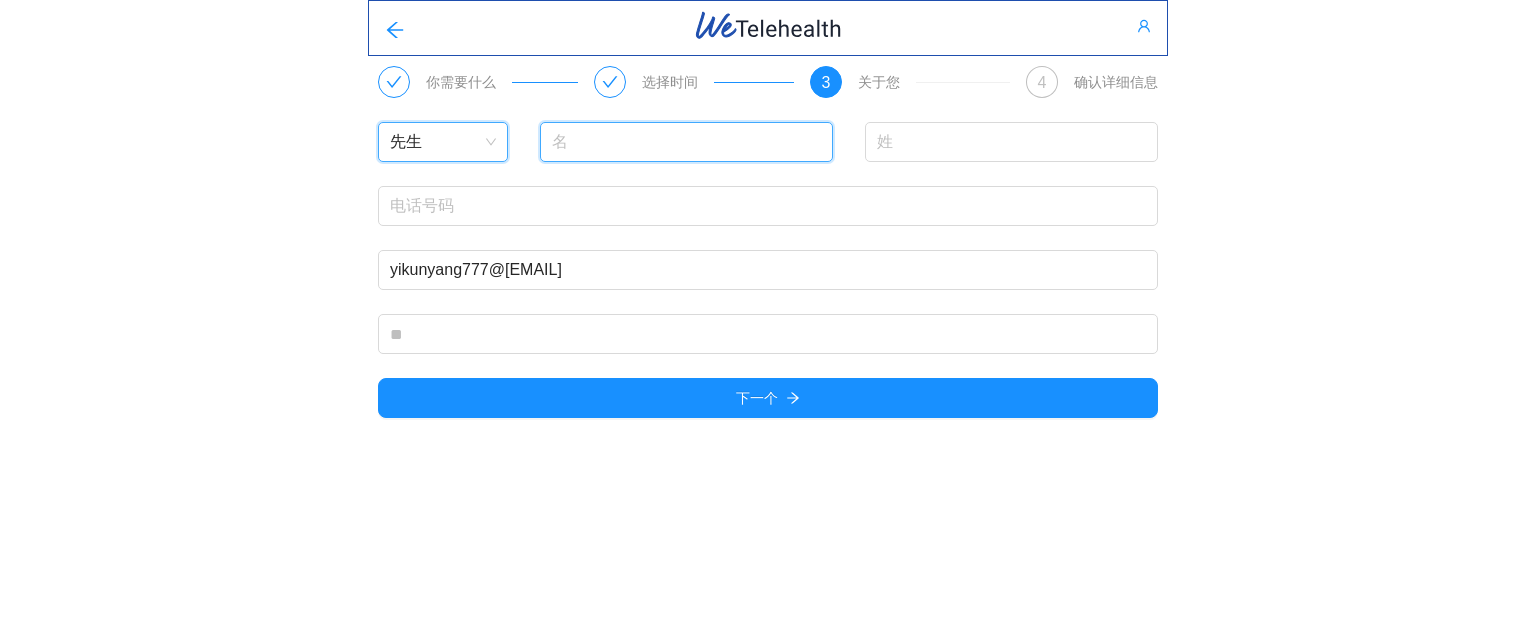 click at bounding box center [686, 142] 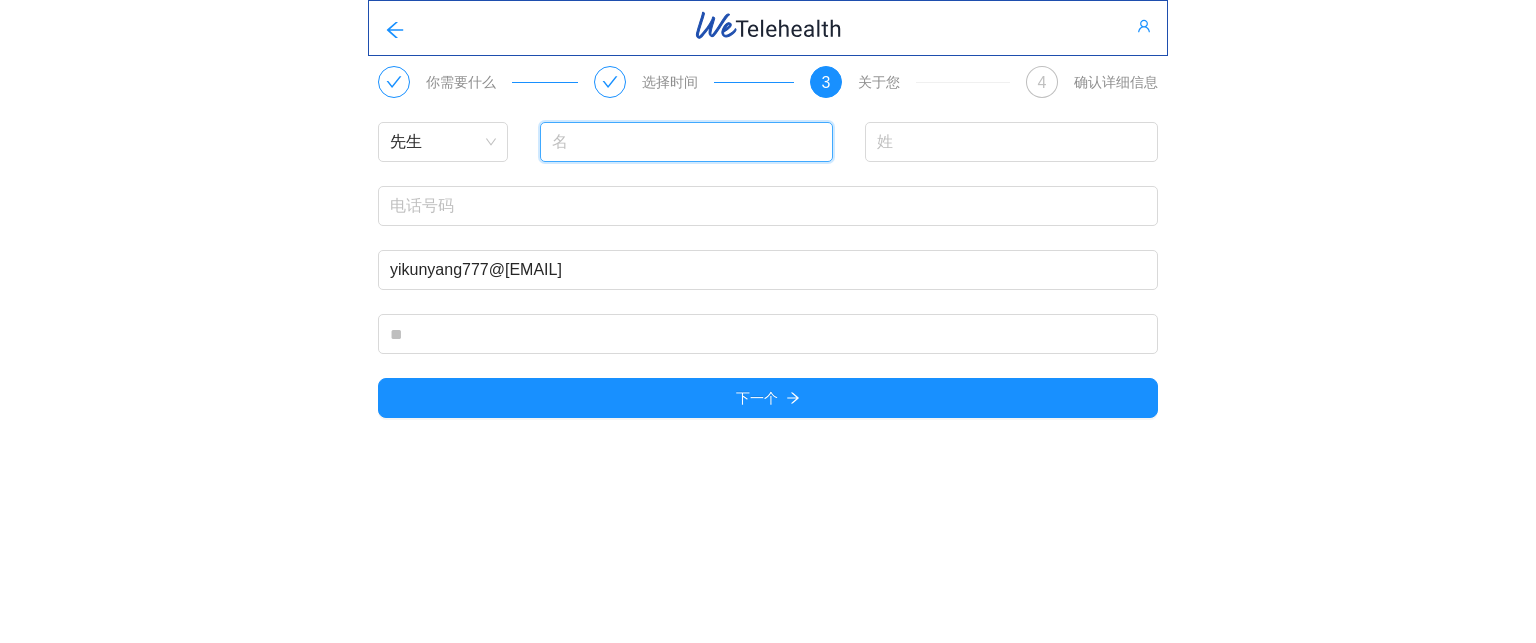 click at bounding box center [686, 142] 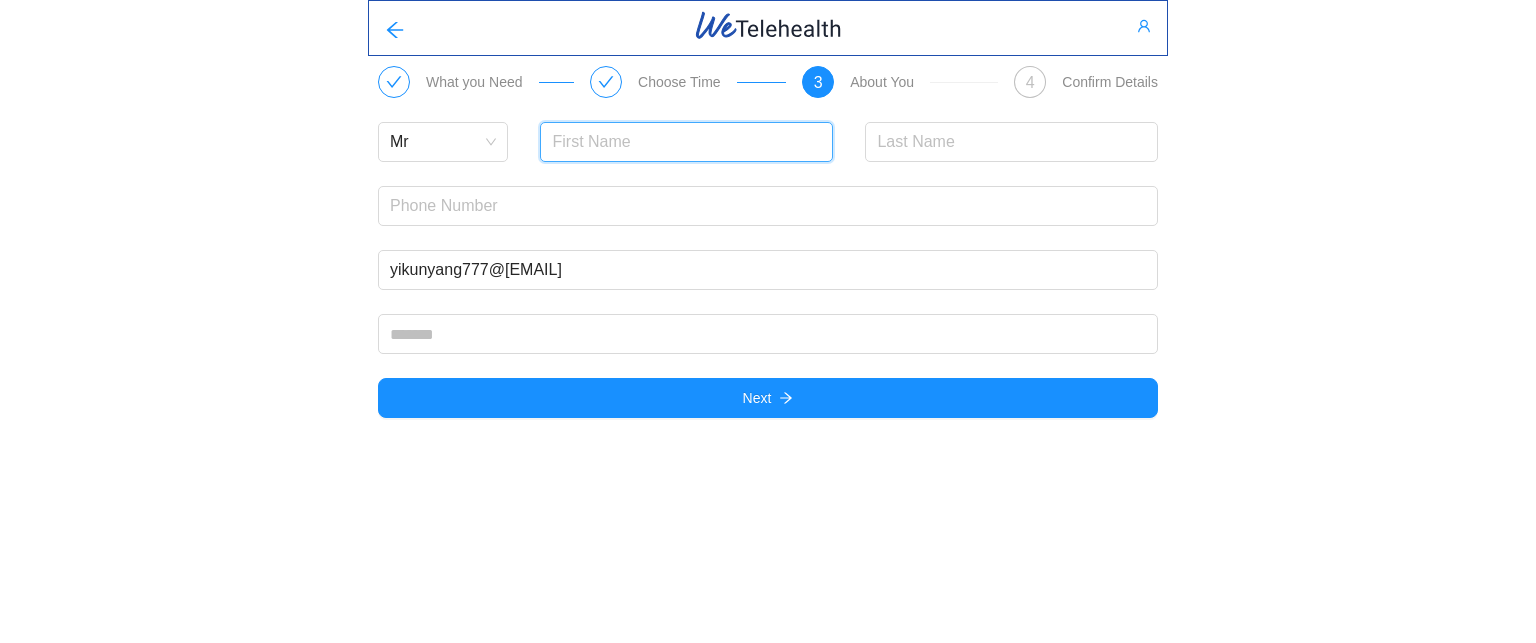 click at bounding box center (686, 142) 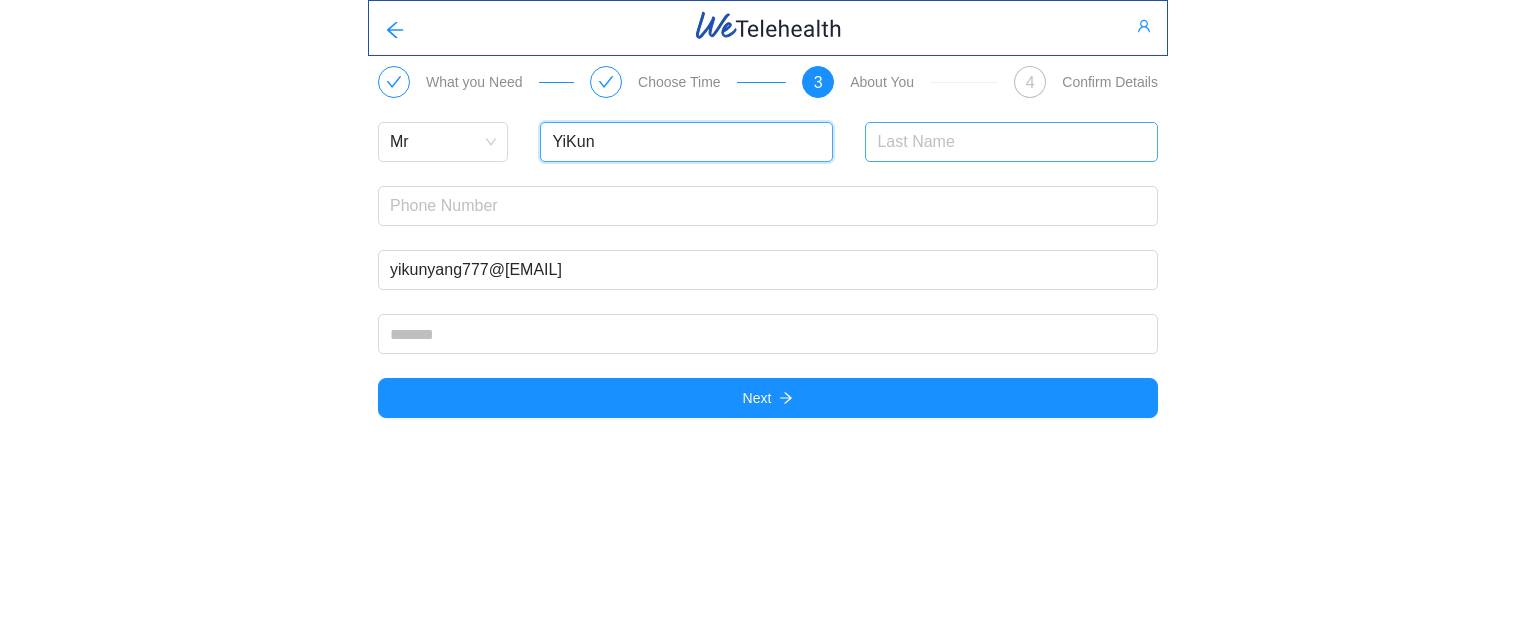 type on "YiKun" 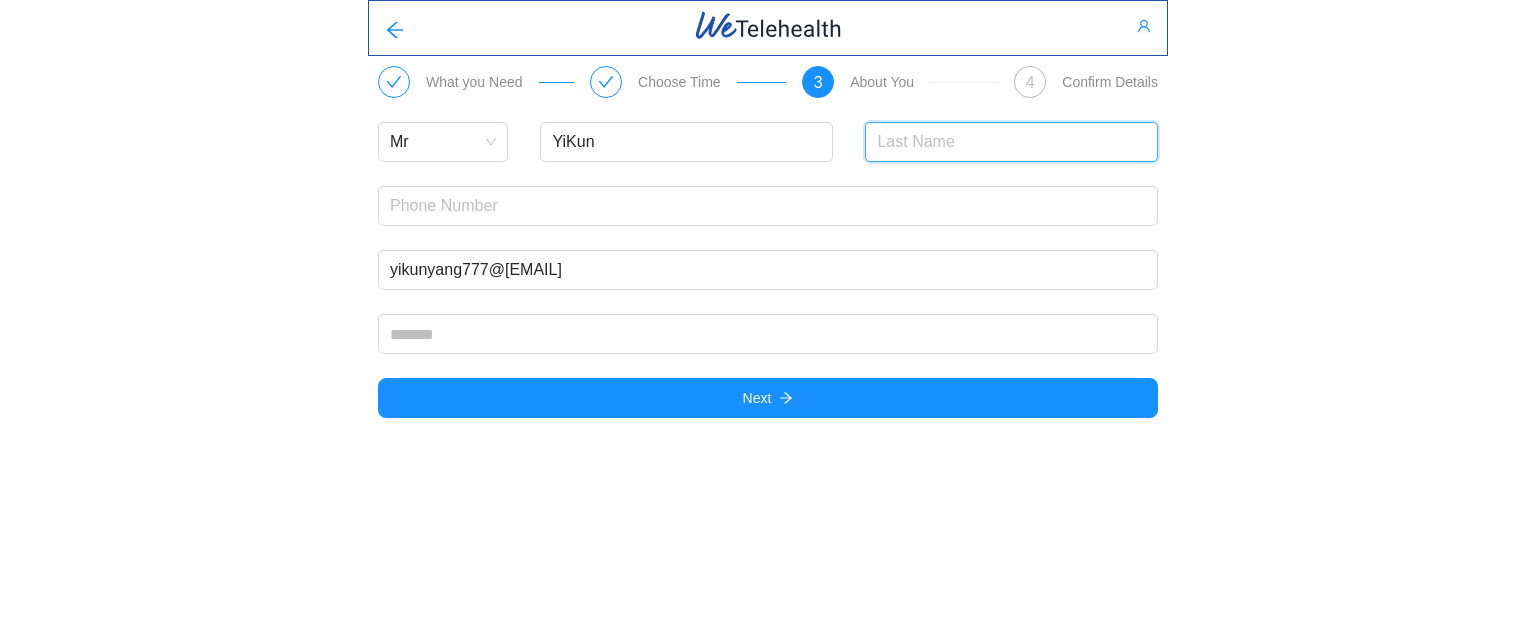 click at bounding box center [1011, 142] 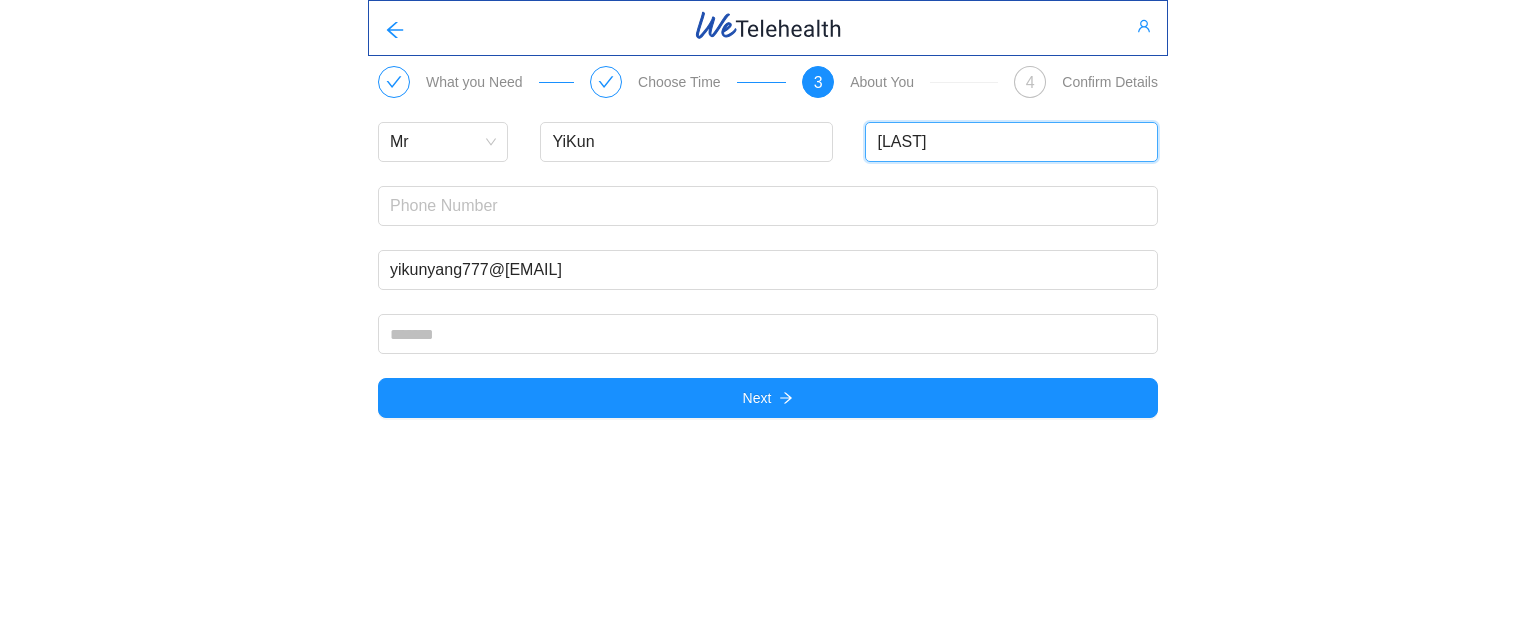 type on "[LAST]" 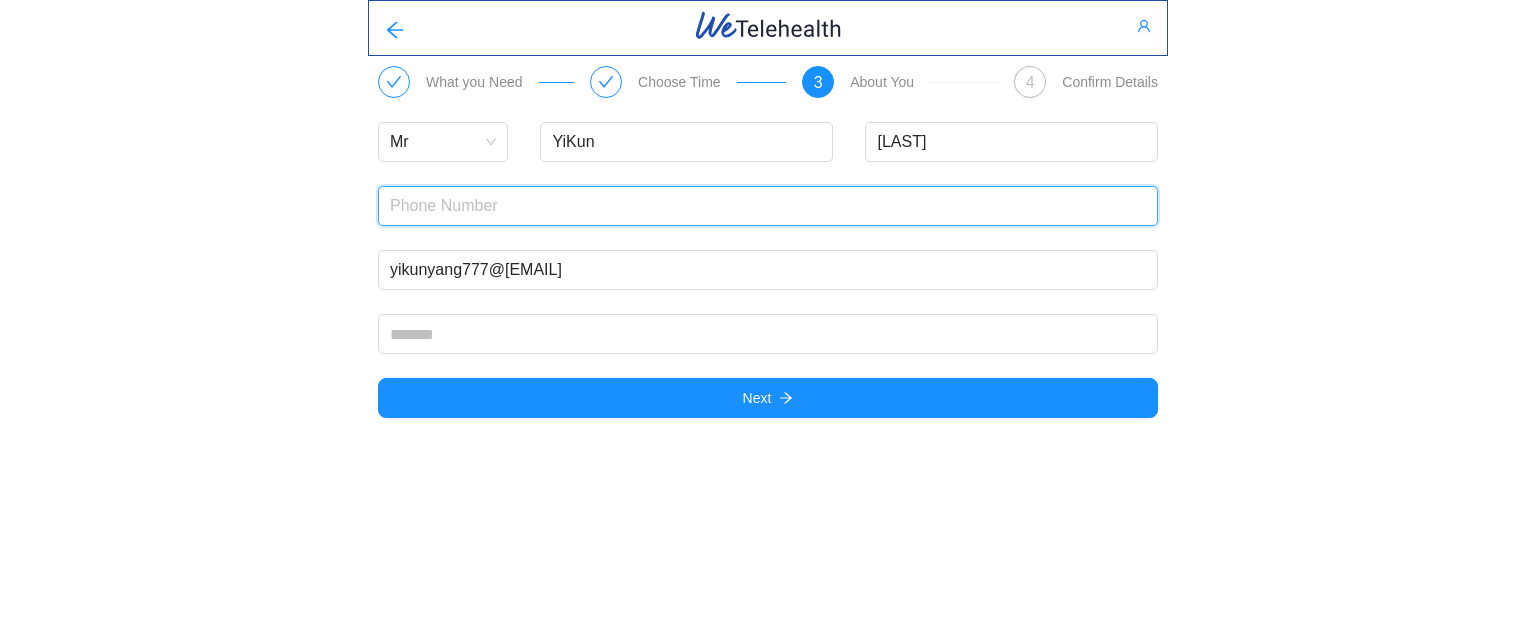 click at bounding box center [768, 206] 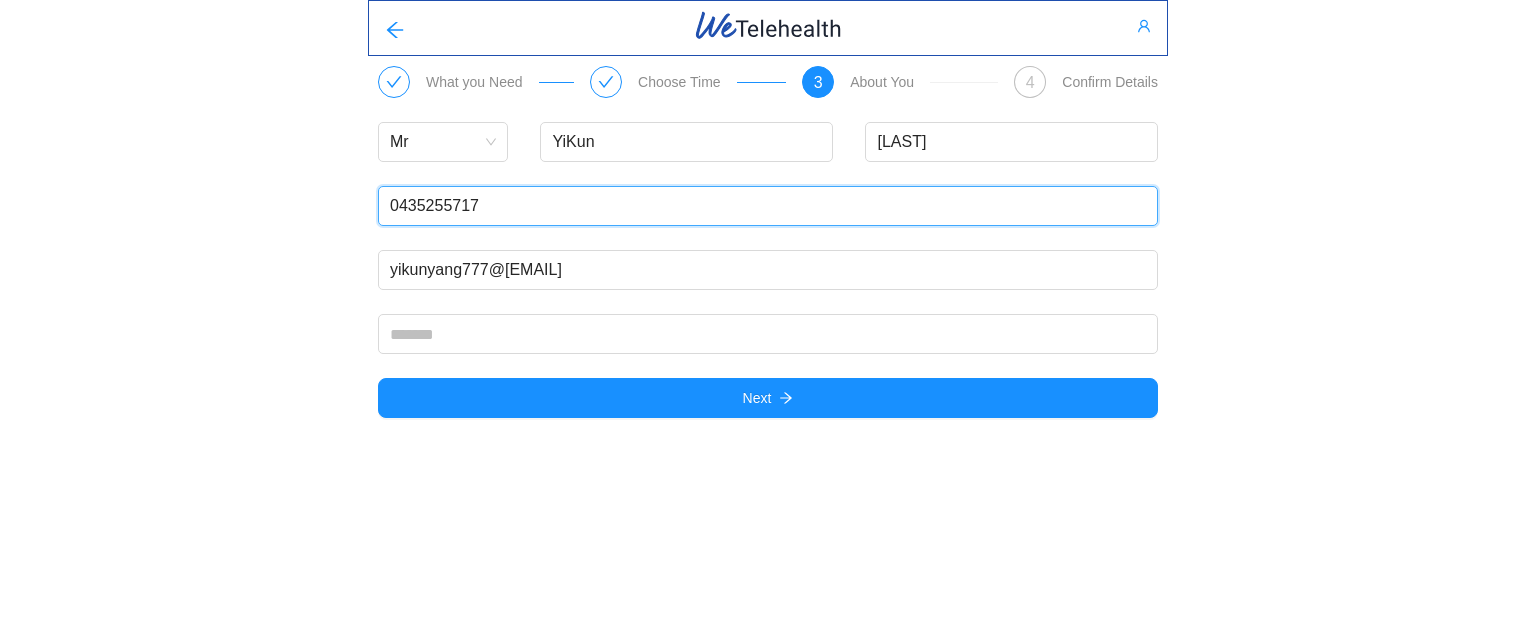 type on "[PHONE]" 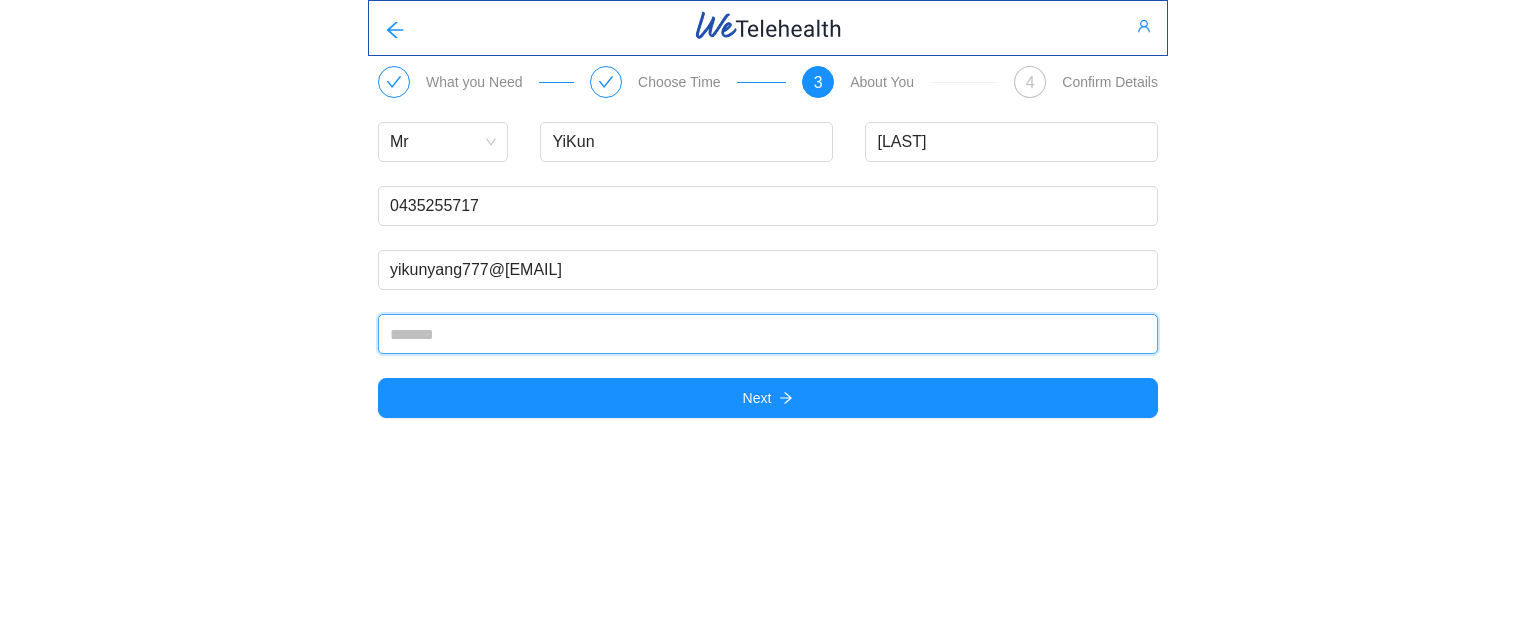 click at bounding box center (768, 334) 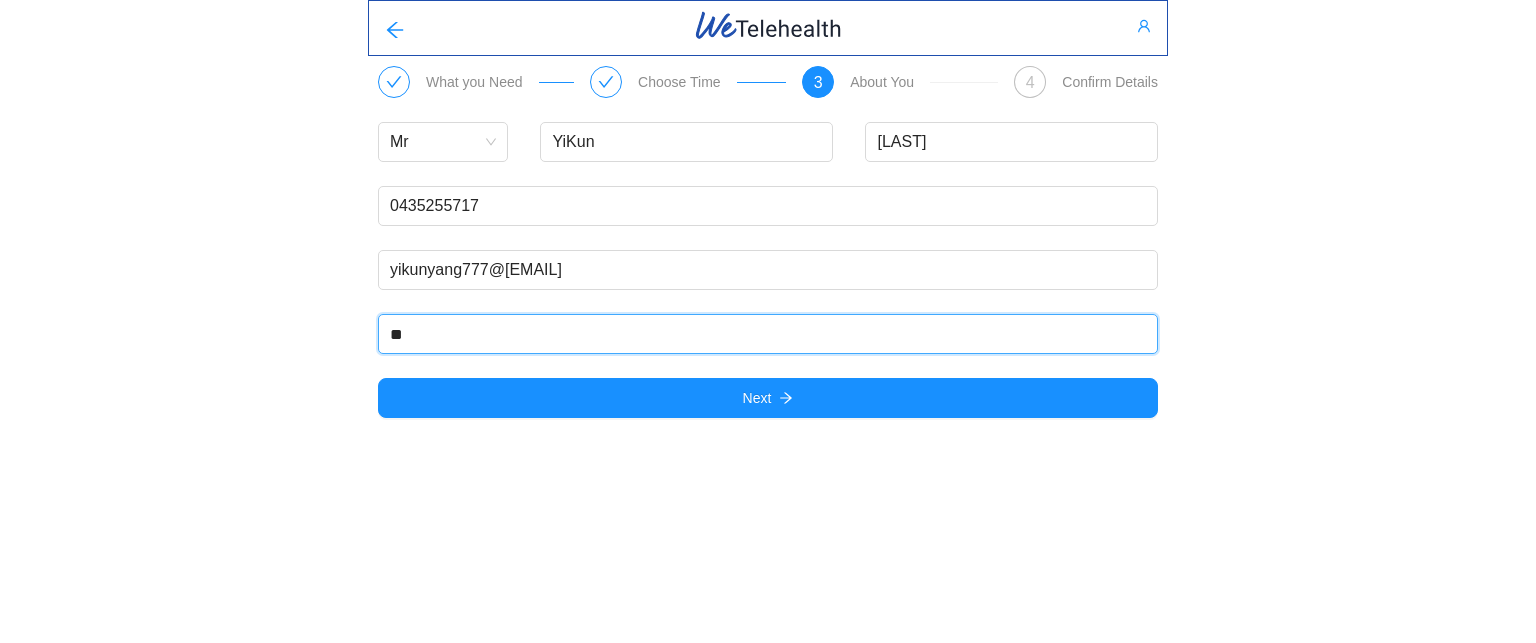 type on "**" 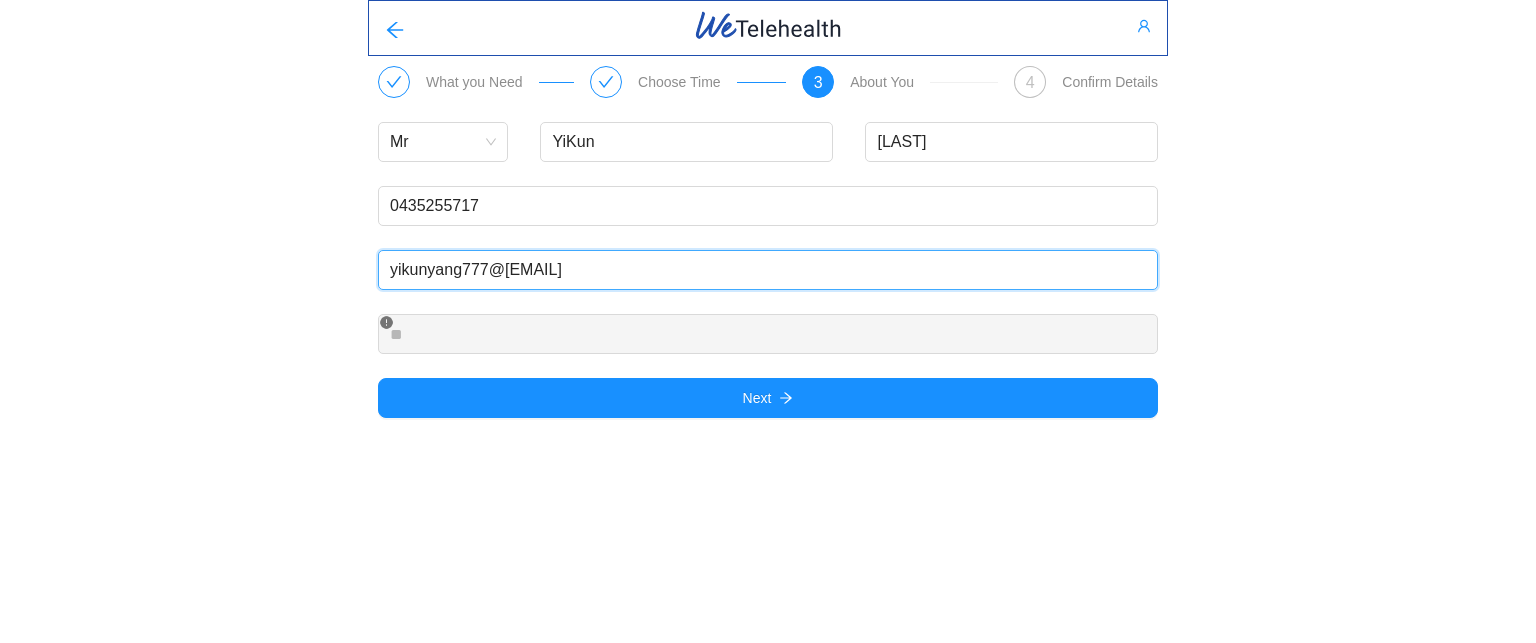 click on "[EMAIL]" at bounding box center (768, 270) 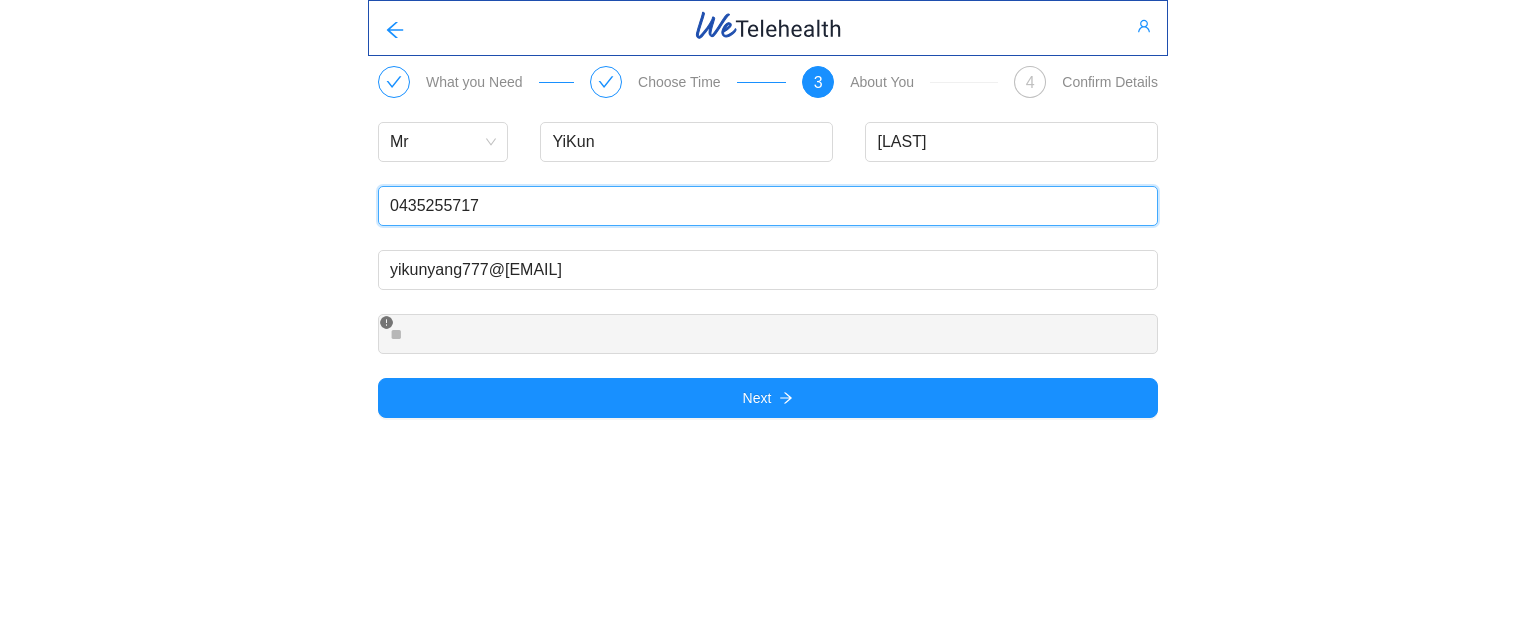 click on "[PHONE]" at bounding box center (768, 206) 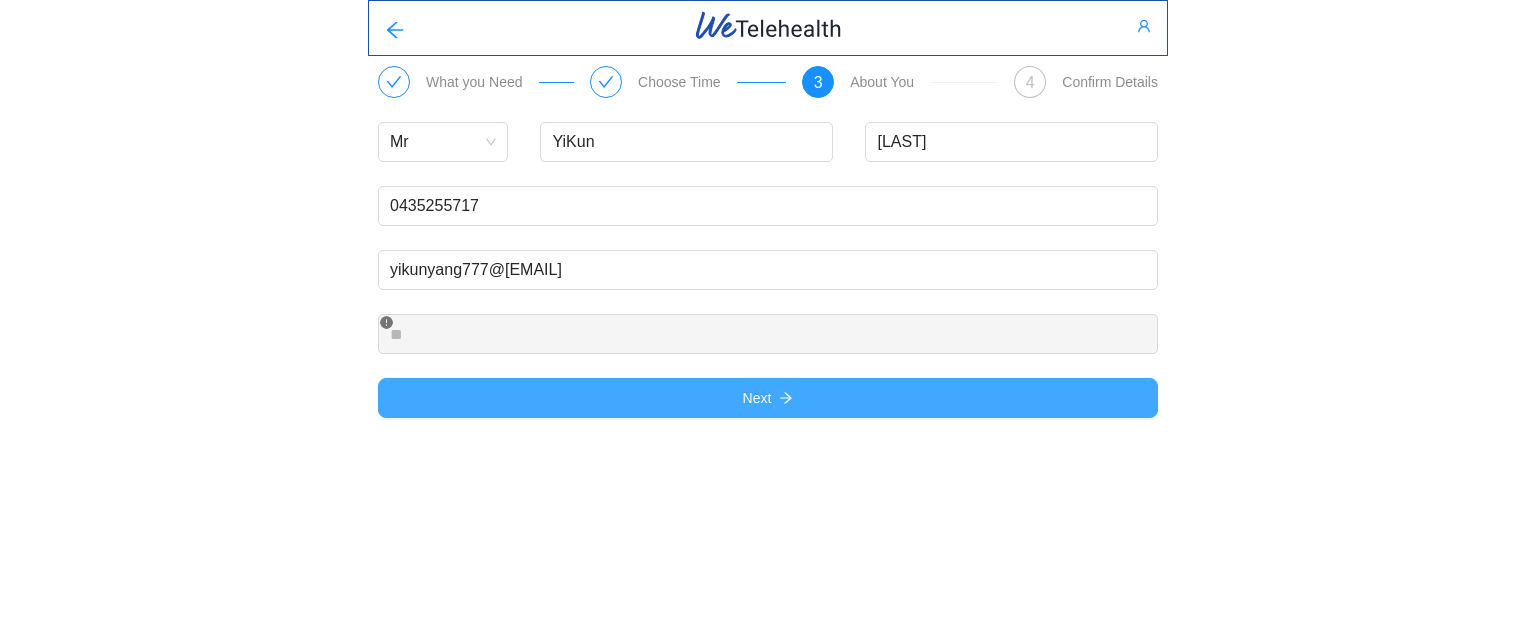 click on "Next" at bounding box center (768, 398) 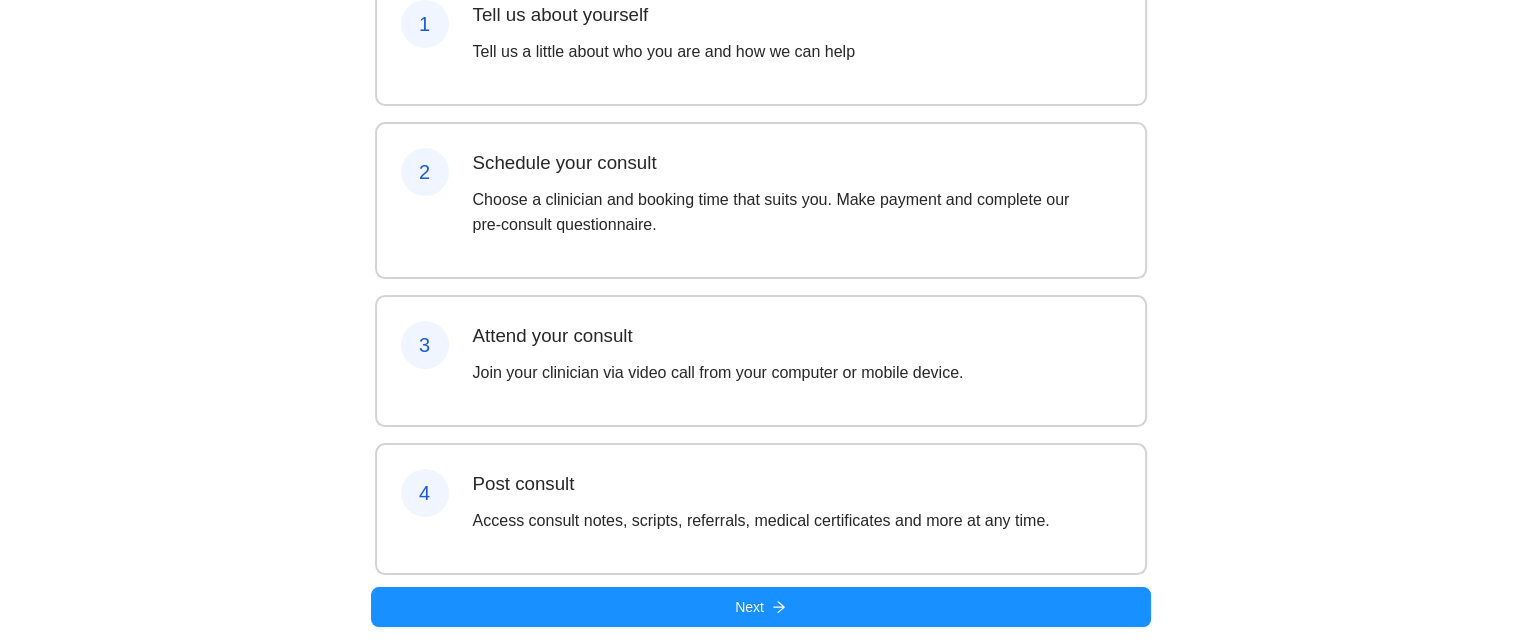 scroll, scrollTop: 280, scrollLeft: 0, axis: vertical 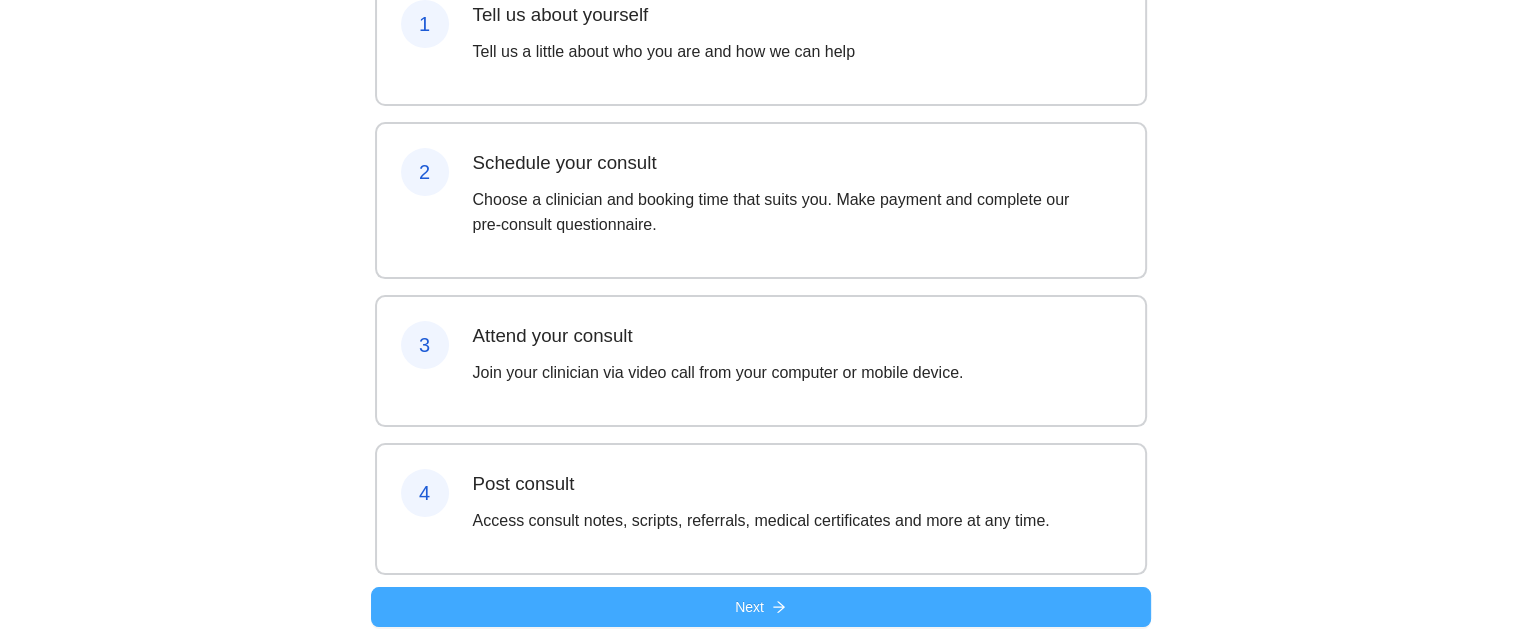 click on "Next" at bounding box center [761, 607] 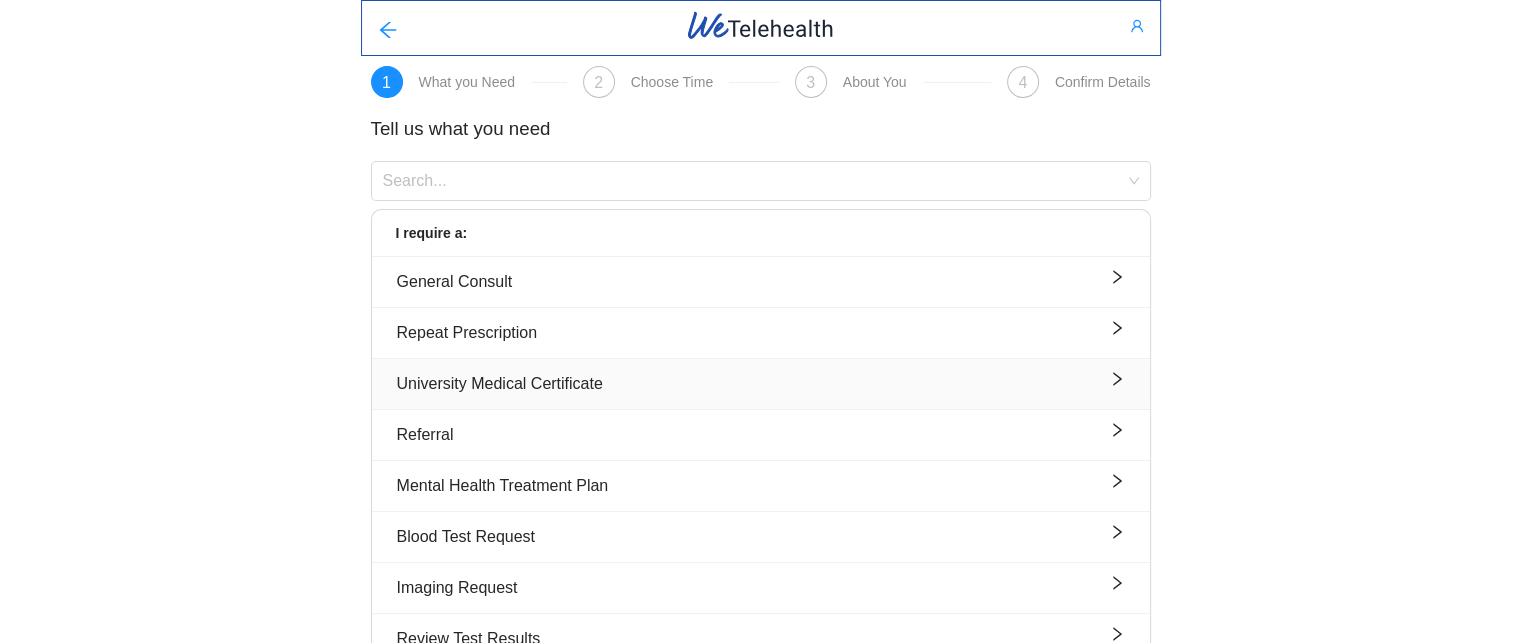 click on "University Medical Certificate" at bounding box center [761, 383] 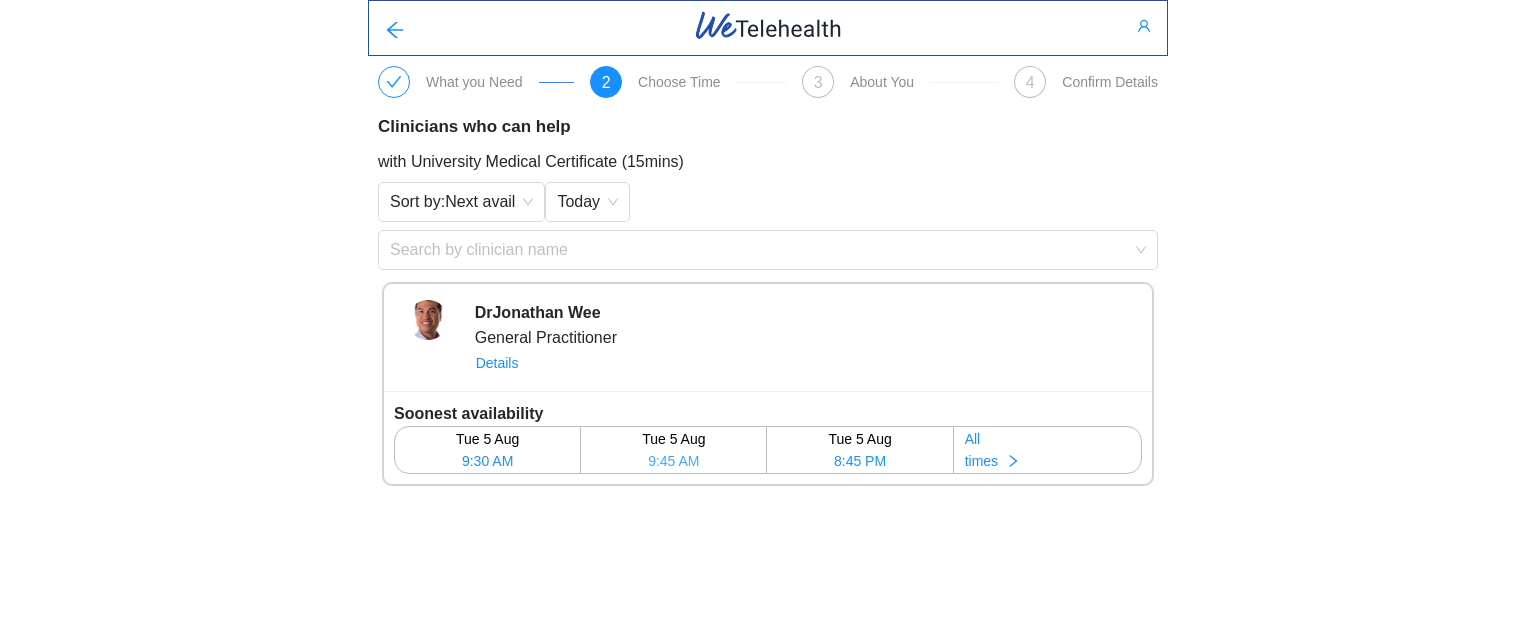 click on "Tue 5 Aug" at bounding box center [673, 439] 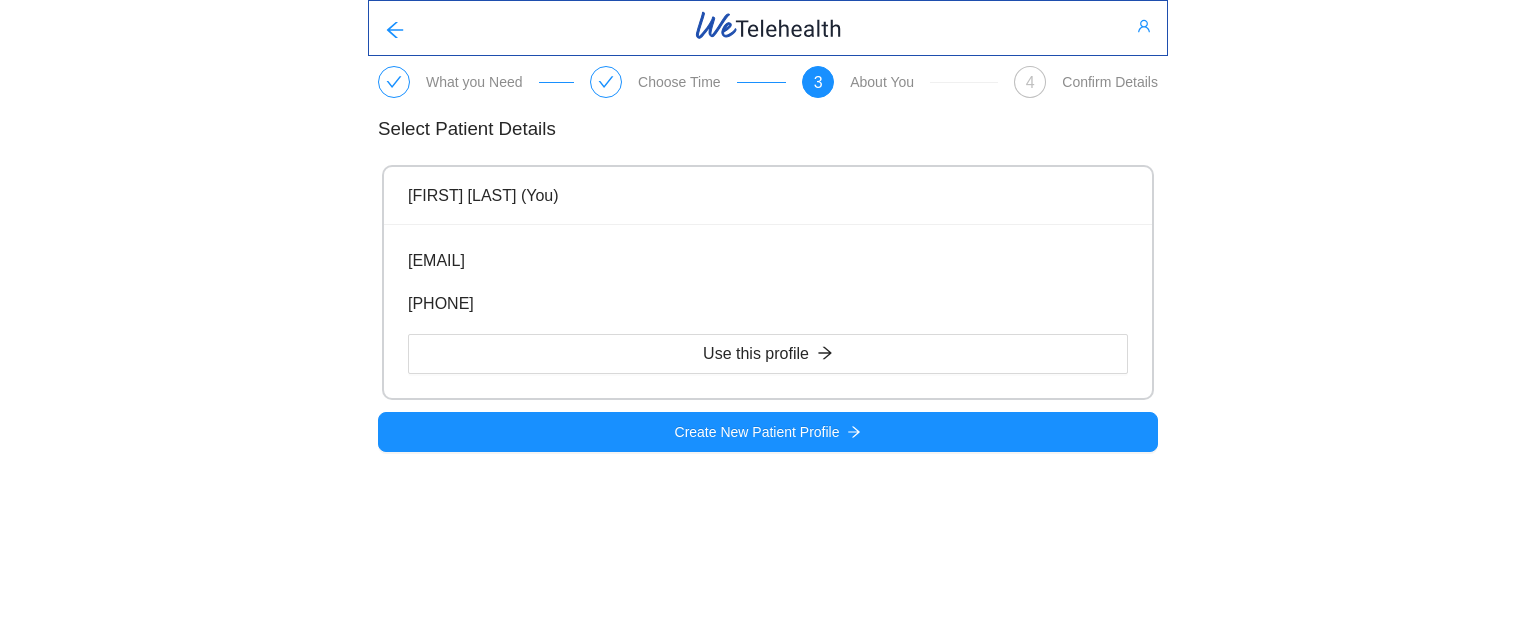 click on "[EMAIL]" at bounding box center (768, 260) 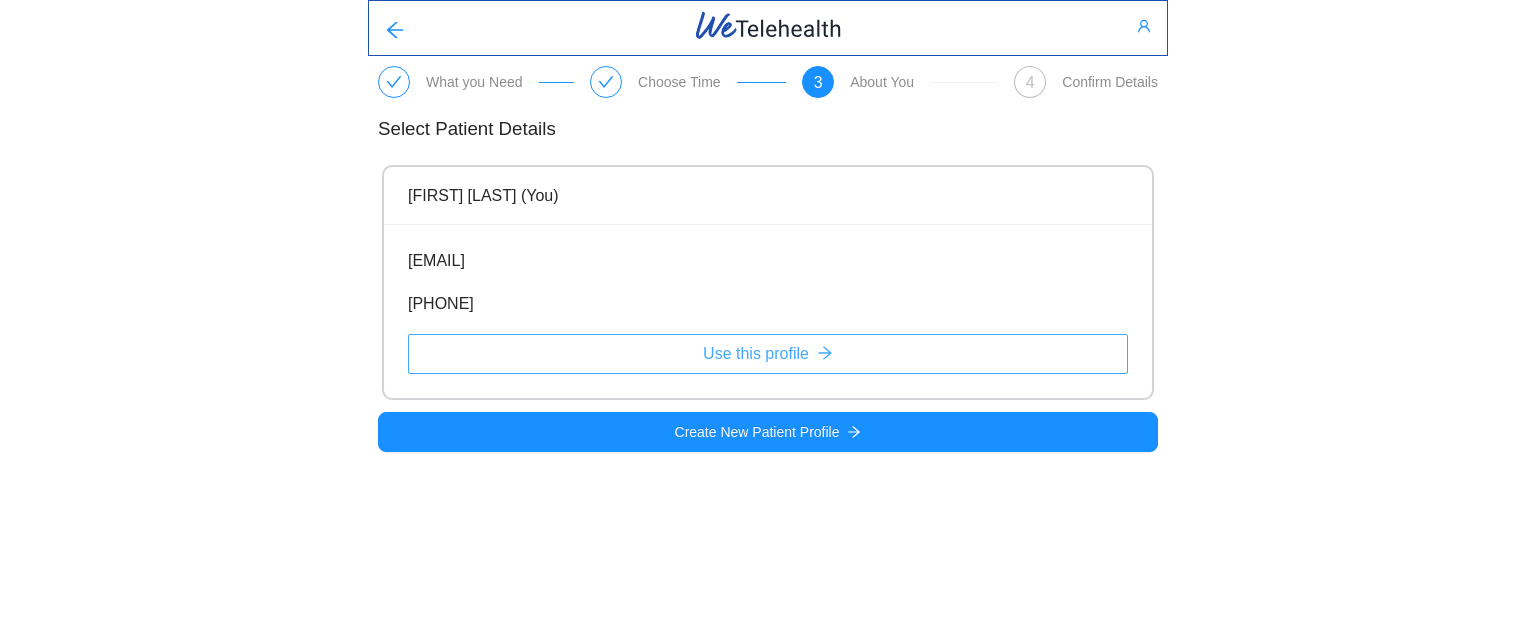 click on "Use this profile" at bounding box center (768, 354) 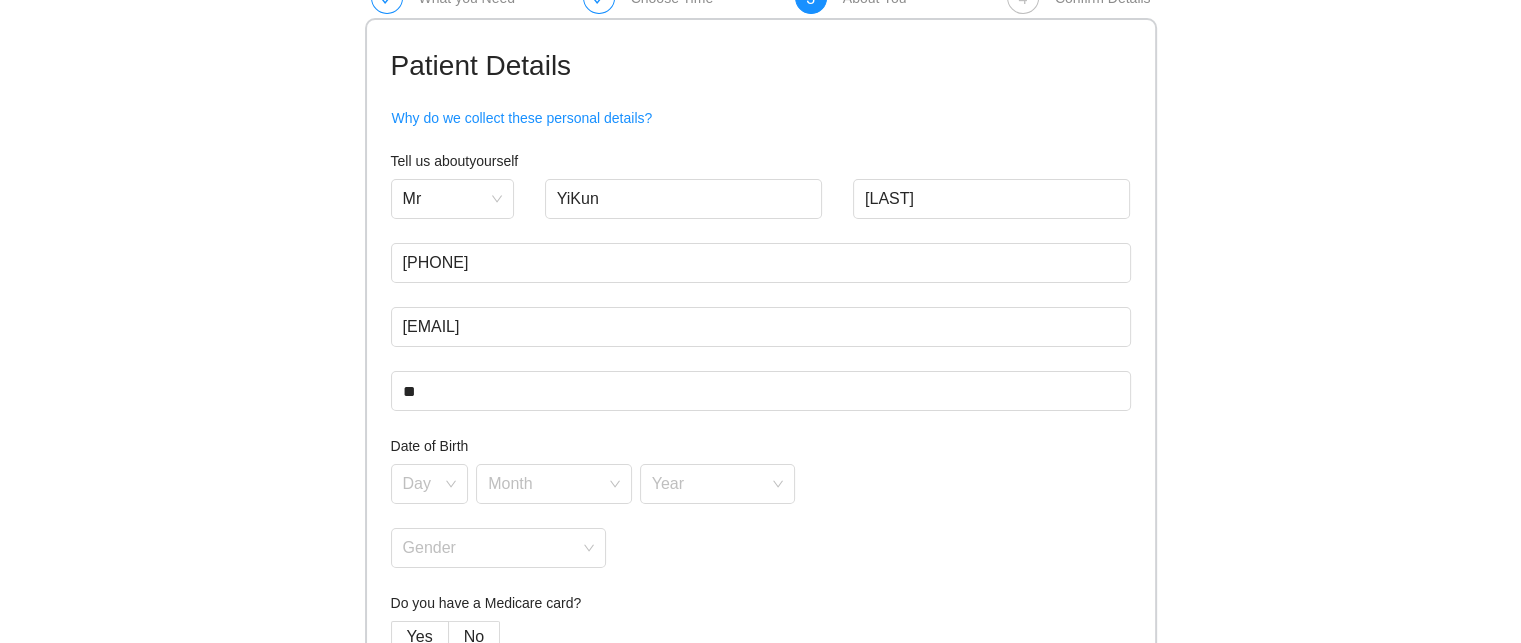 scroll, scrollTop: 84, scrollLeft: 0, axis: vertical 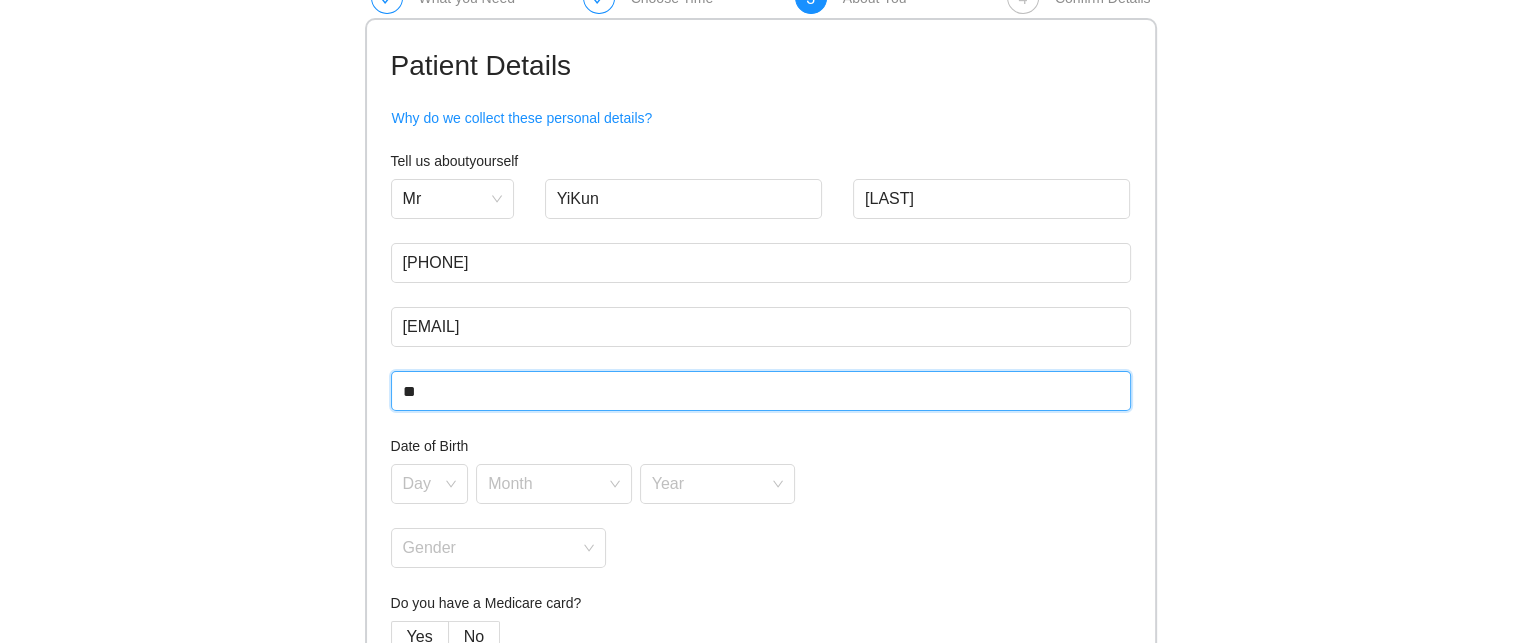 click on "**" at bounding box center (761, 391) 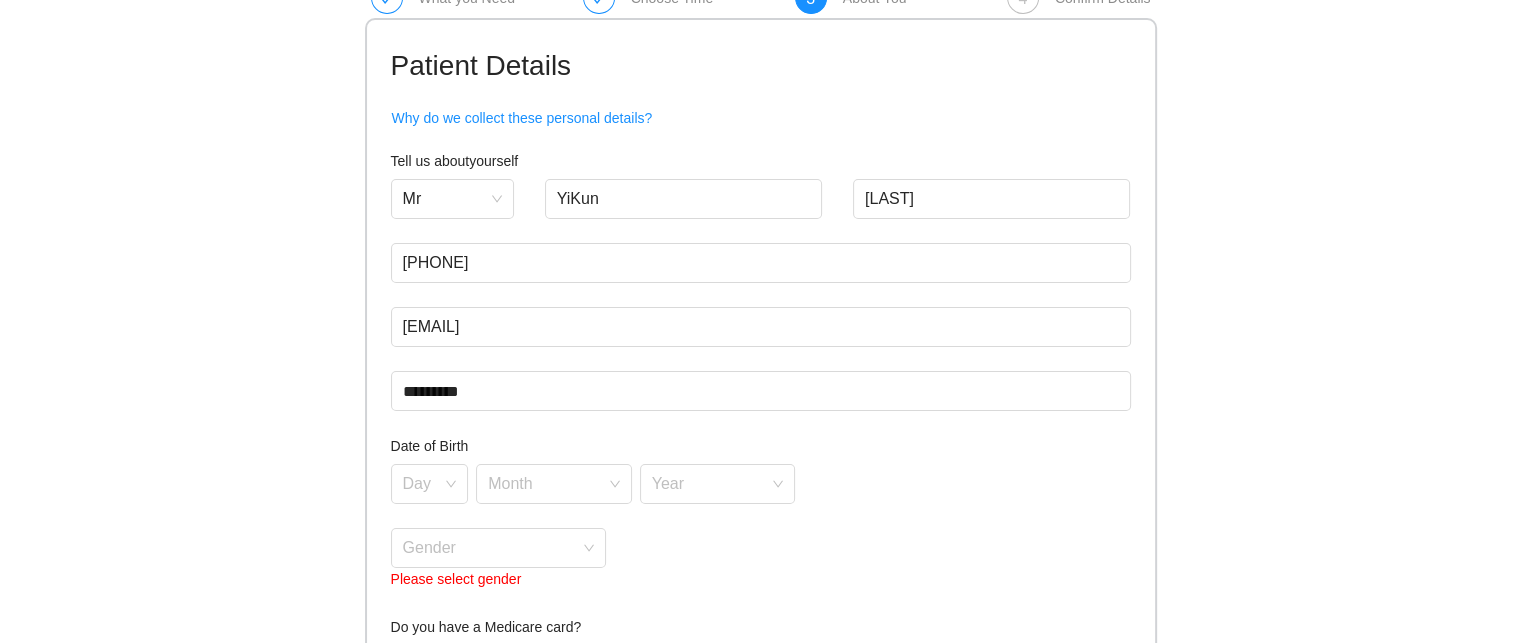 type on "**********" 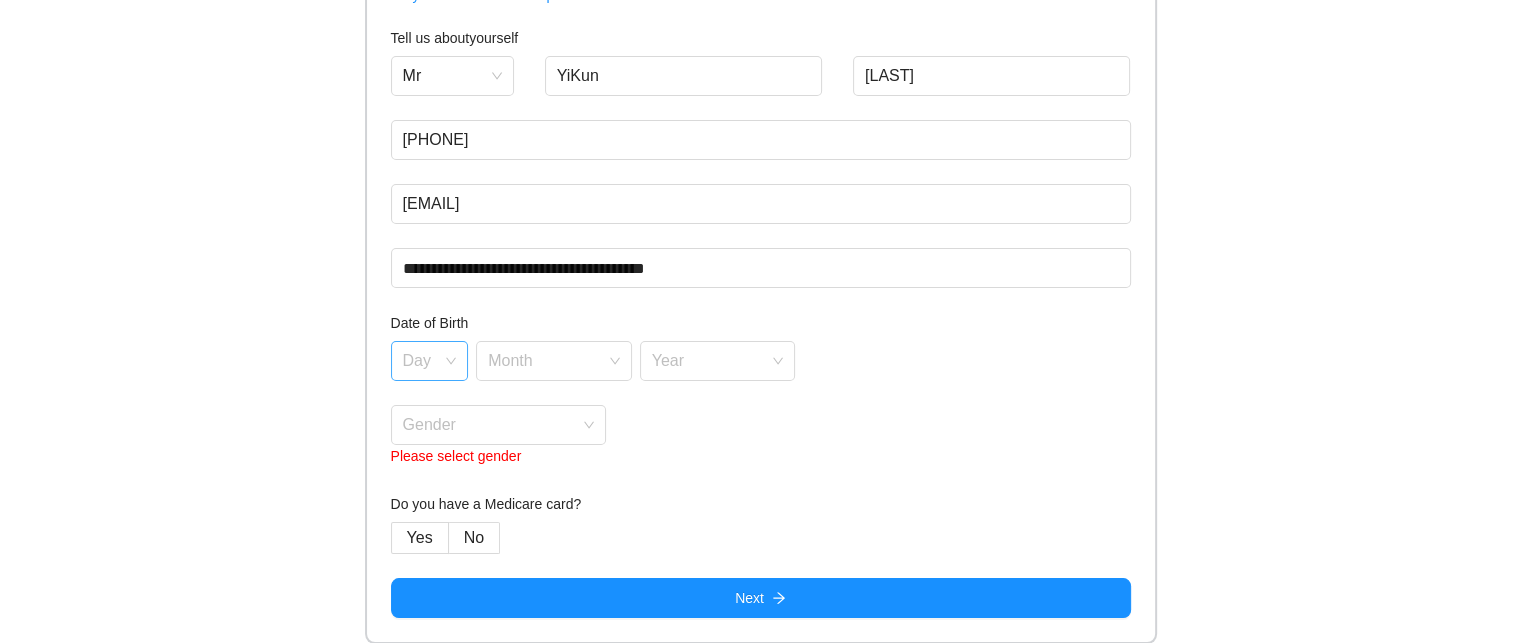 scroll, scrollTop: 208, scrollLeft: 0, axis: vertical 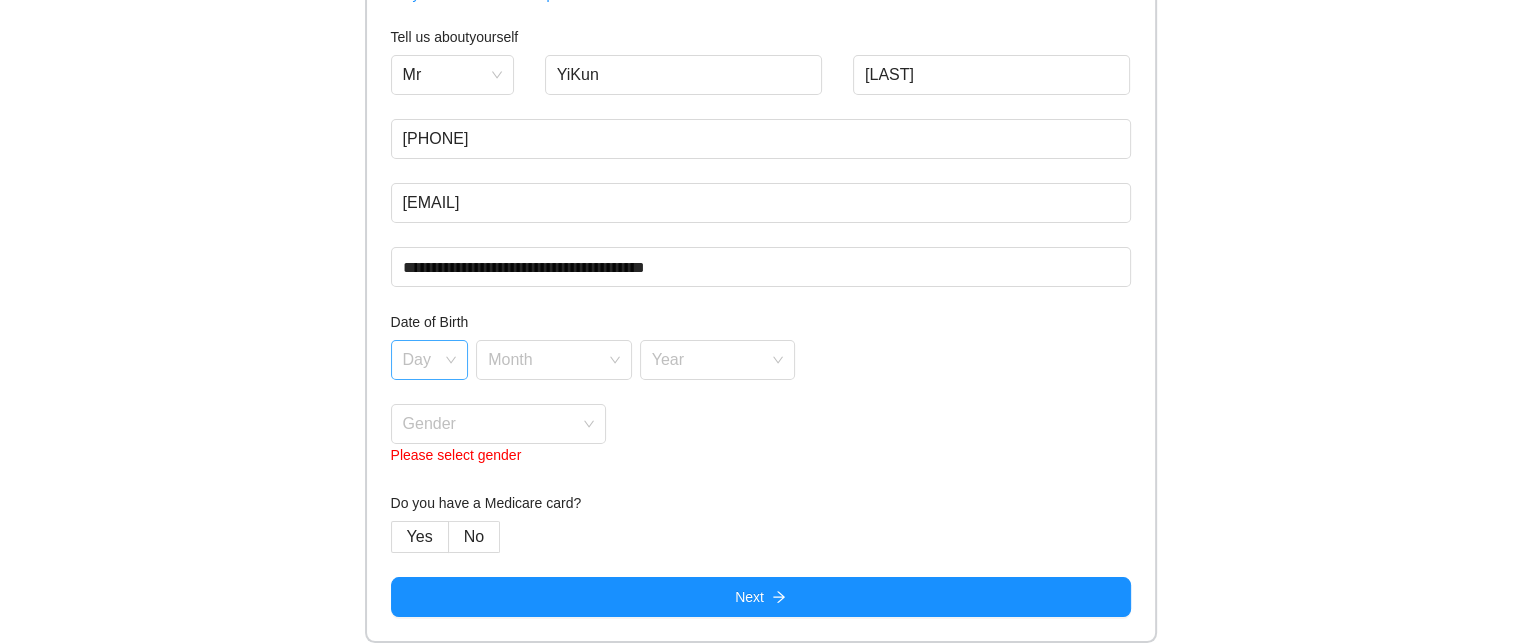 click on "Day" at bounding box center [430, 360] 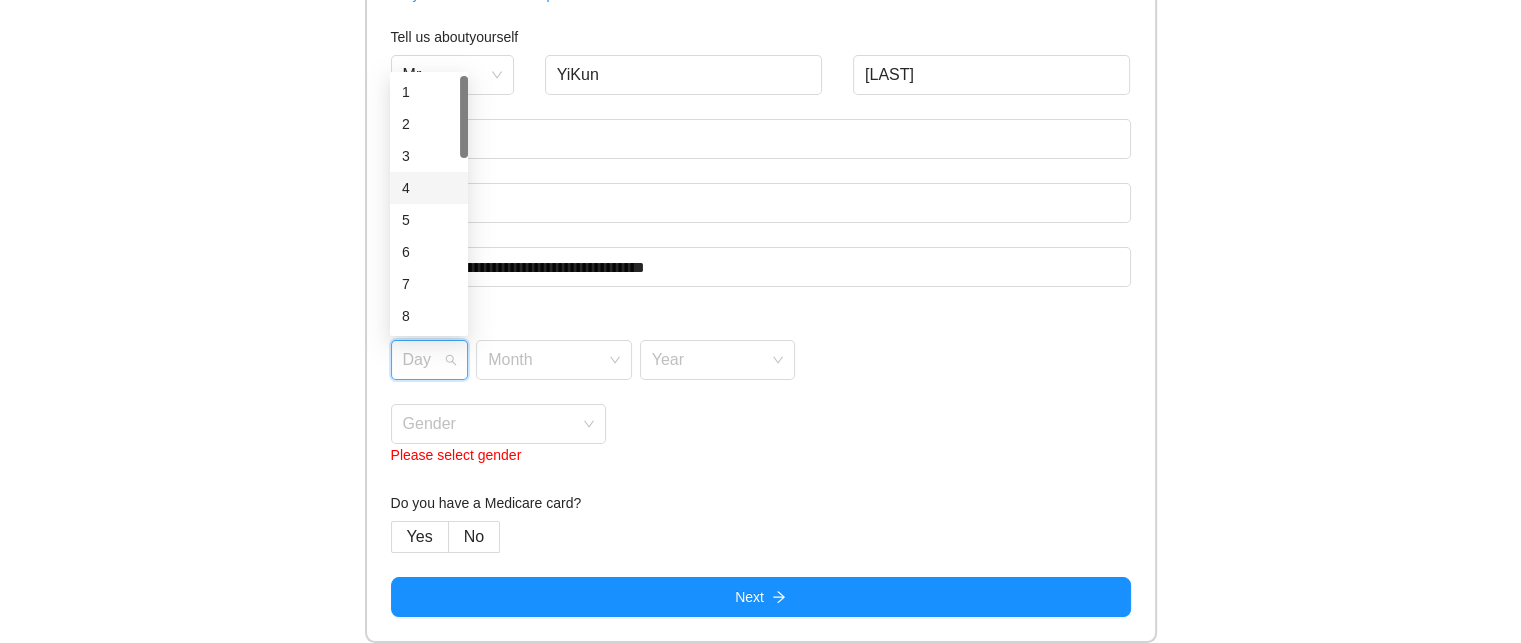 click on "4" at bounding box center (429, 188) 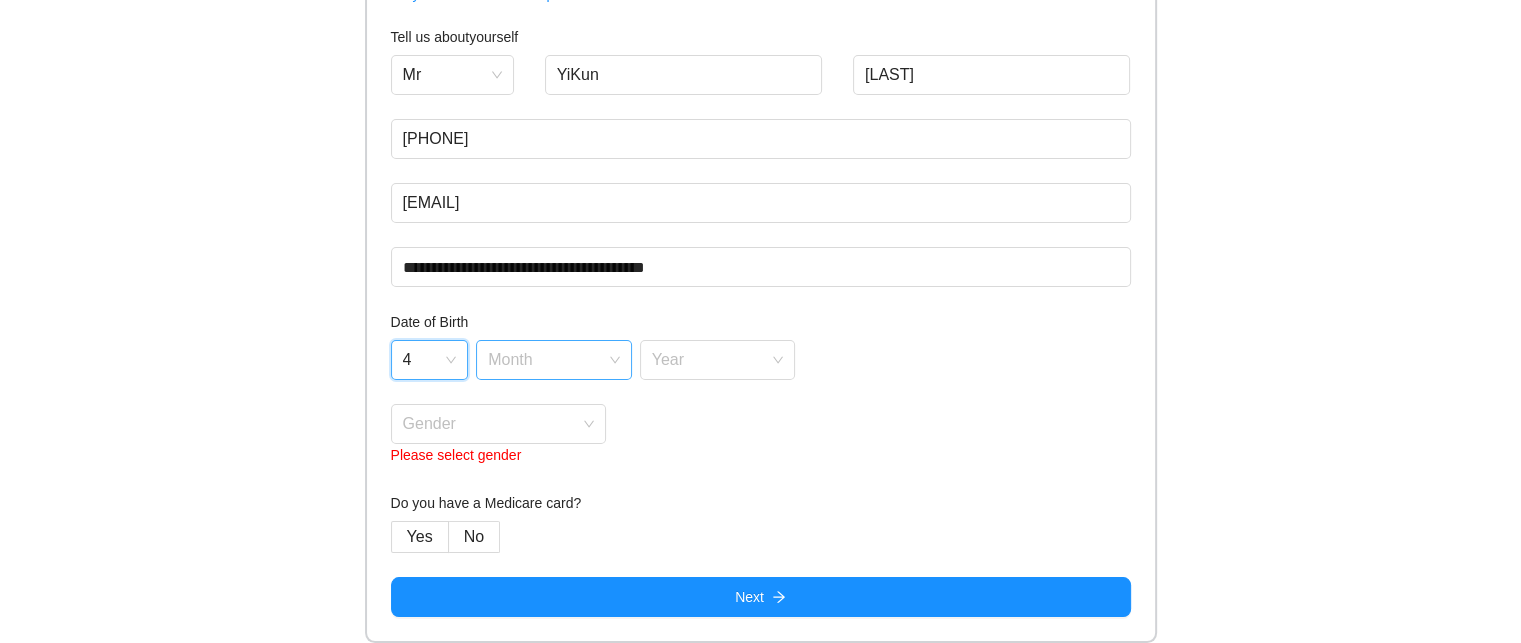 click at bounding box center (547, 356) 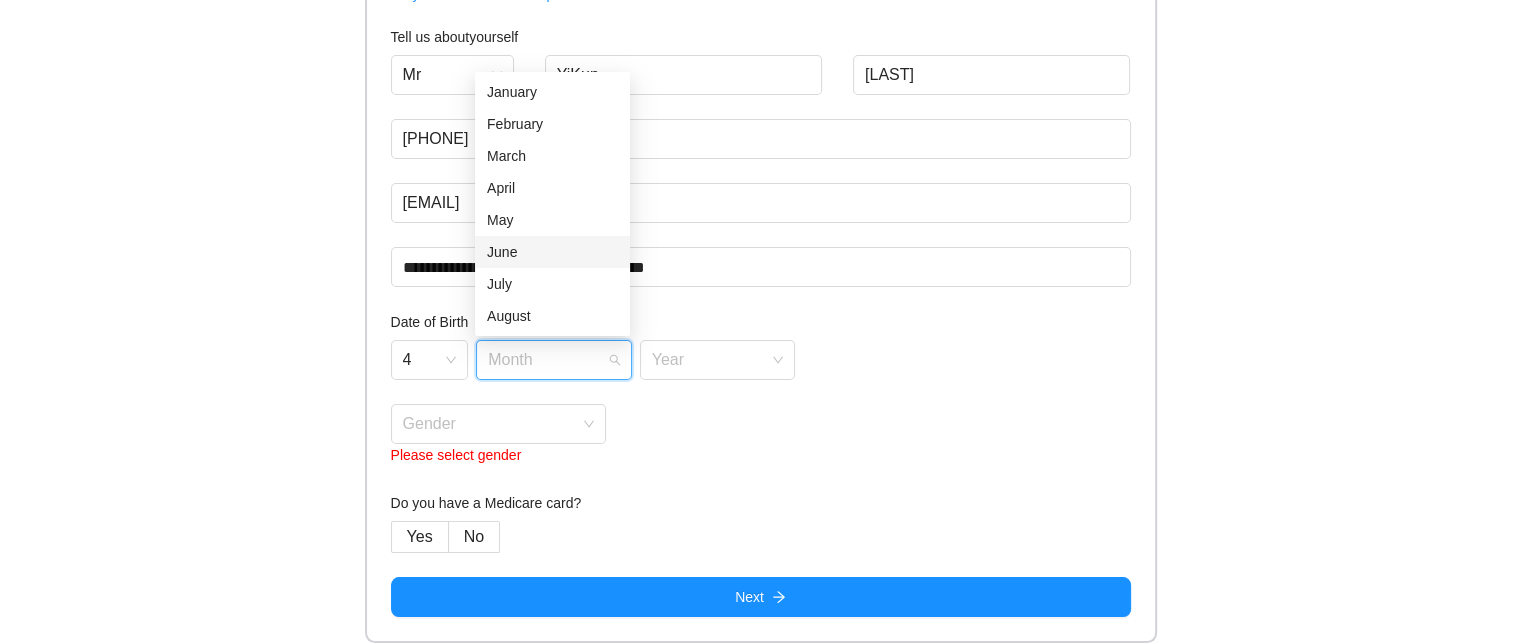 scroll, scrollTop: 128, scrollLeft: 0, axis: vertical 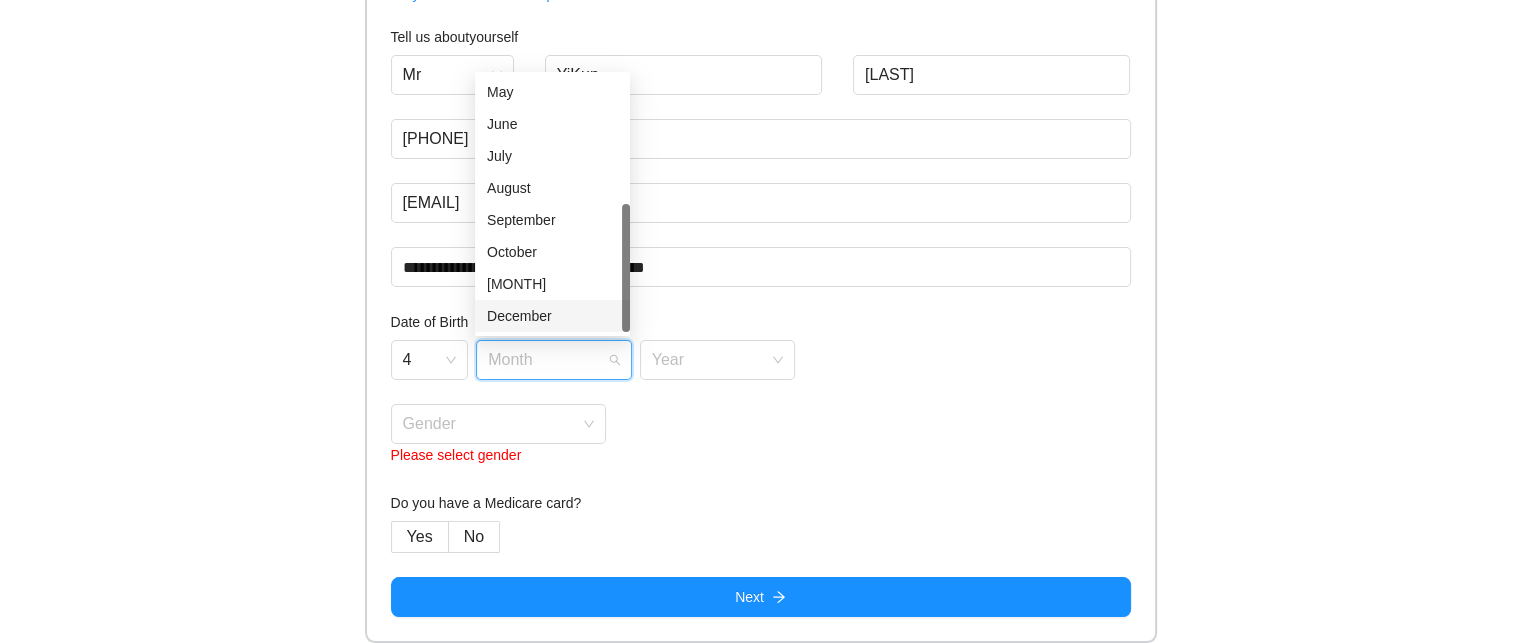 click on "December" at bounding box center [552, 316] 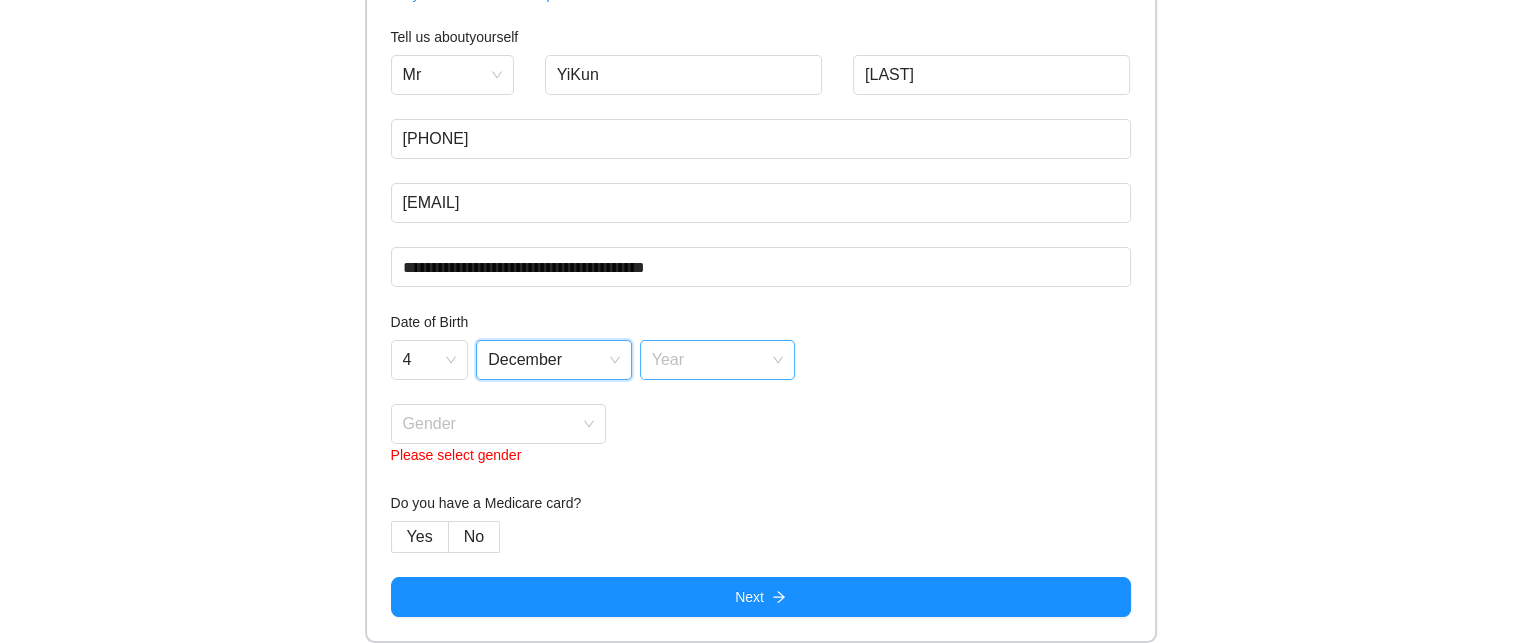 click at bounding box center (711, 356) 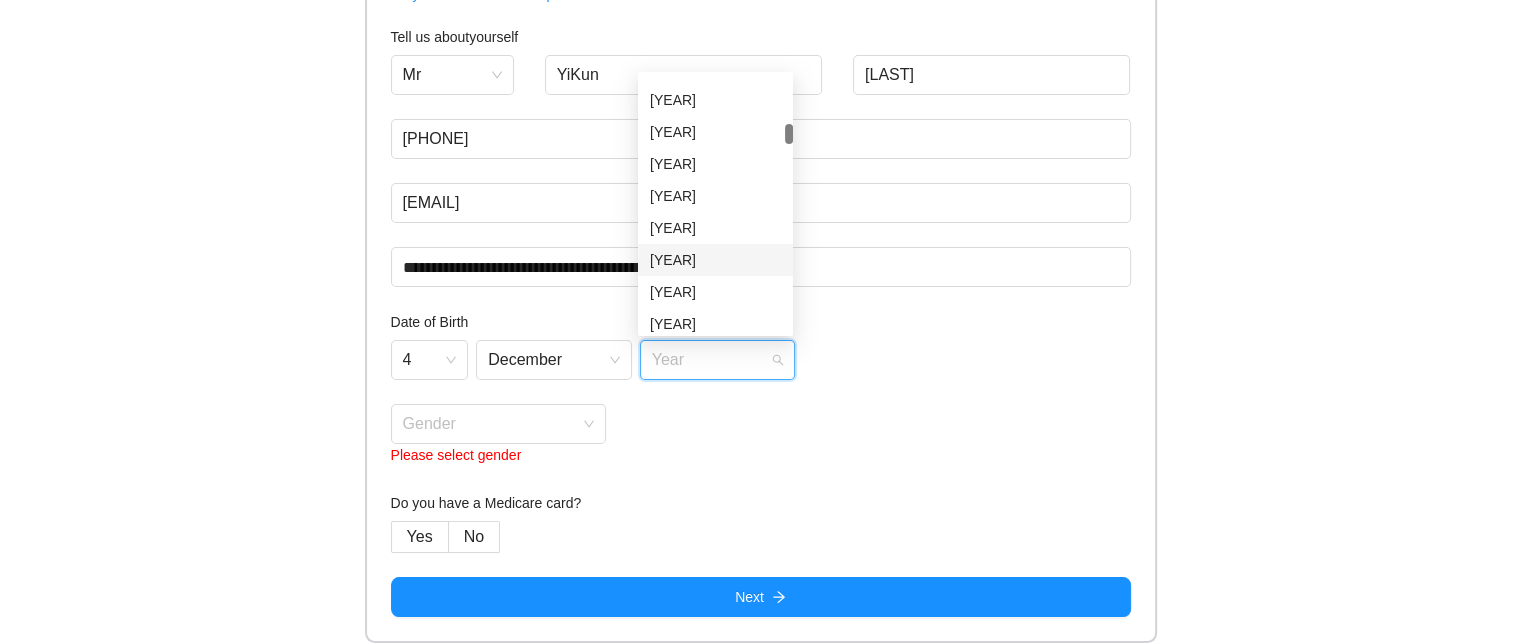 scroll, scrollTop: 1000, scrollLeft: 0, axis: vertical 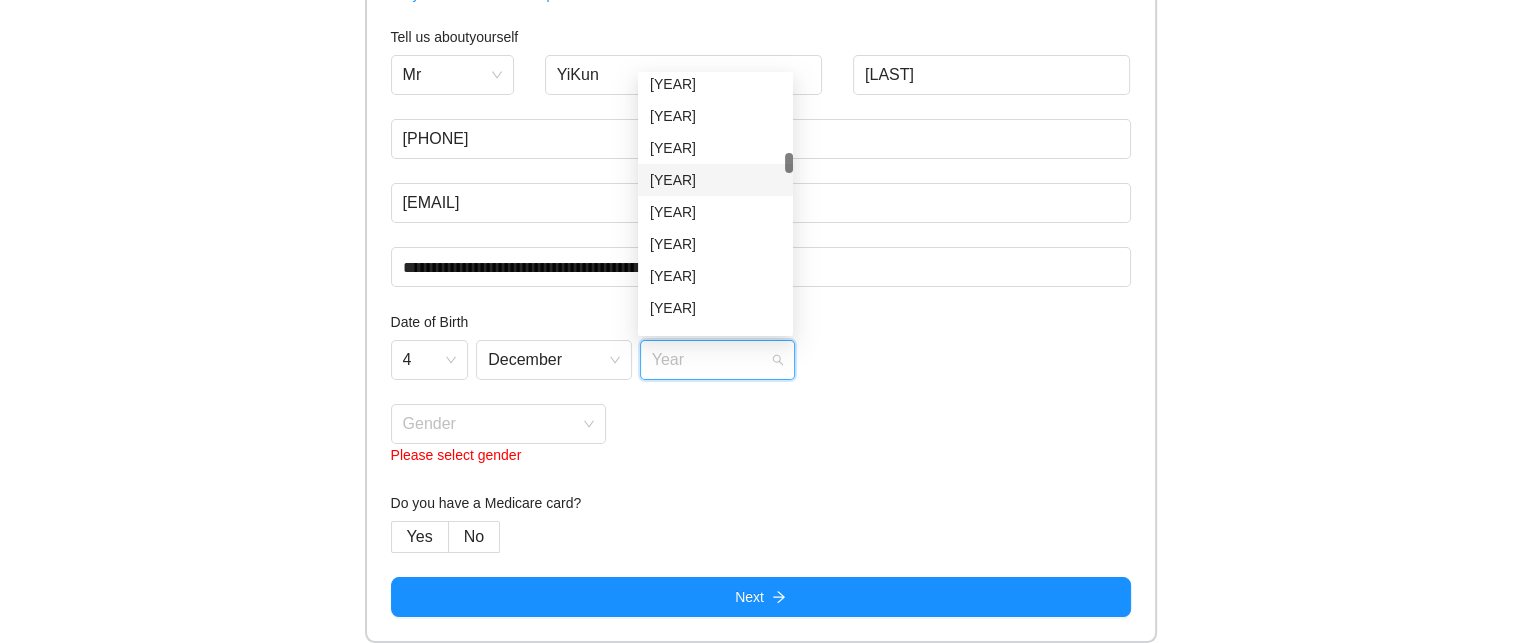 drag, startPoint x: 780, startPoint y: 163, endPoint x: 781, endPoint y: 196, distance: 33.01515 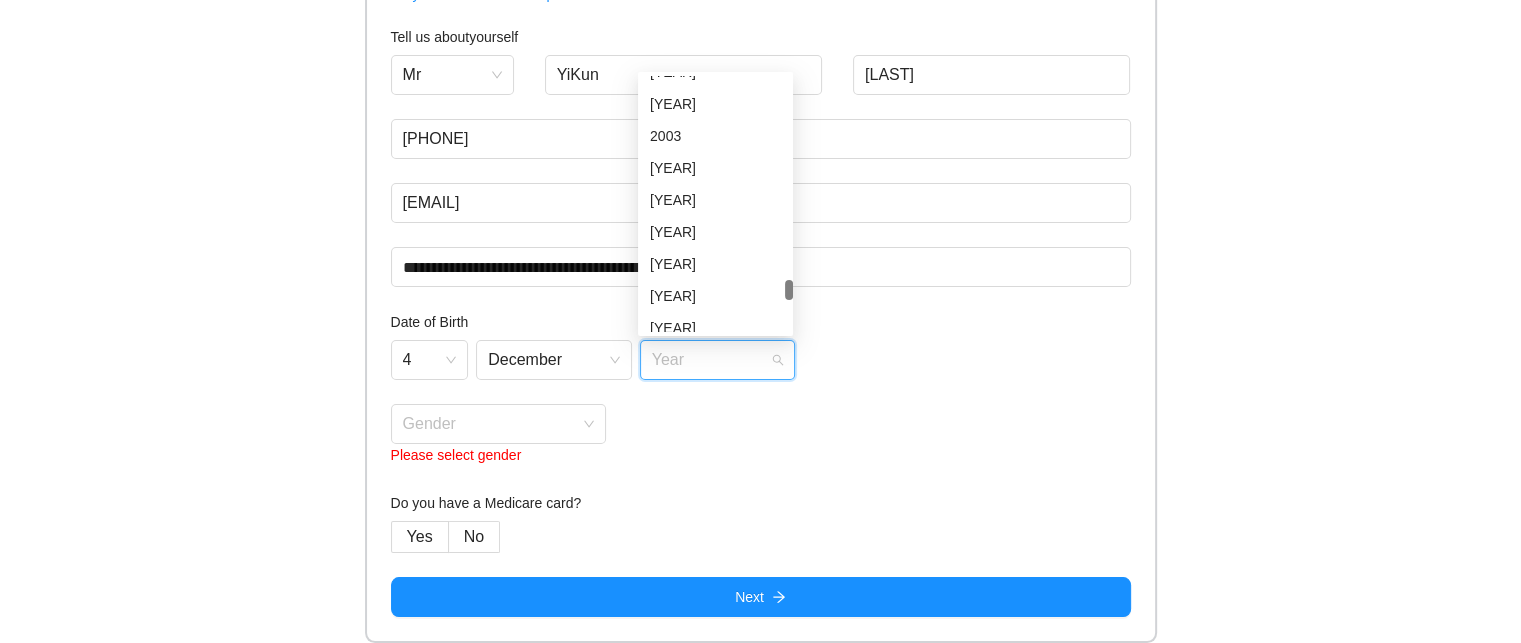 scroll, scrollTop: 3204, scrollLeft: 0, axis: vertical 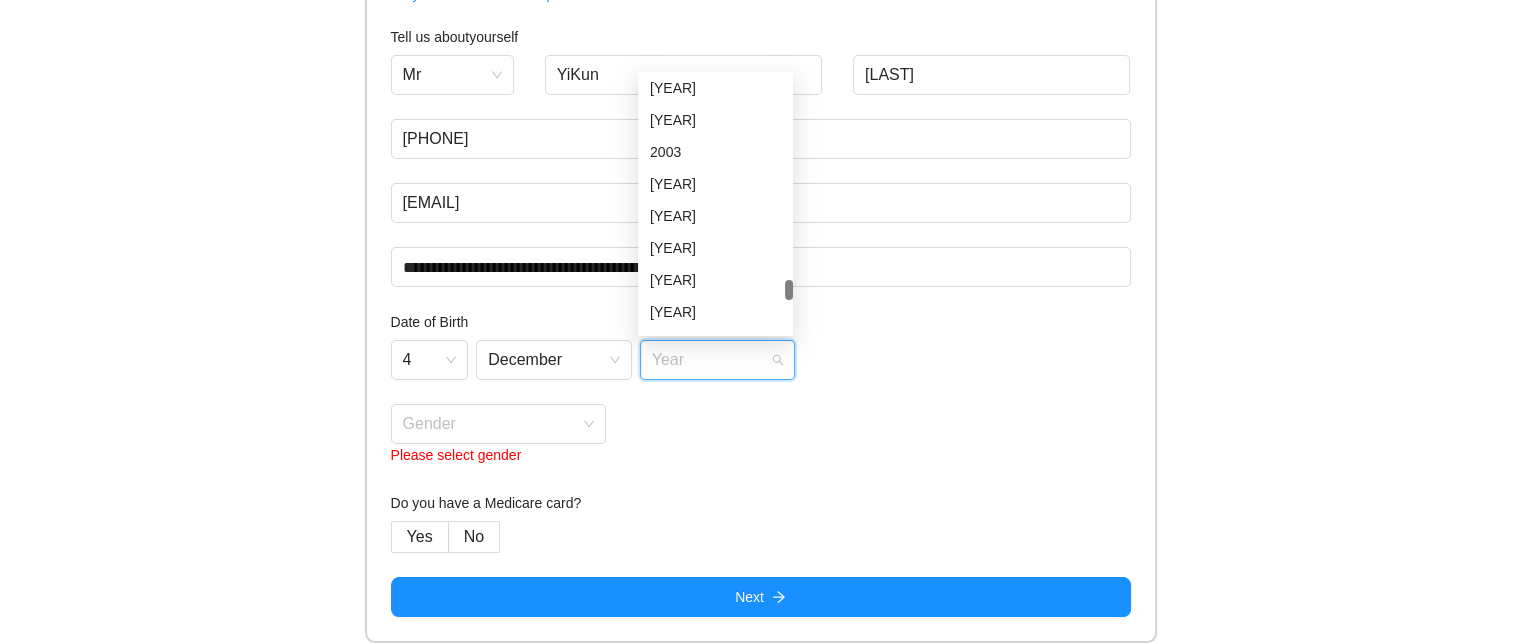 drag, startPoint x: 787, startPoint y: 166, endPoint x: 783, endPoint y: 286, distance: 120.06665 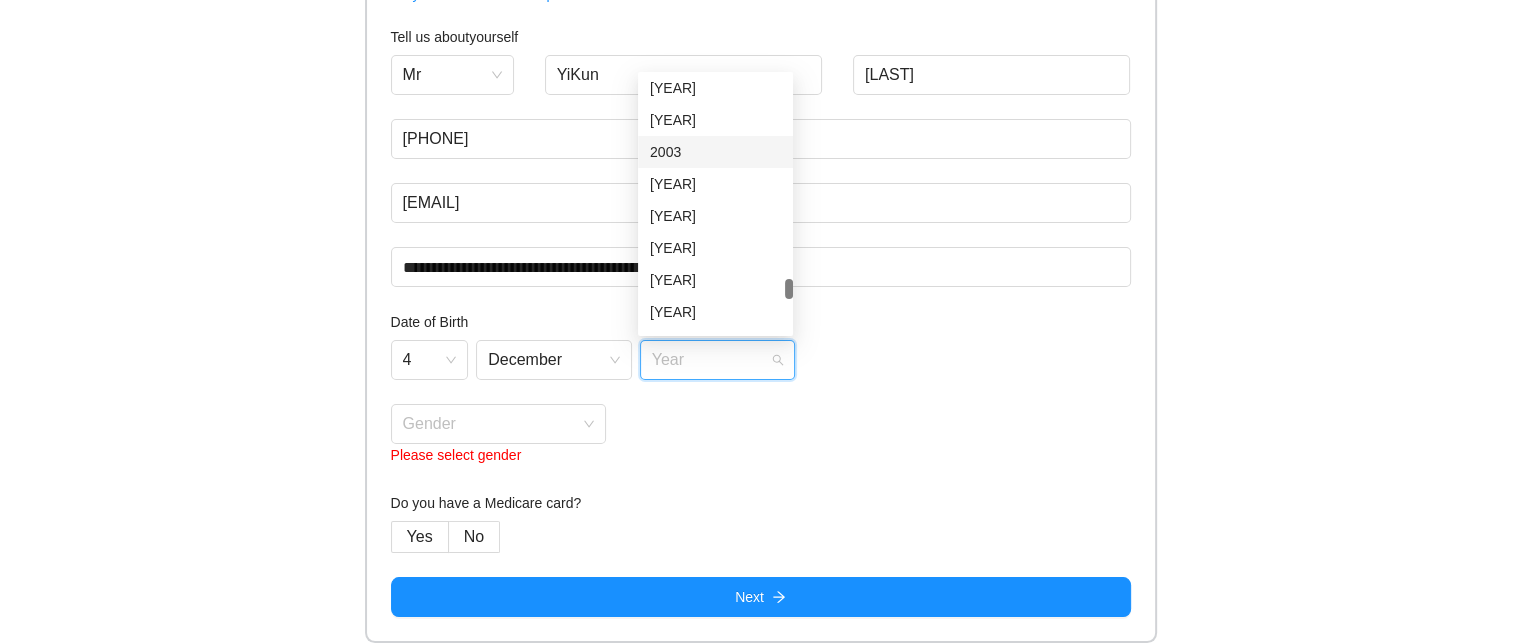 click on "2003" at bounding box center [715, 152] 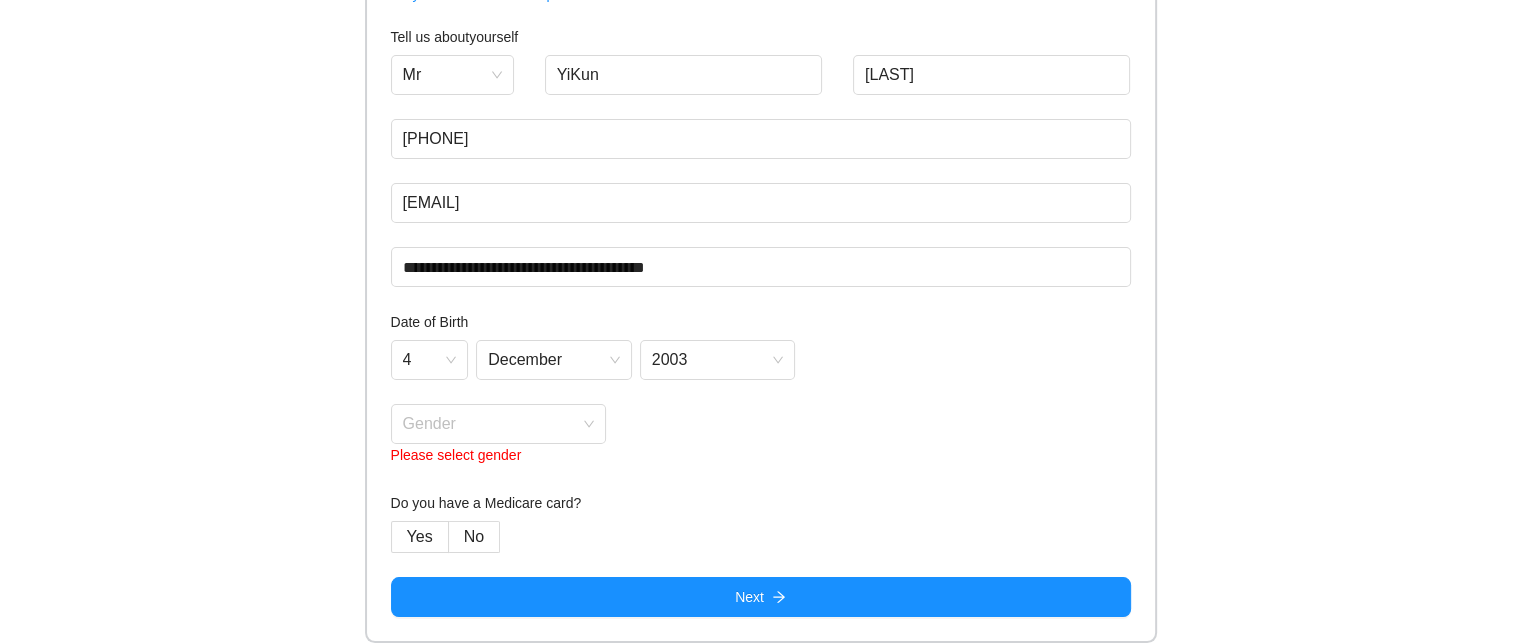 drag, startPoint x: 702, startPoint y: 431, endPoint x: 680, endPoint y: 431, distance: 22 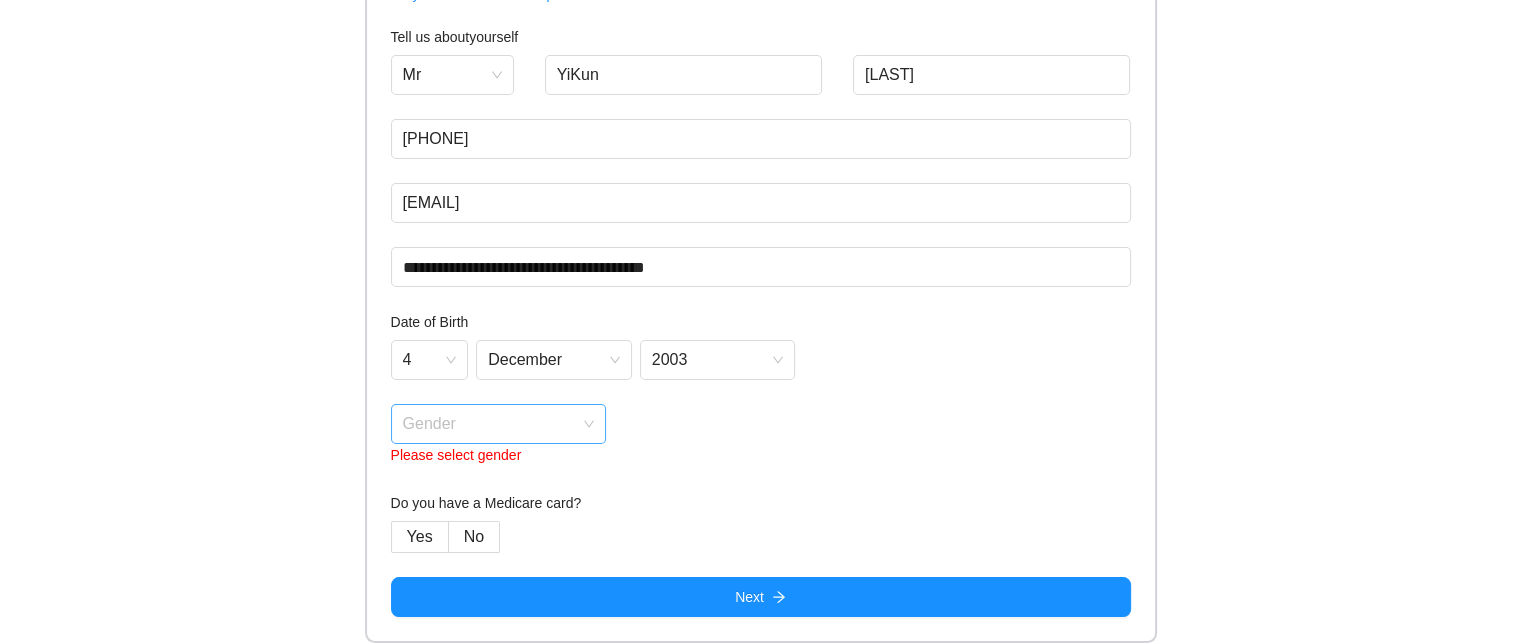 click at bounding box center (492, 420) 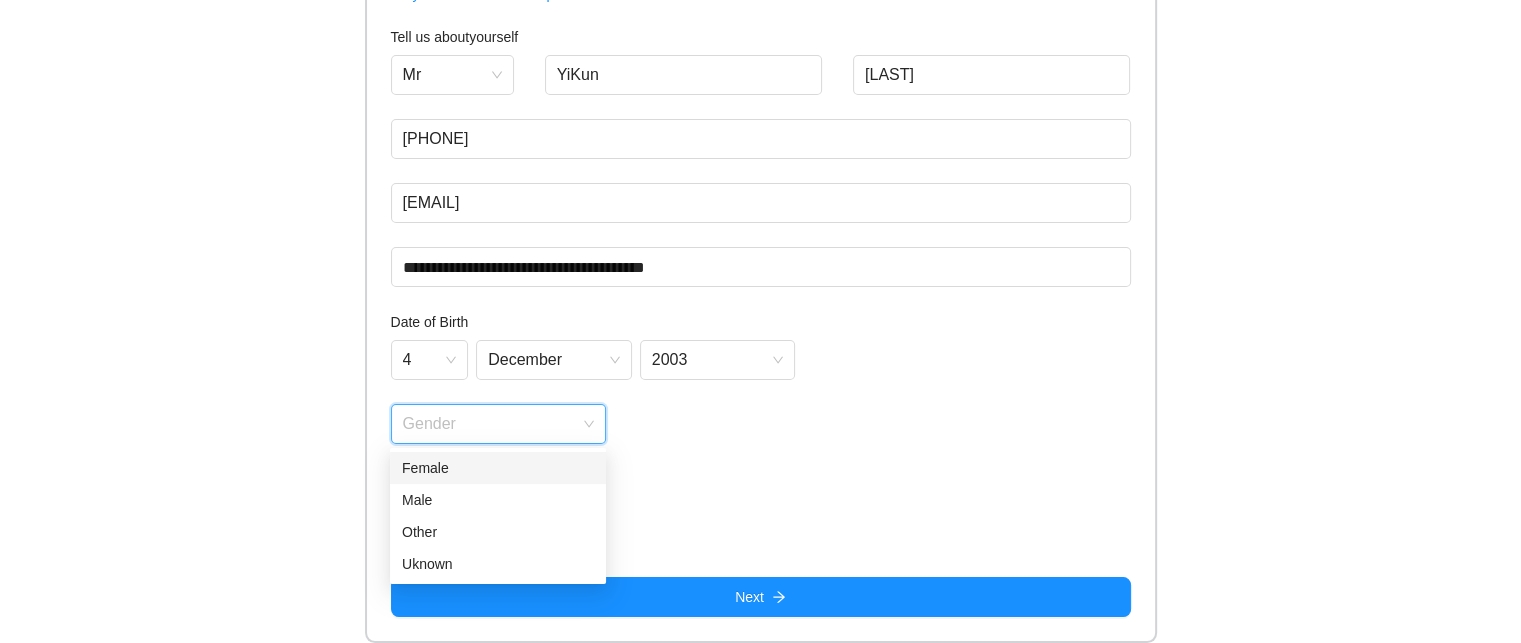 click on "Female" at bounding box center [498, 468] 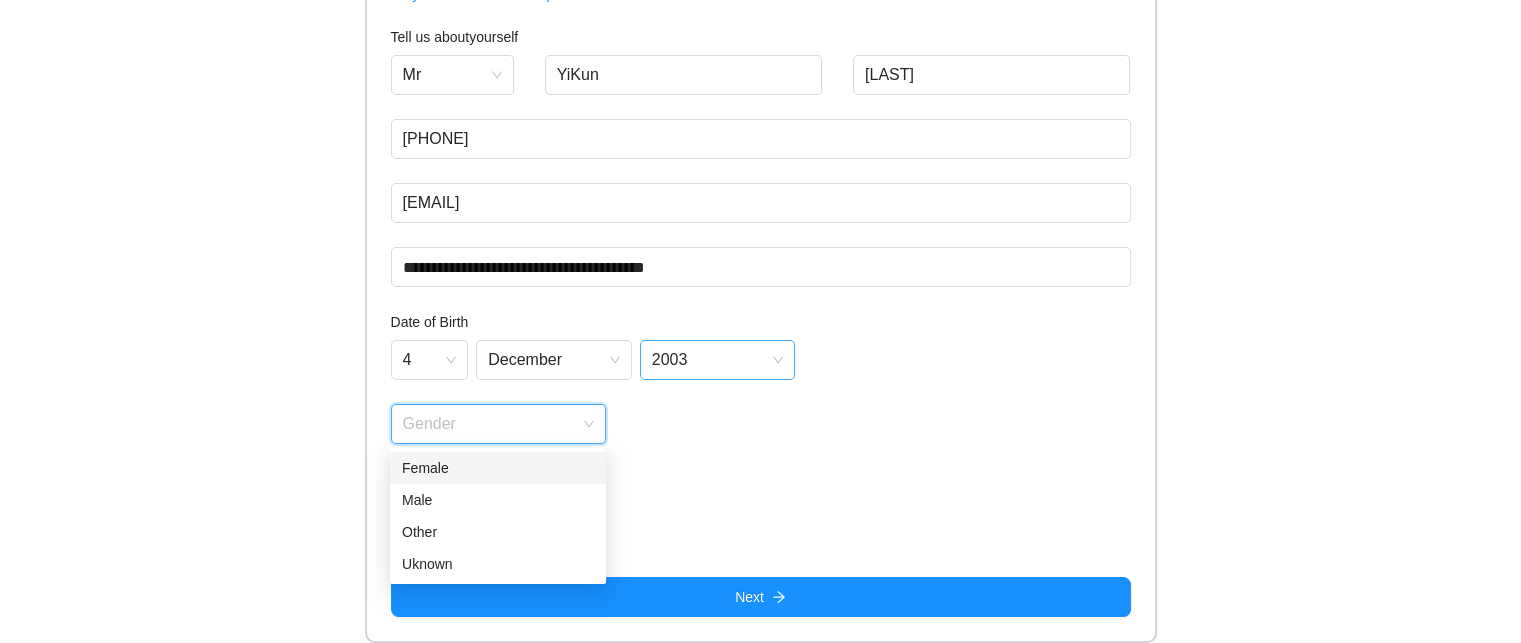 scroll, scrollTop: 184, scrollLeft: 0, axis: vertical 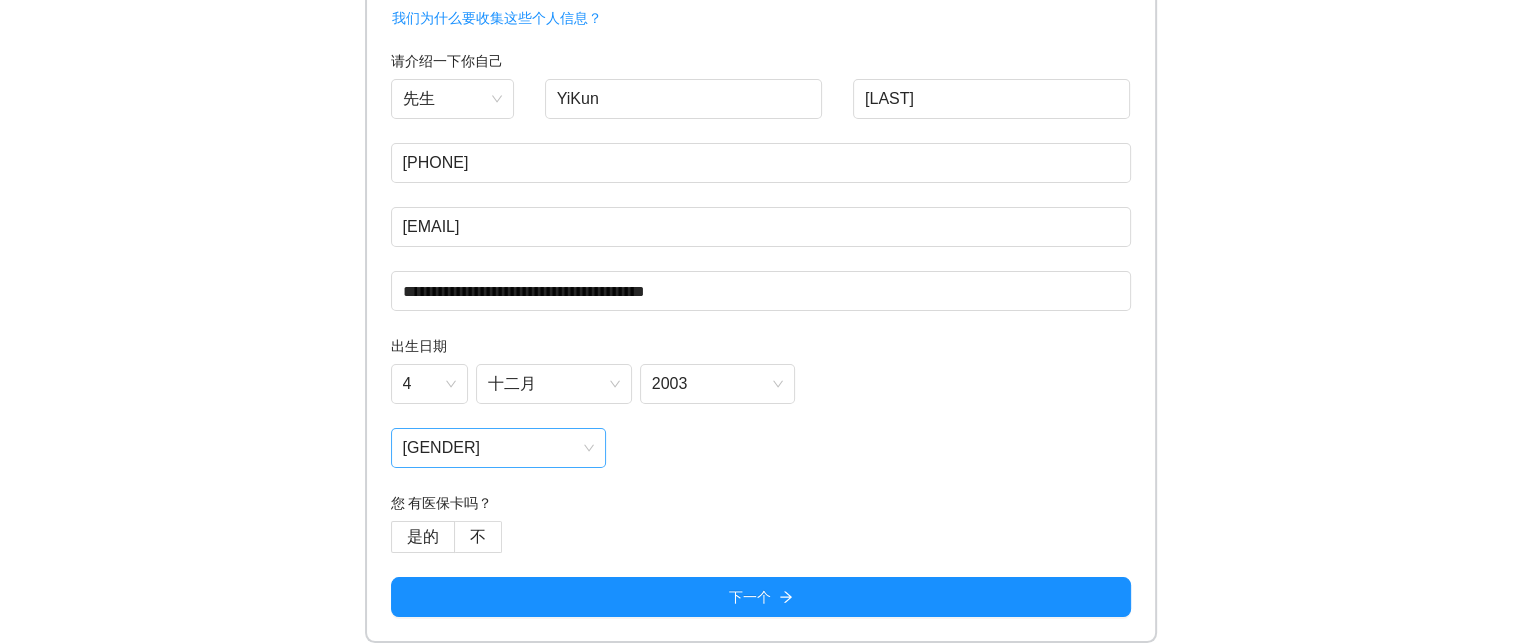 click on "[GENDER]" at bounding box center (499, 448) 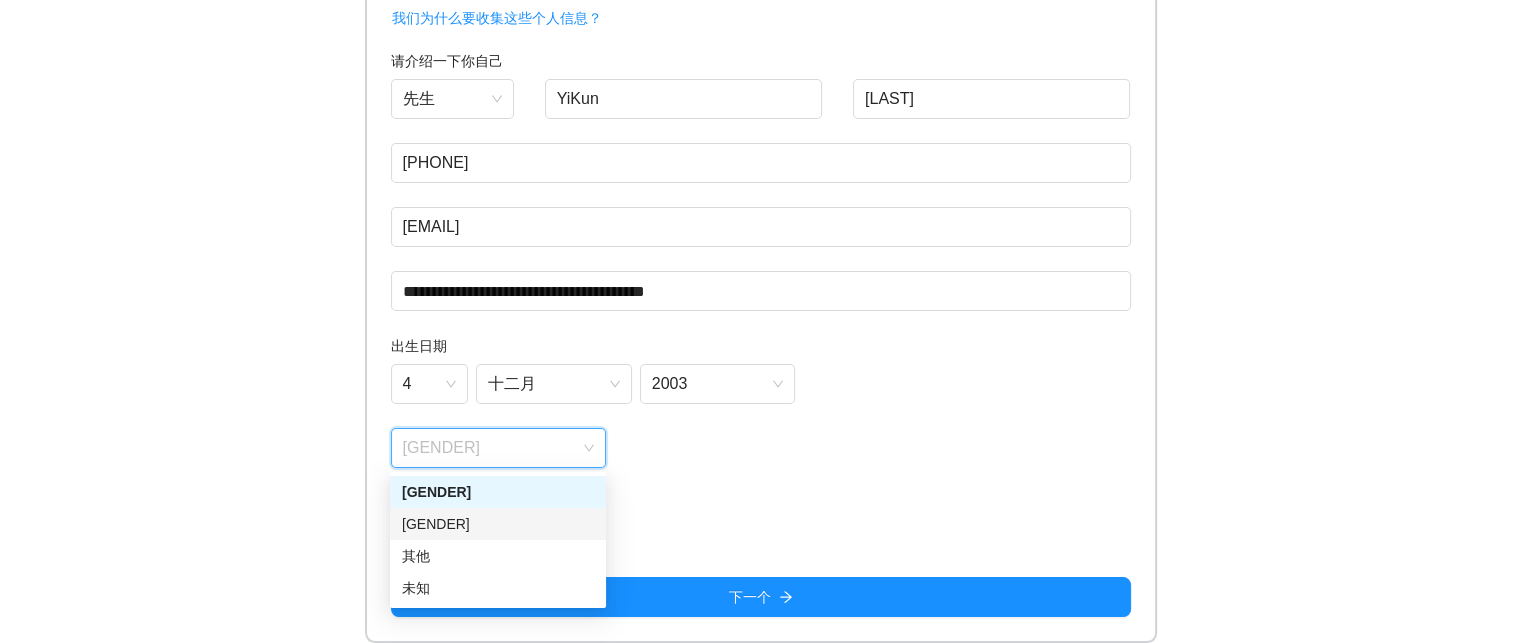 click on "[GENDER]" at bounding box center [498, 524] 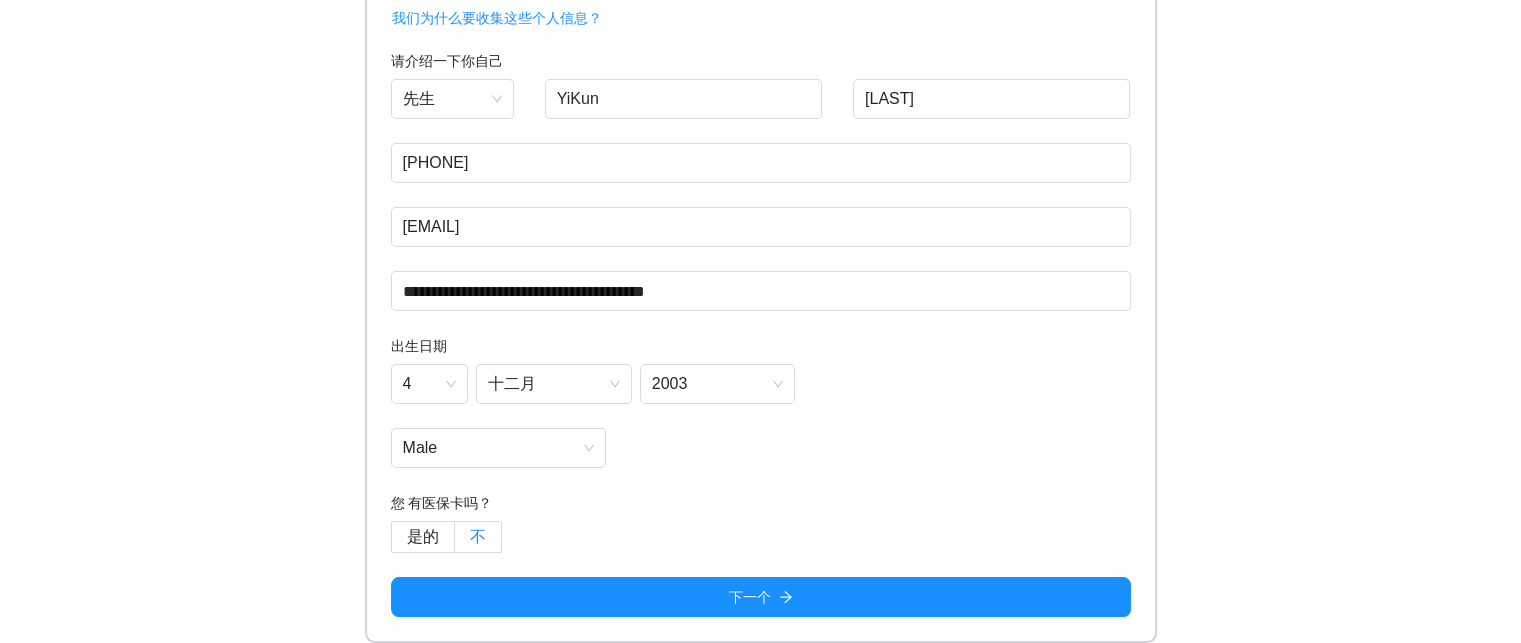 click on "不" at bounding box center (478, 537) 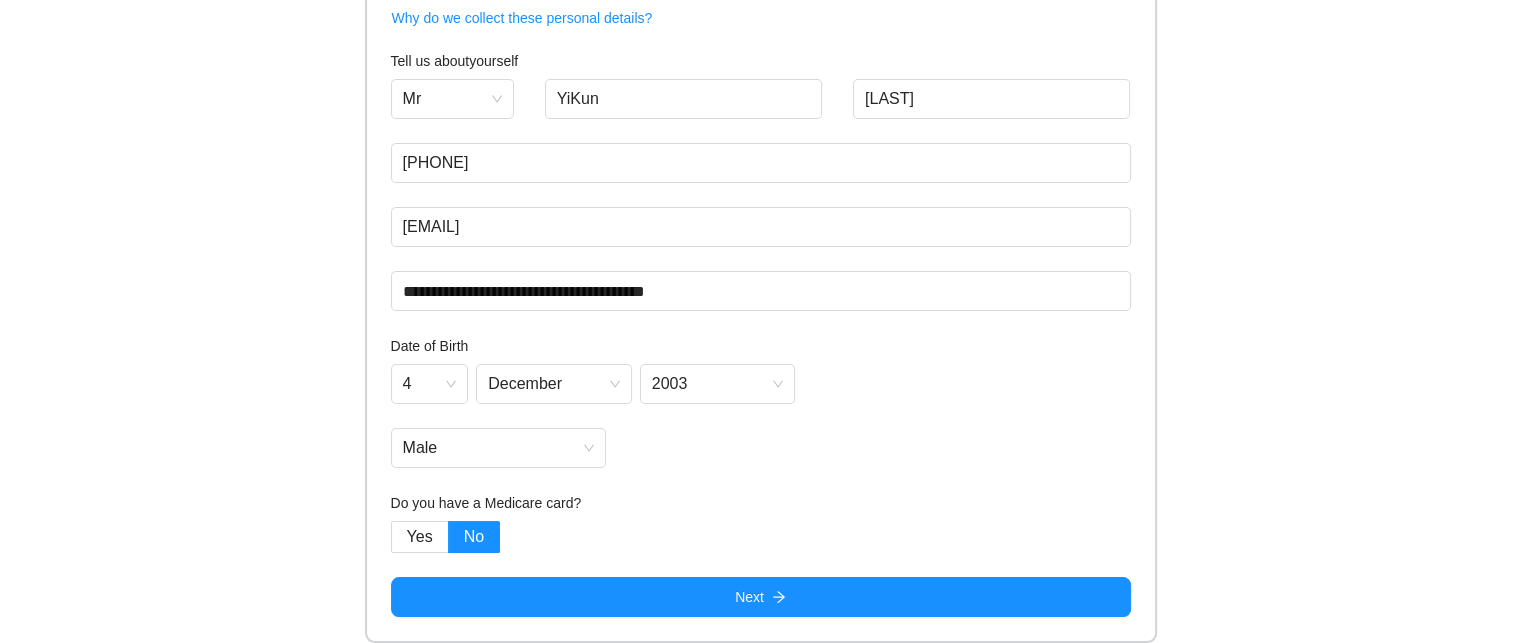 click on "**********" at bounding box center (760, 229) 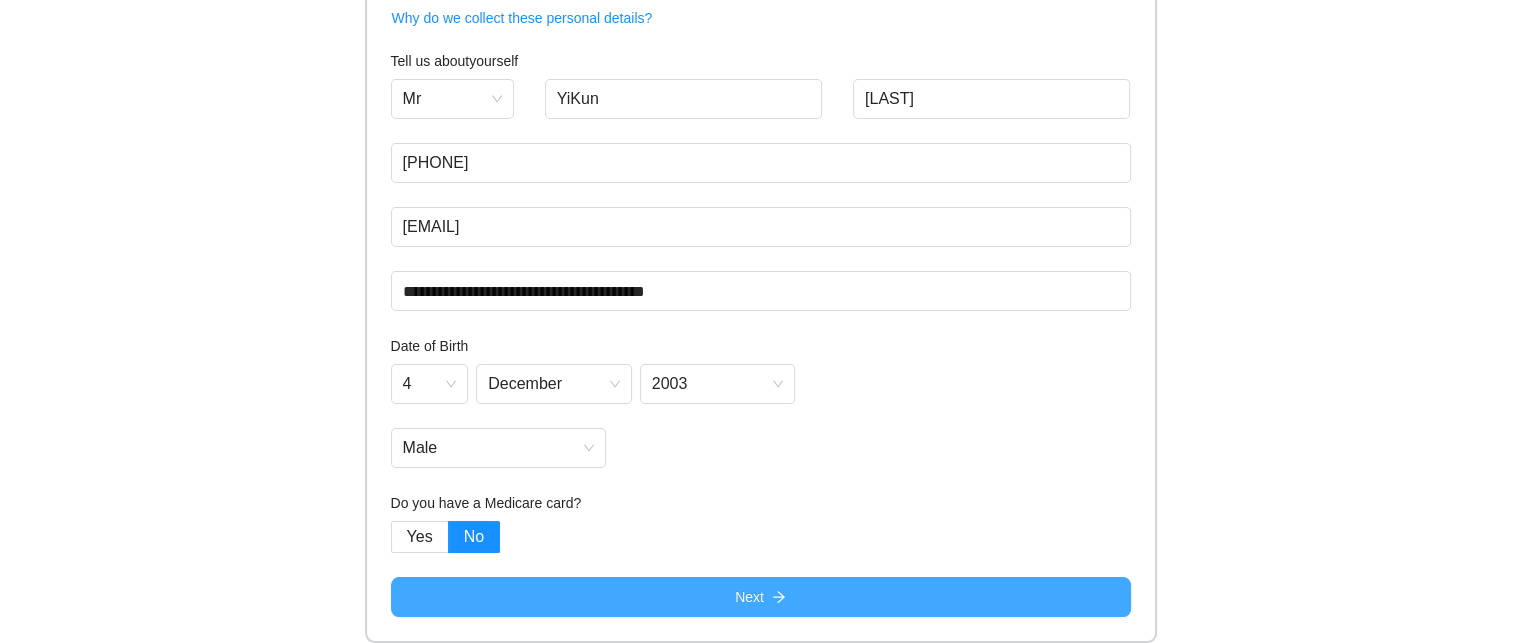 click on "Next" at bounding box center (761, 597) 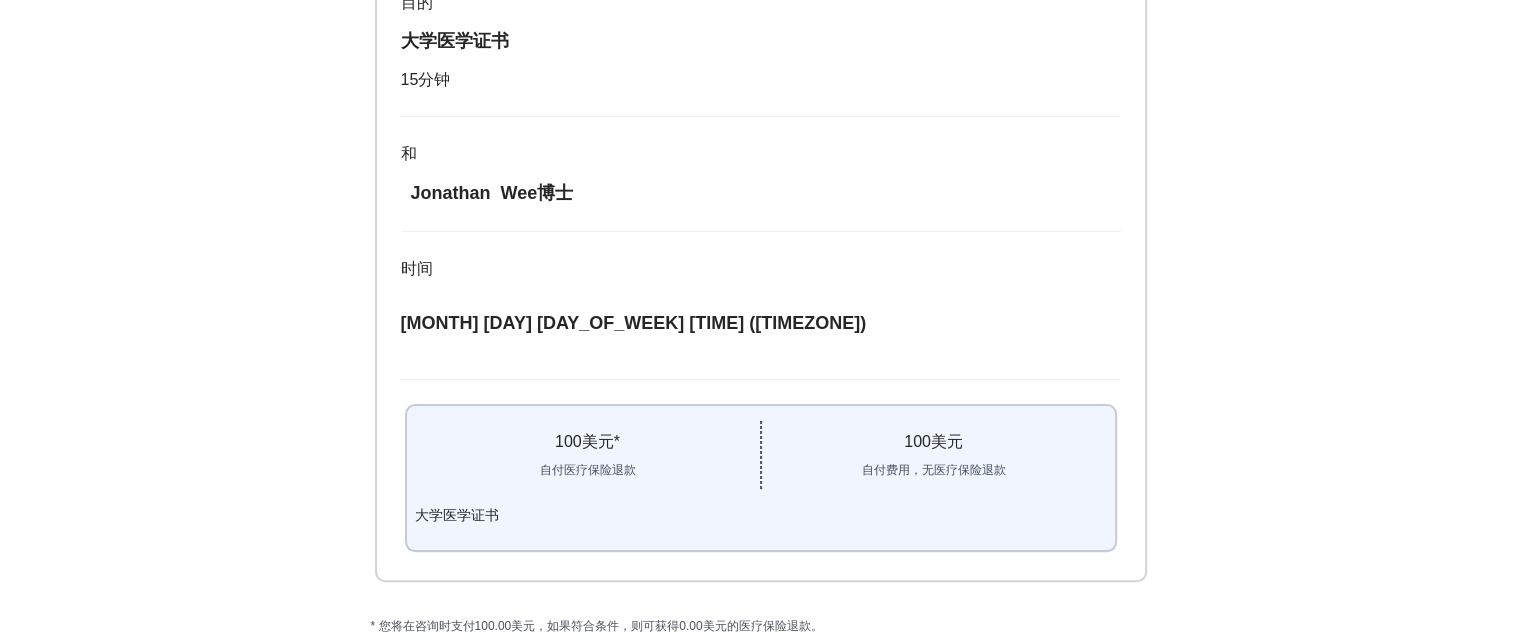 scroll, scrollTop: 471, scrollLeft: 0, axis: vertical 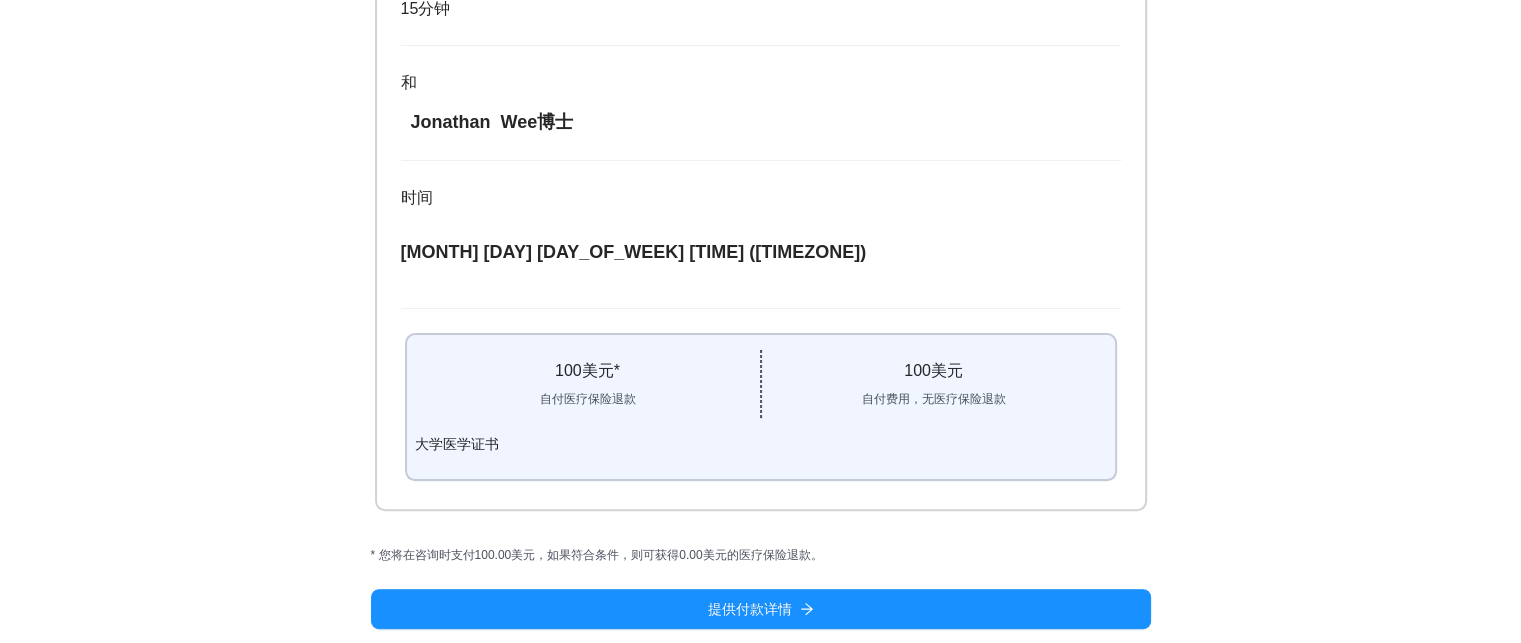 click on "自付医疗保险退款" at bounding box center [587, 399] 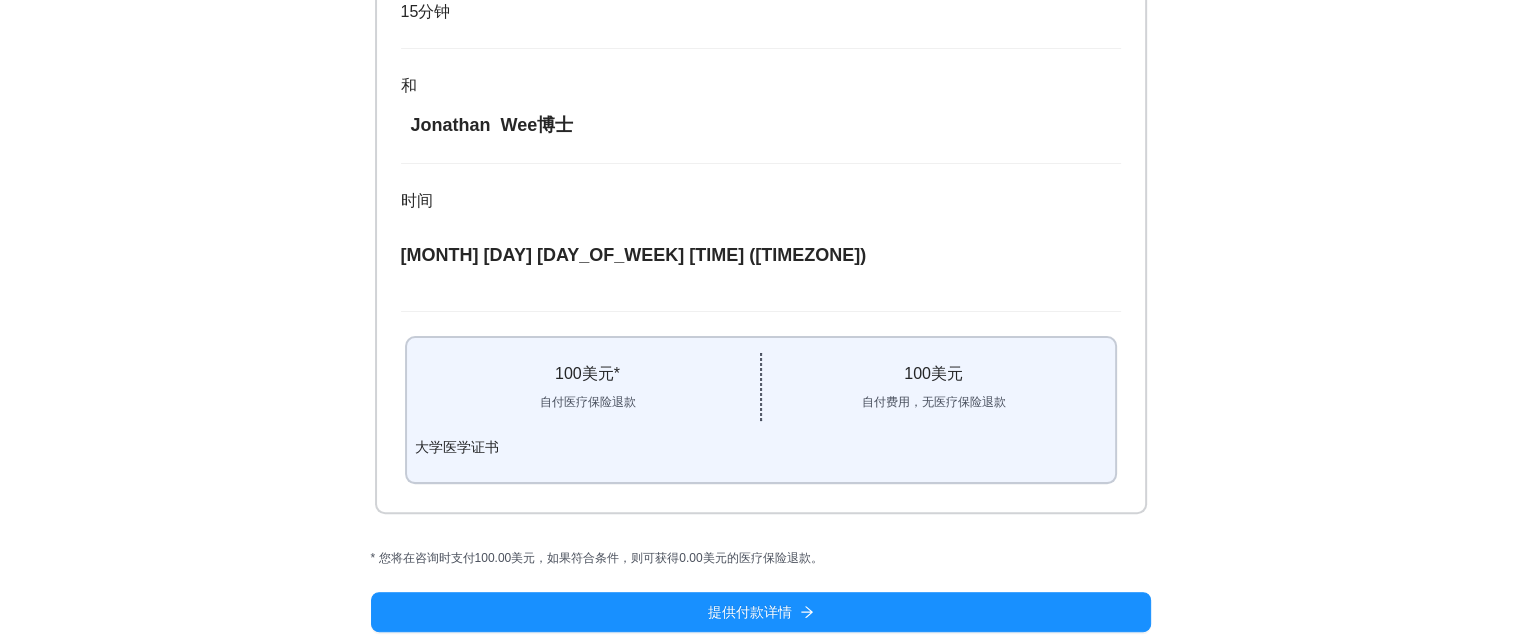 scroll, scrollTop: 471, scrollLeft: 0, axis: vertical 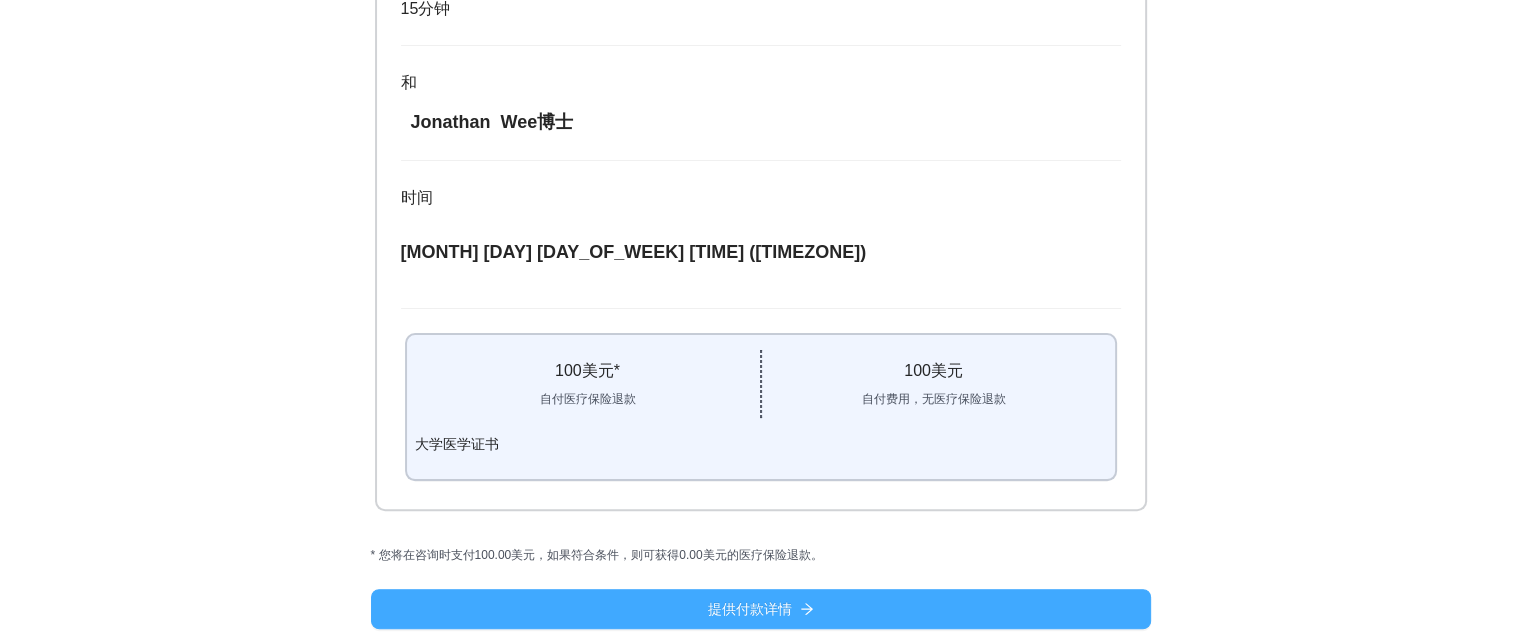 click on "提供付款详情" at bounding box center (761, 609) 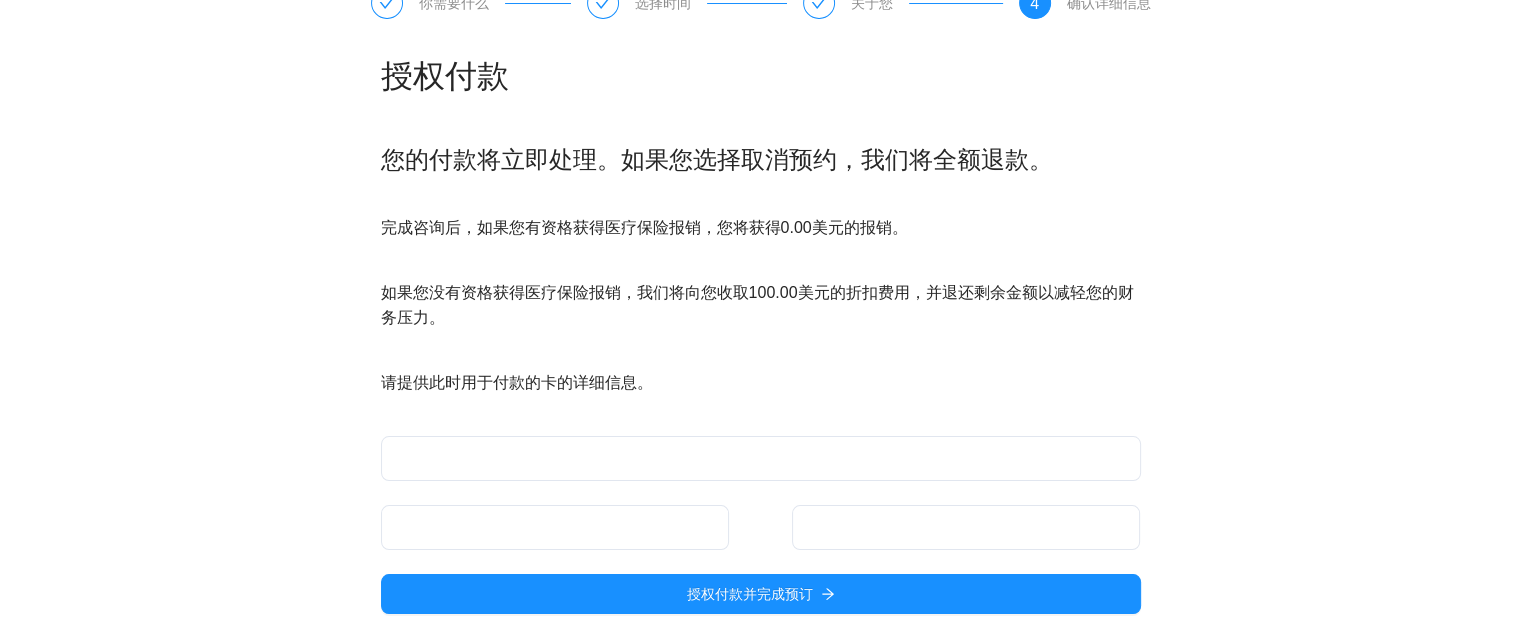 scroll, scrollTop: 81, scrollLeft: 0, axis: vertical 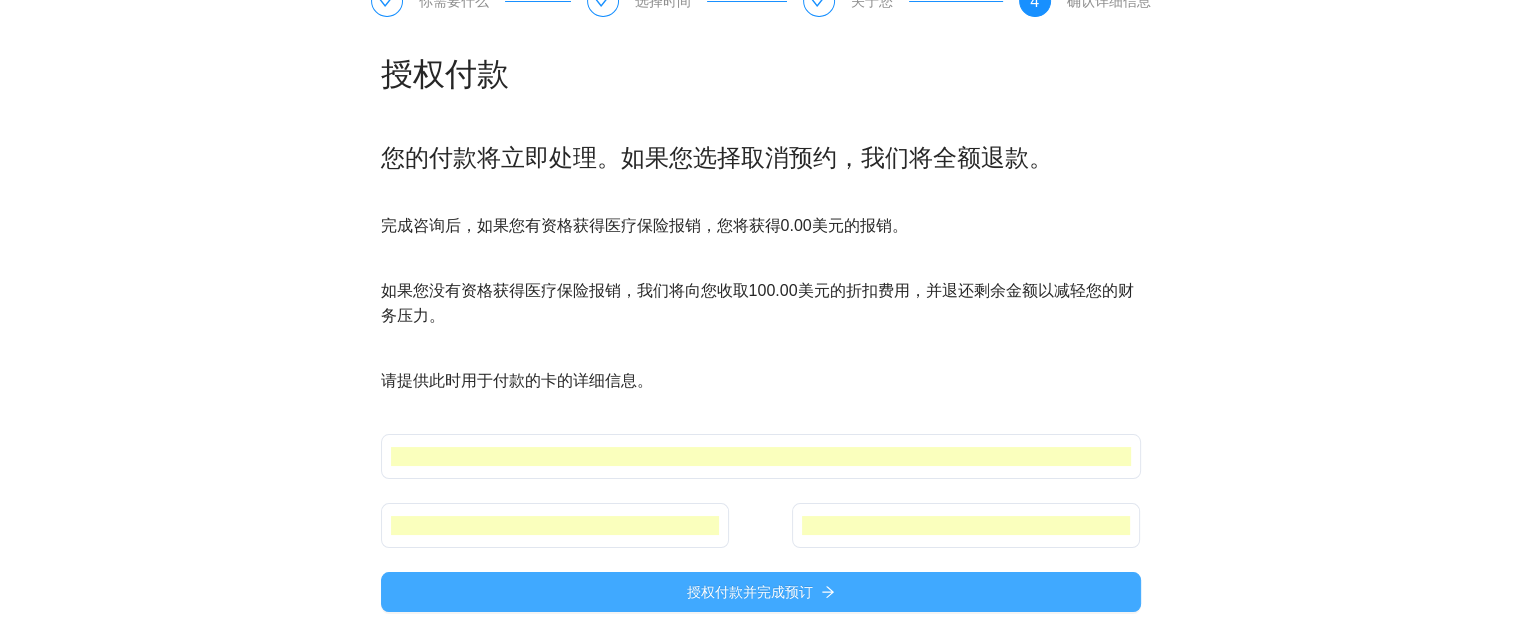 click 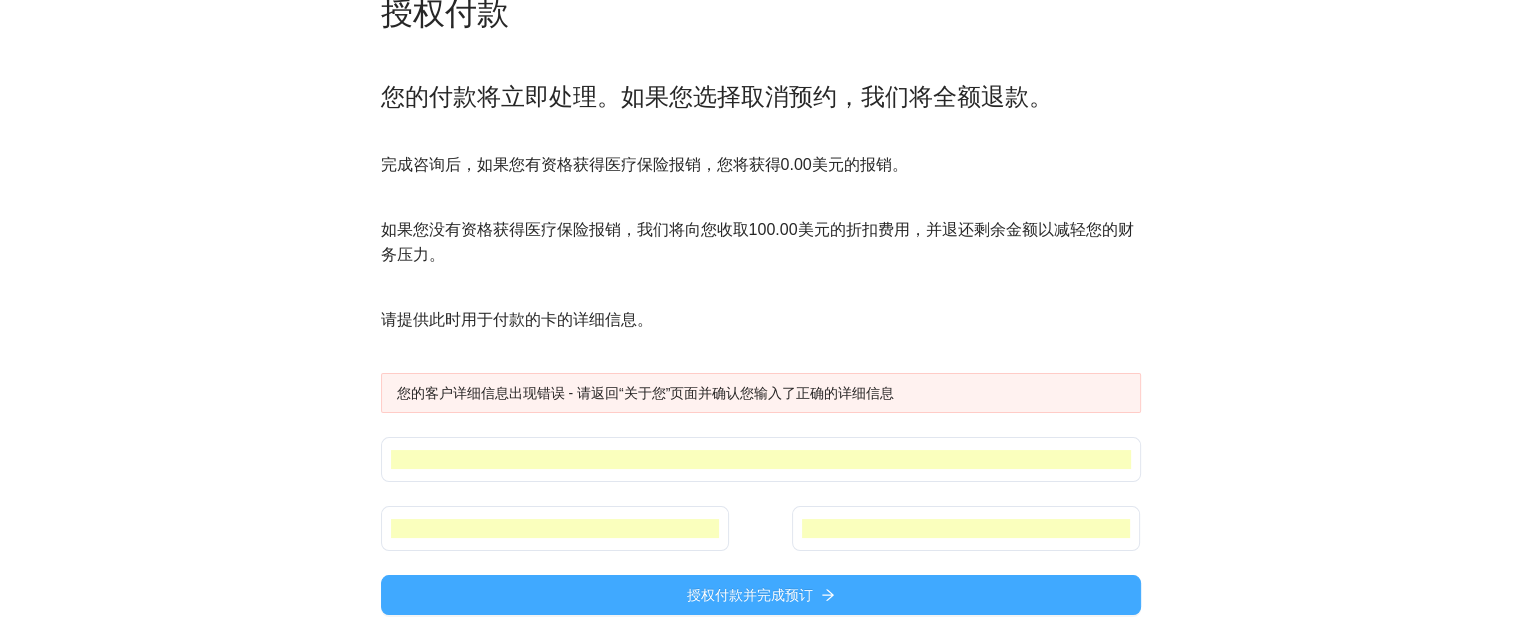 scroll, scrollTop: 145, scrollLeft: 0, axis: vertical 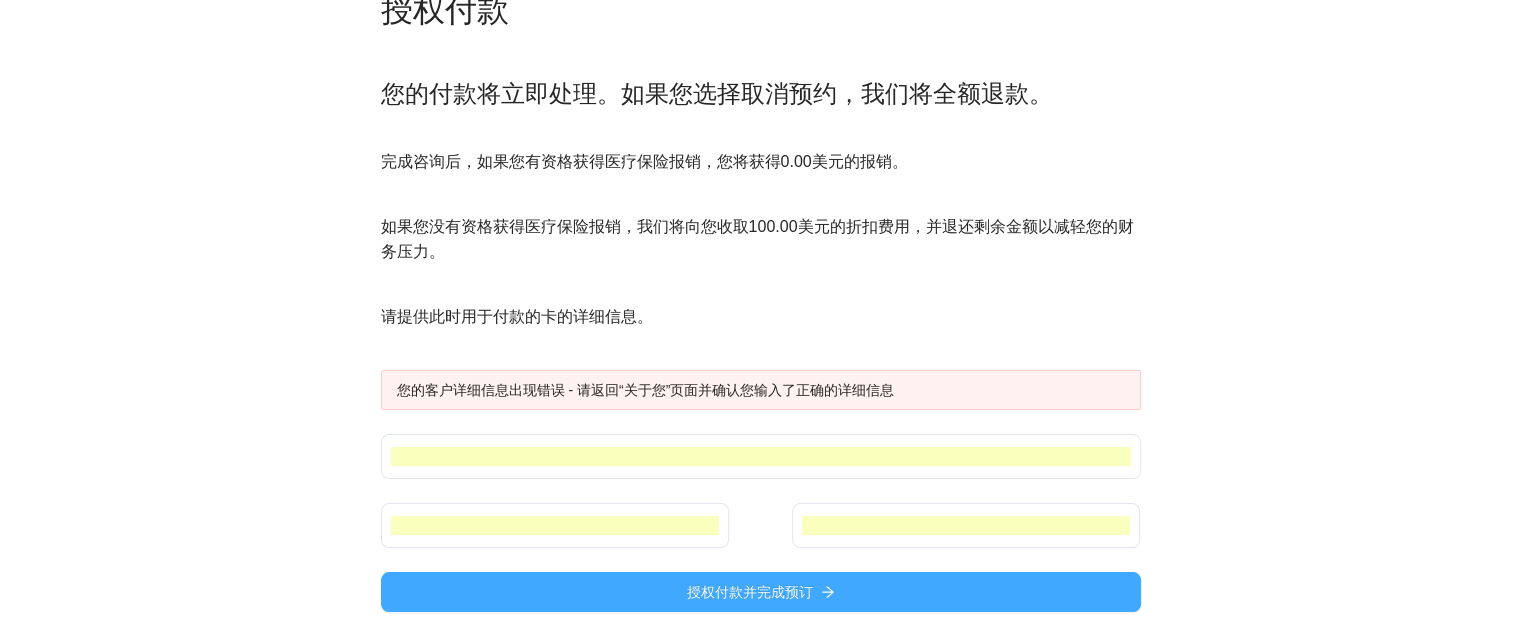 click 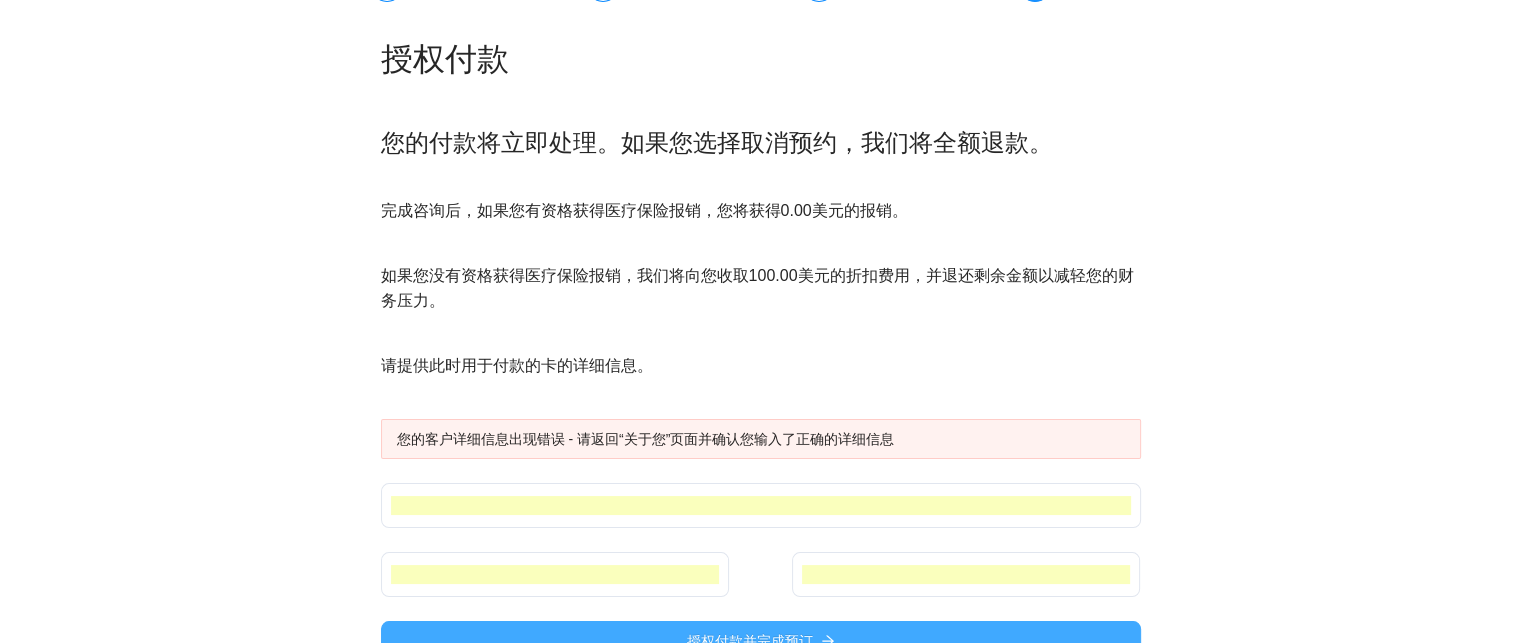 scroll, scrollTop: 145, scrollLeft: 0, axis: vertical 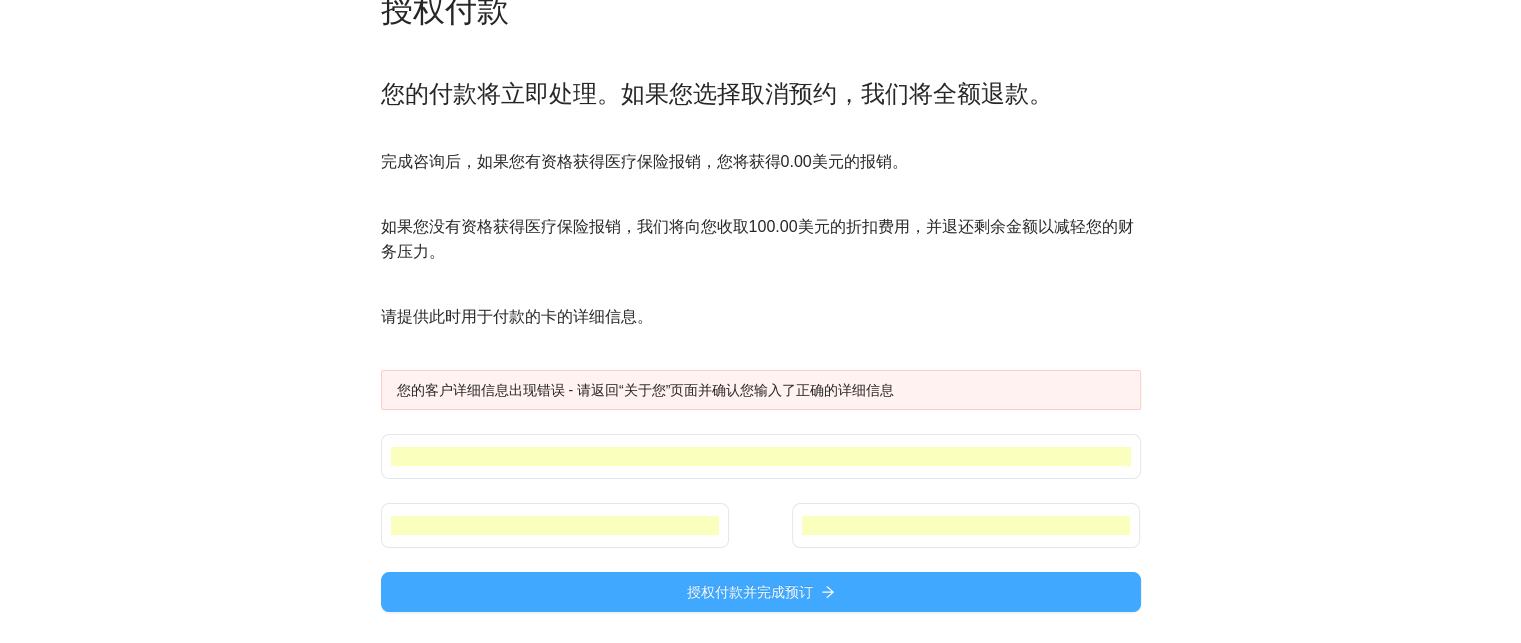 drag, startPoint x: 1200, startPoint y: 215, endPoint x: 989, endPoint y: 583, distance: 424.19925 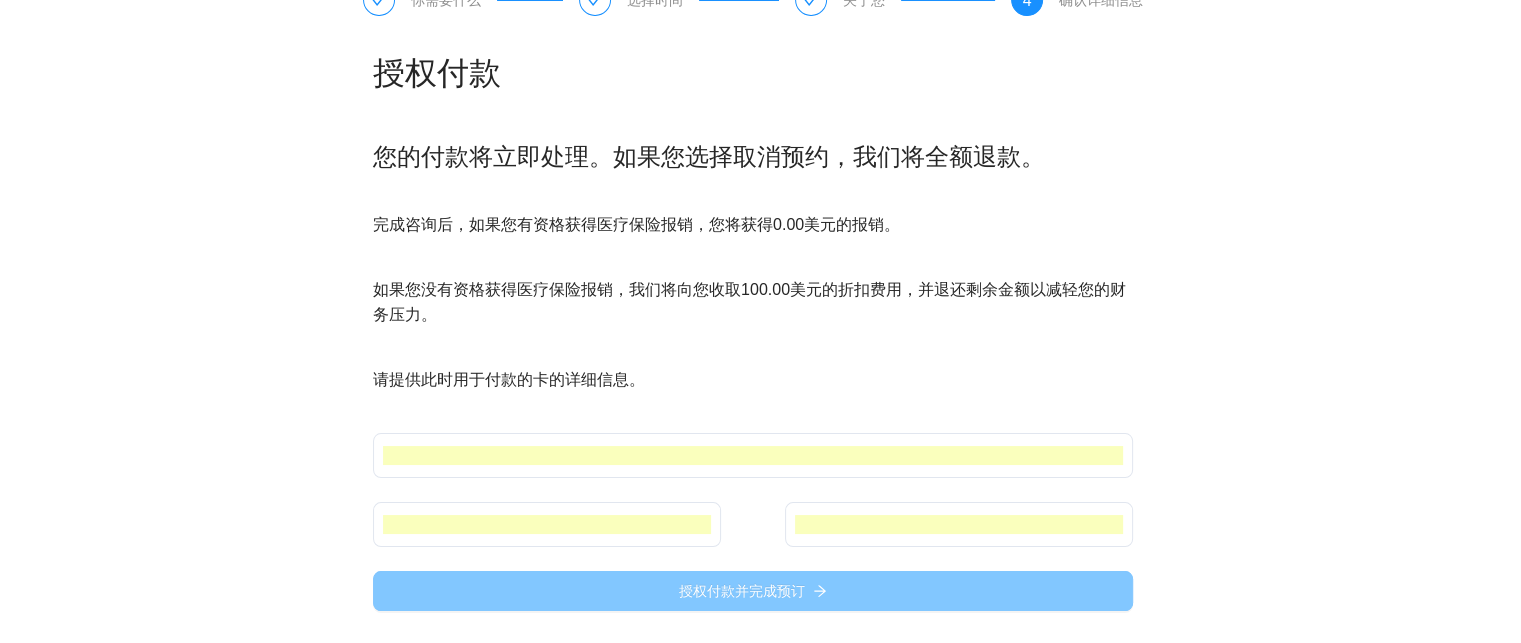 scroll, scrollTop: 81, scrollLeft: 0, axis: vertical 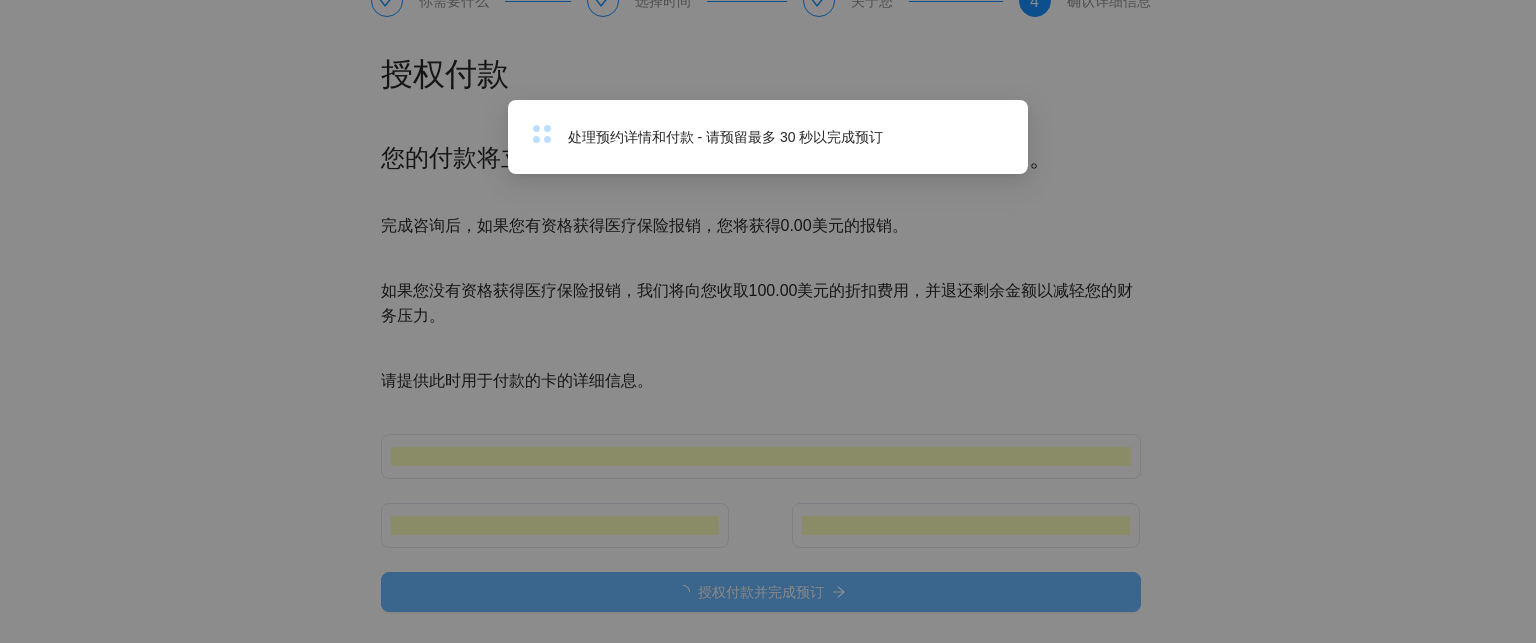 click on "处理预约详情和付款 - 请预留最多 30 秒以完成预订" at bounding box center (768, 321) 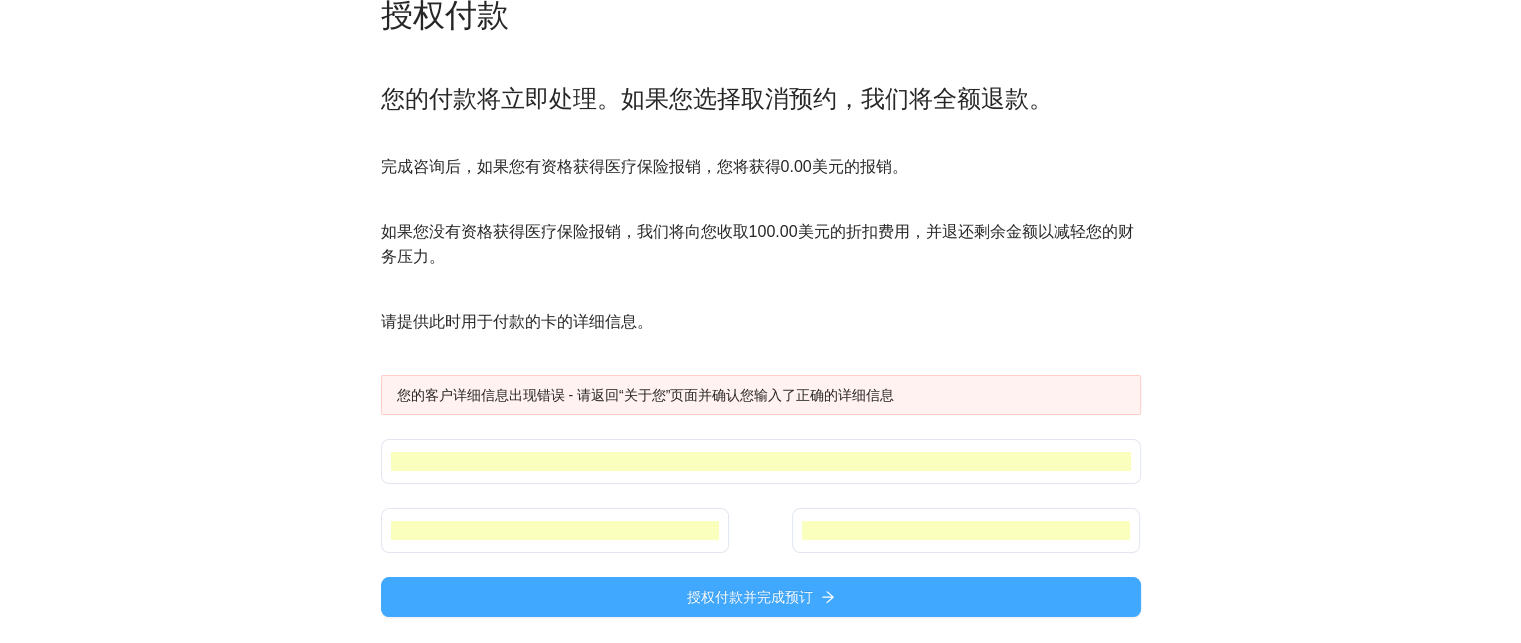 scroll, scrollTop: 145, scrollLeft: 0, axis: vertical 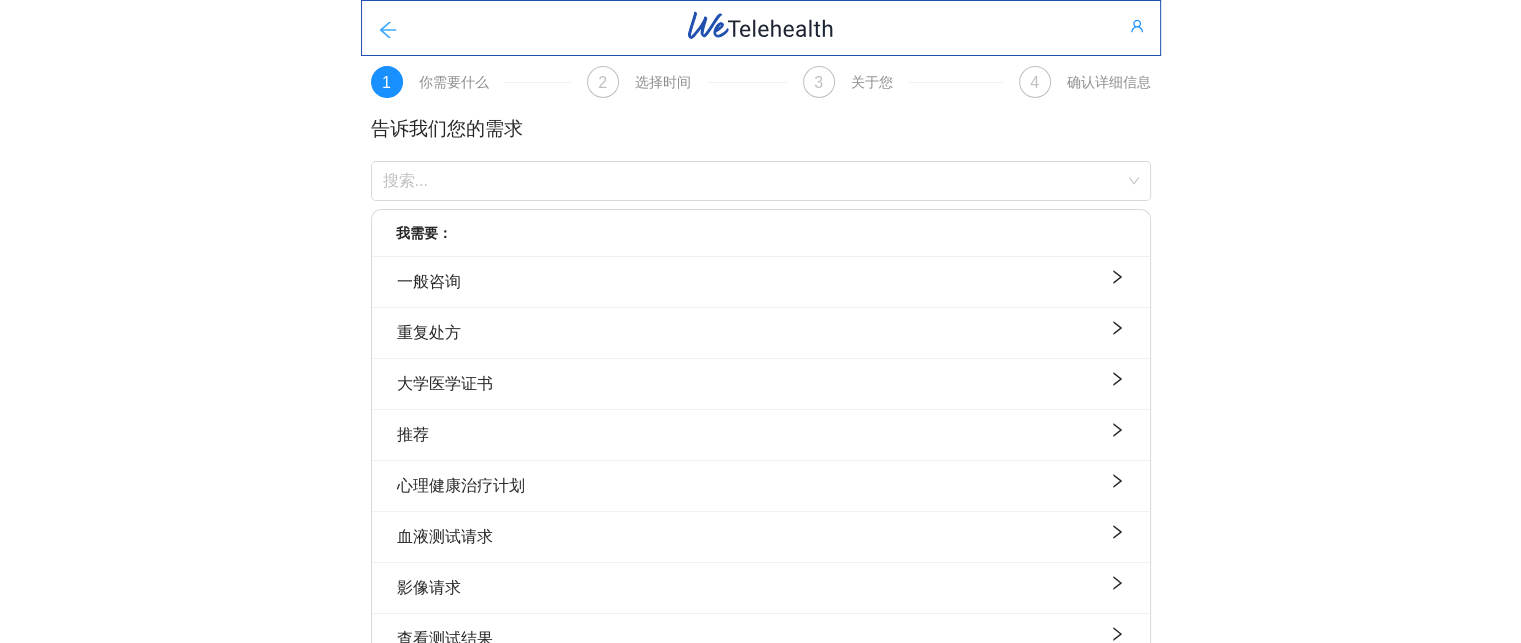 click 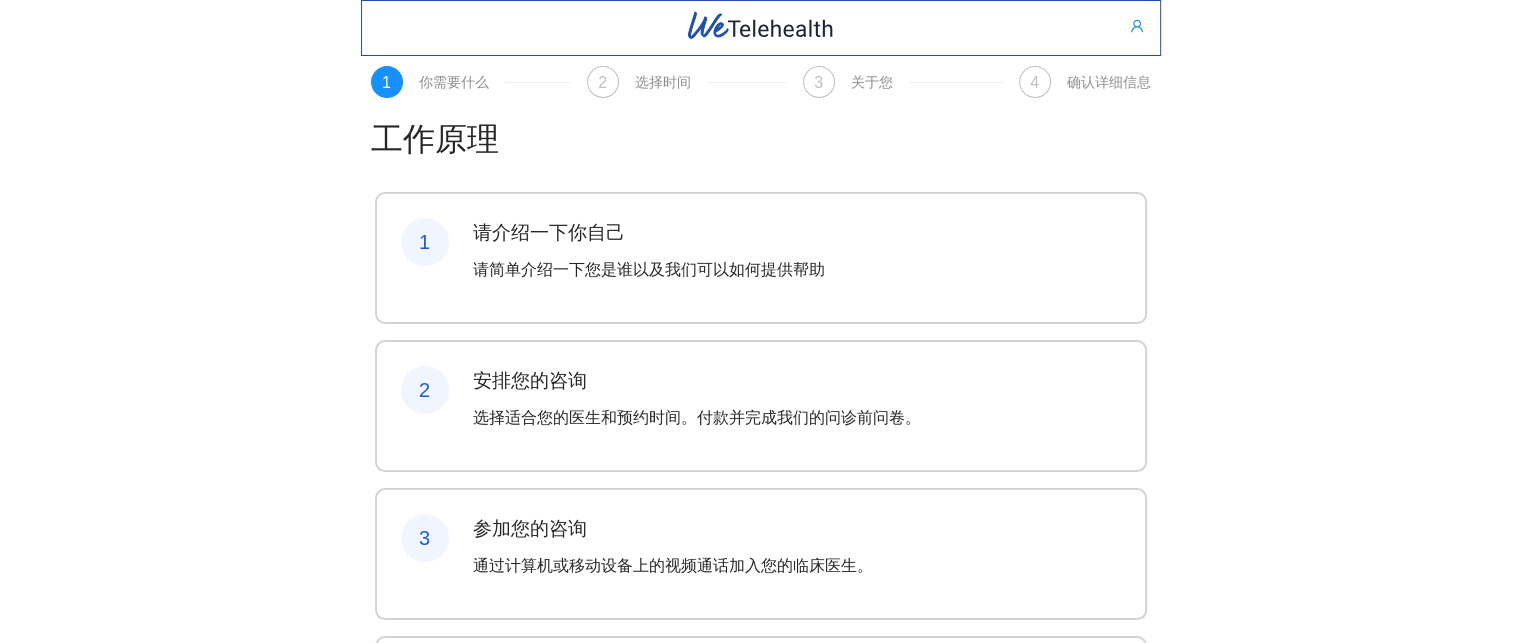click at bounding box center (761, 28) 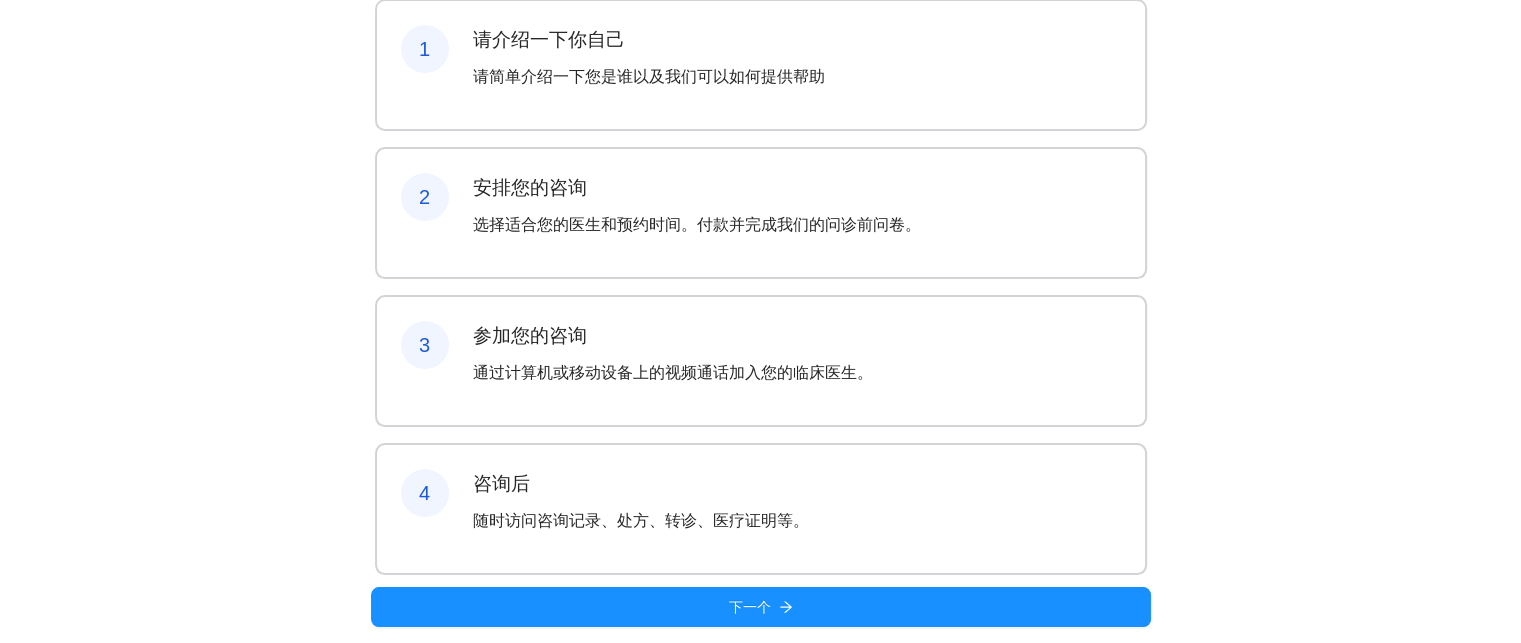 scroll, scrollTop: 270, scrollLeft: 0, axis: vertical 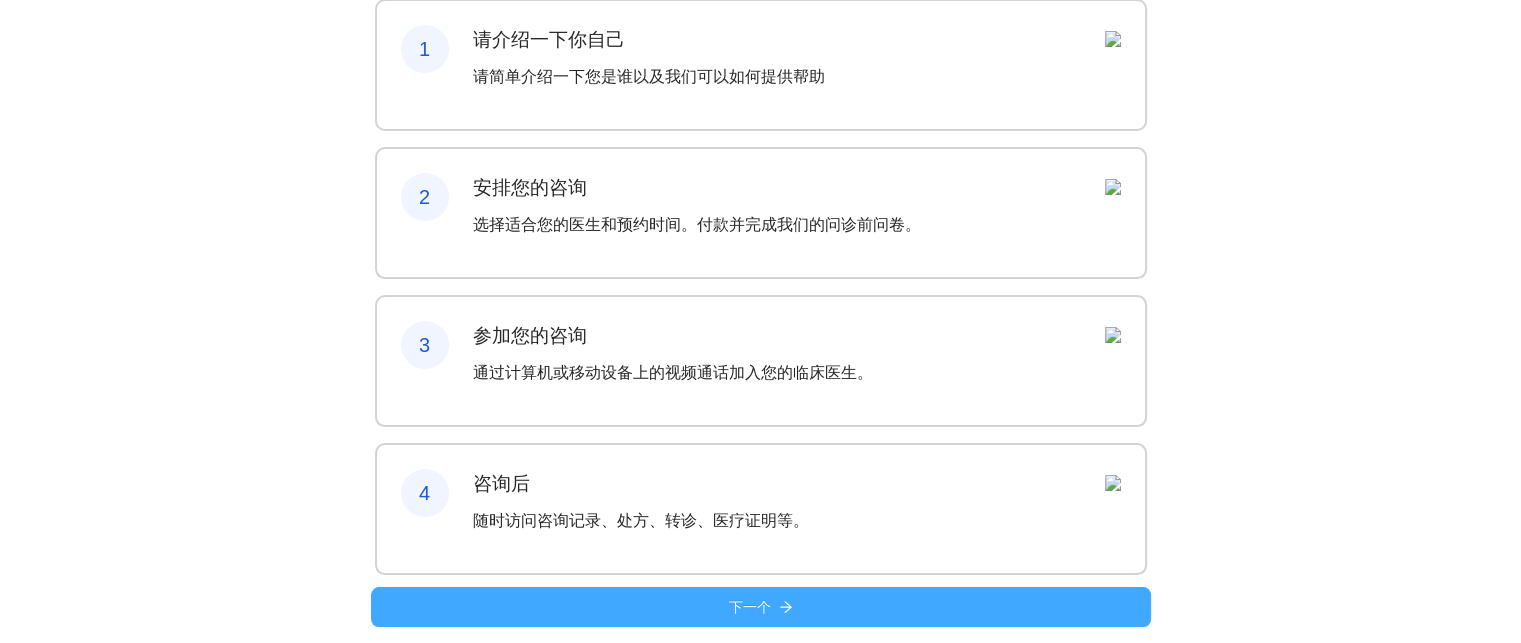click on "下一个" at bounding box center [761, 607] 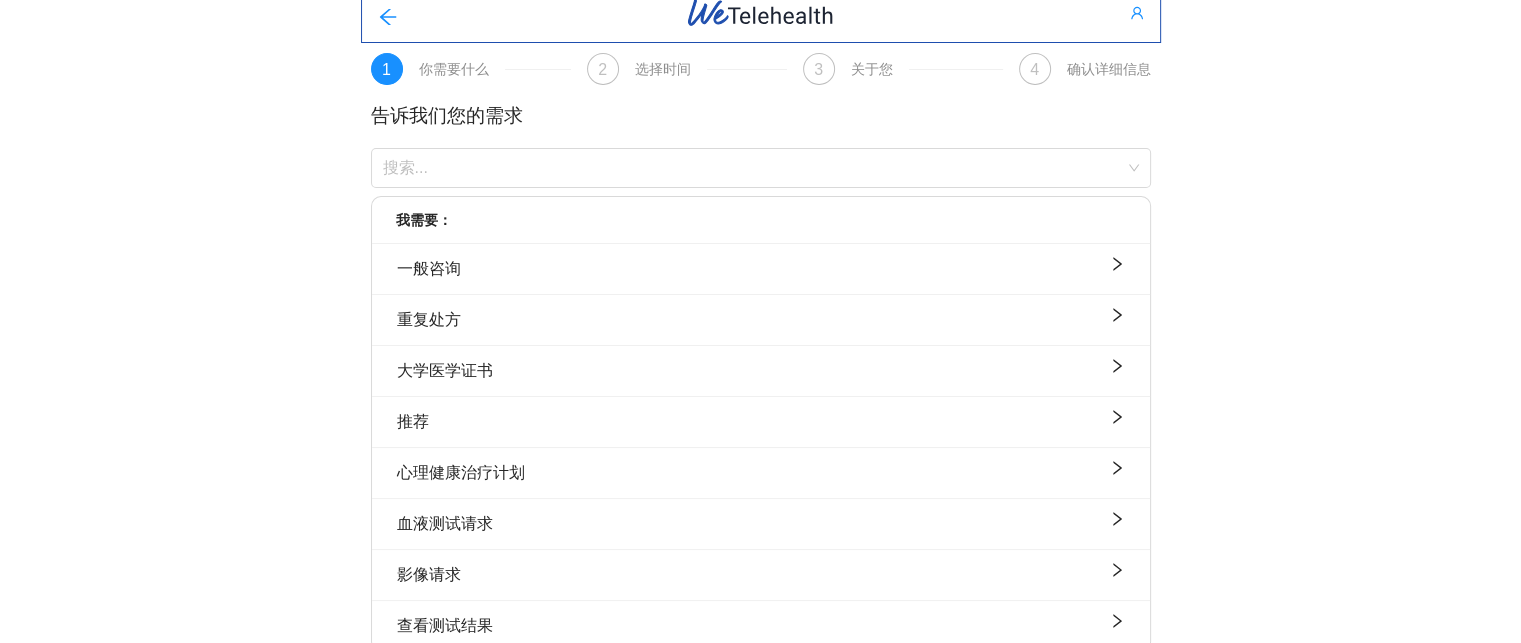 scroll, scrollTop: 32, scrollLeft: 0, axis: vertical 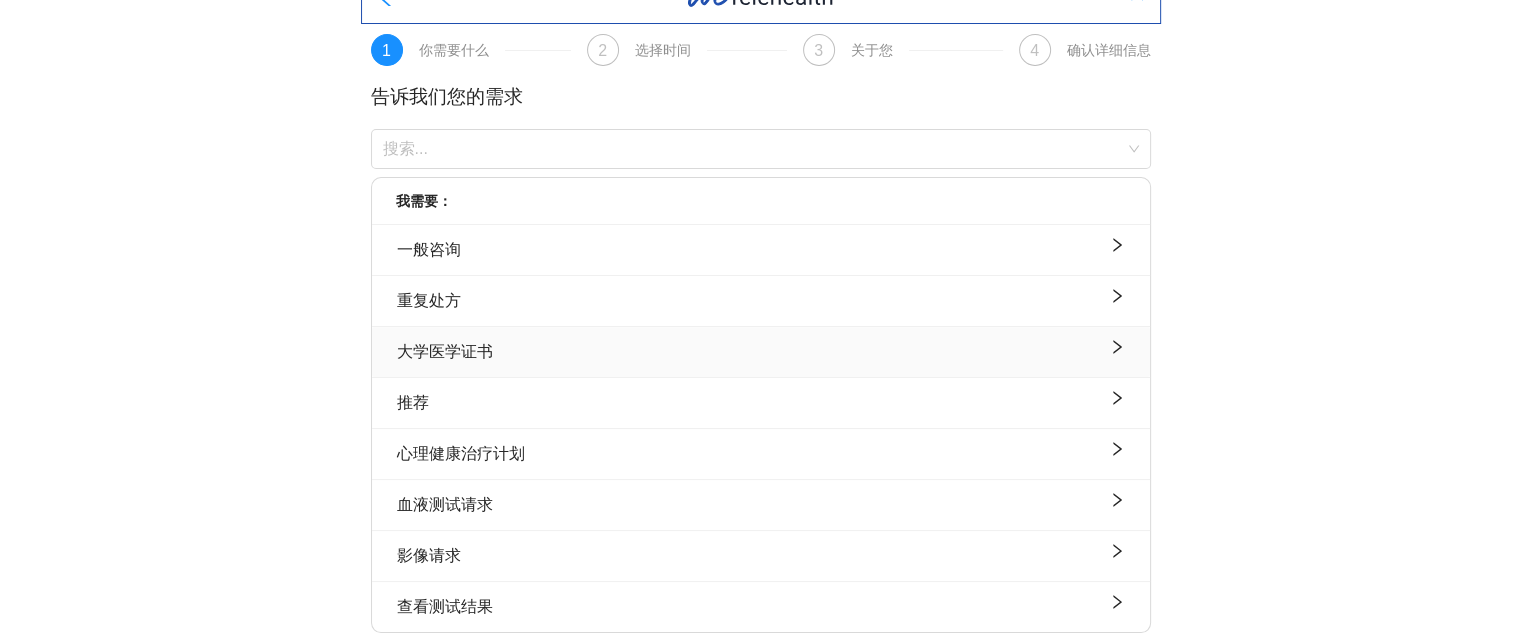 click on "大学医学证书" at bounding box center (761, 352) 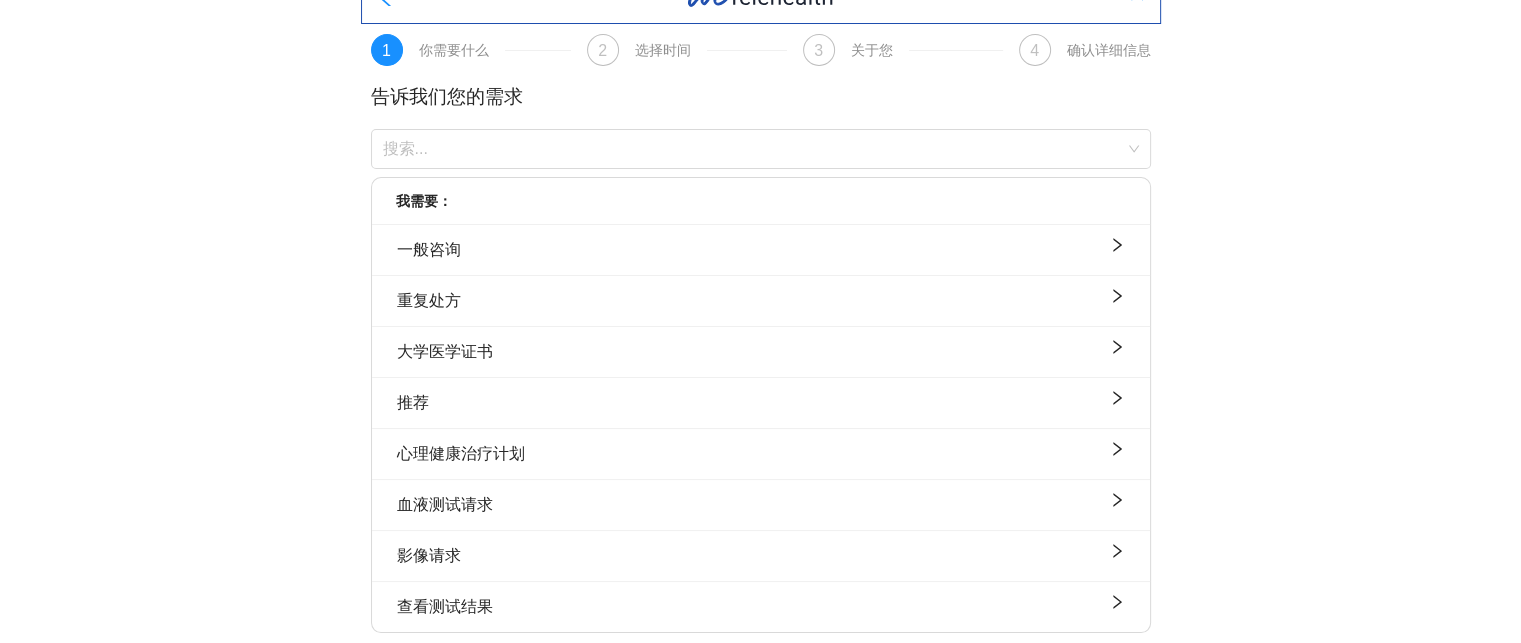 scroll, scrollTop: 0, scrollLeft: 0, axis: both 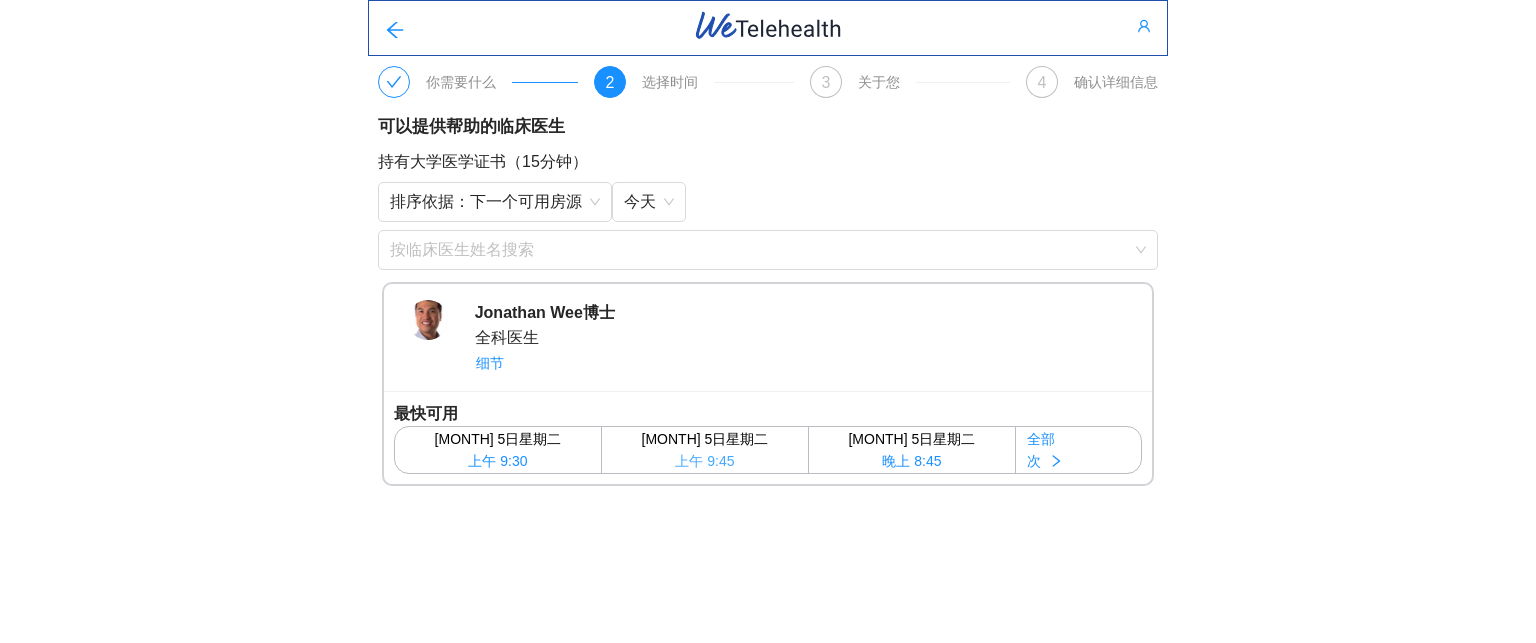 click on "8 月 5 日星期二" at bounding box center [705, 439] 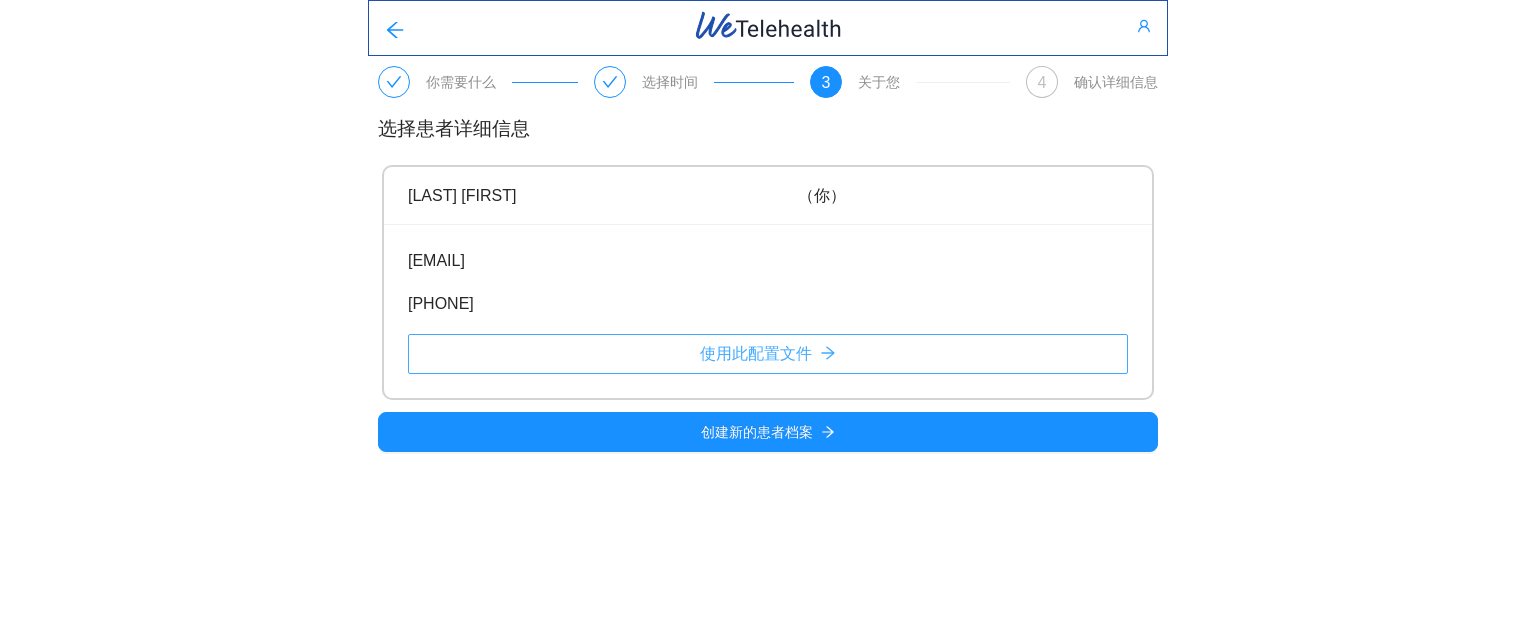 click on "使用此配置文件" at bounding box center (756, 353) 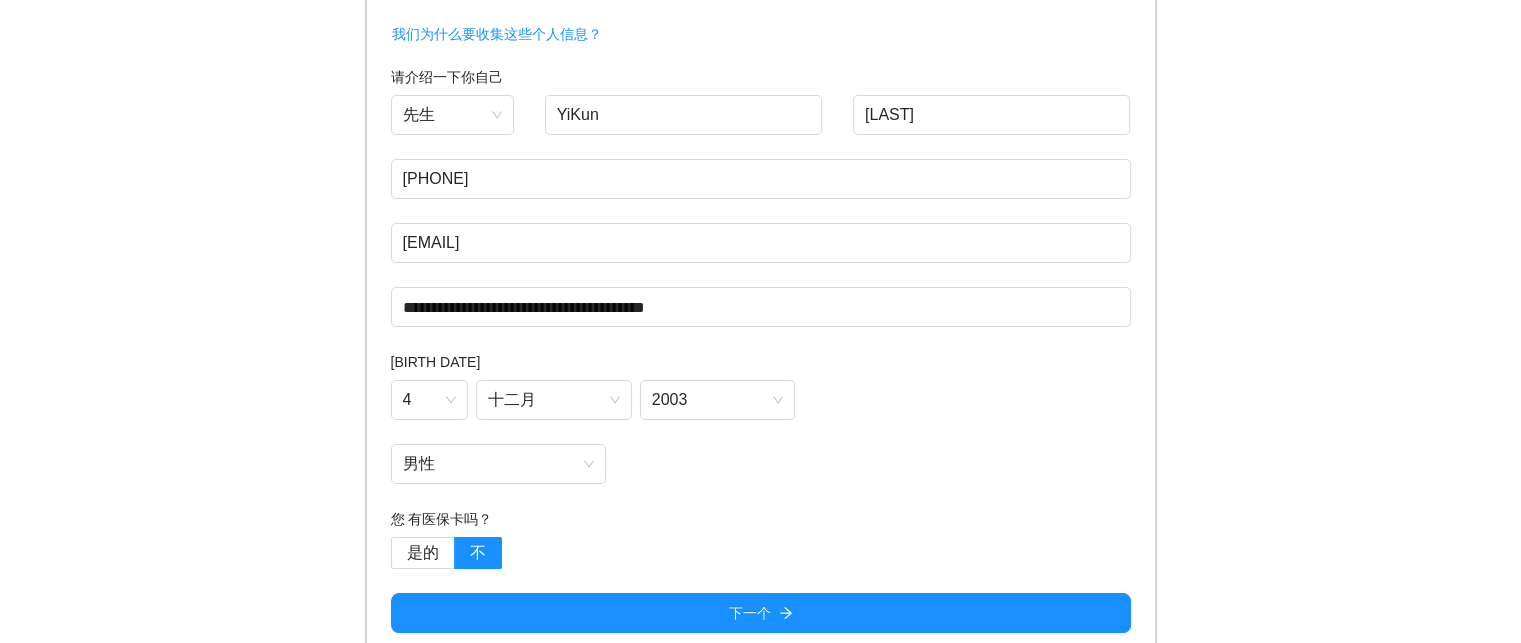 scroll, scrollTop: 184, scrollLeft: 0, axis: vertical 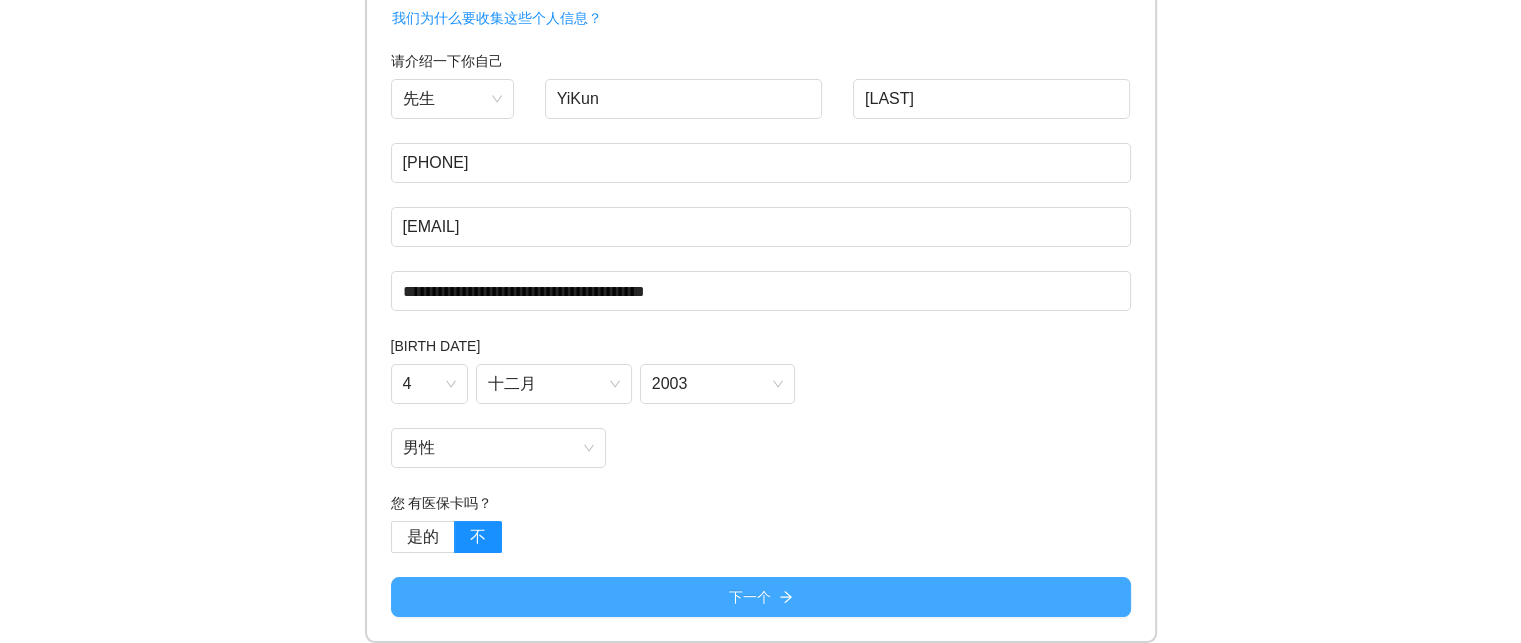 click 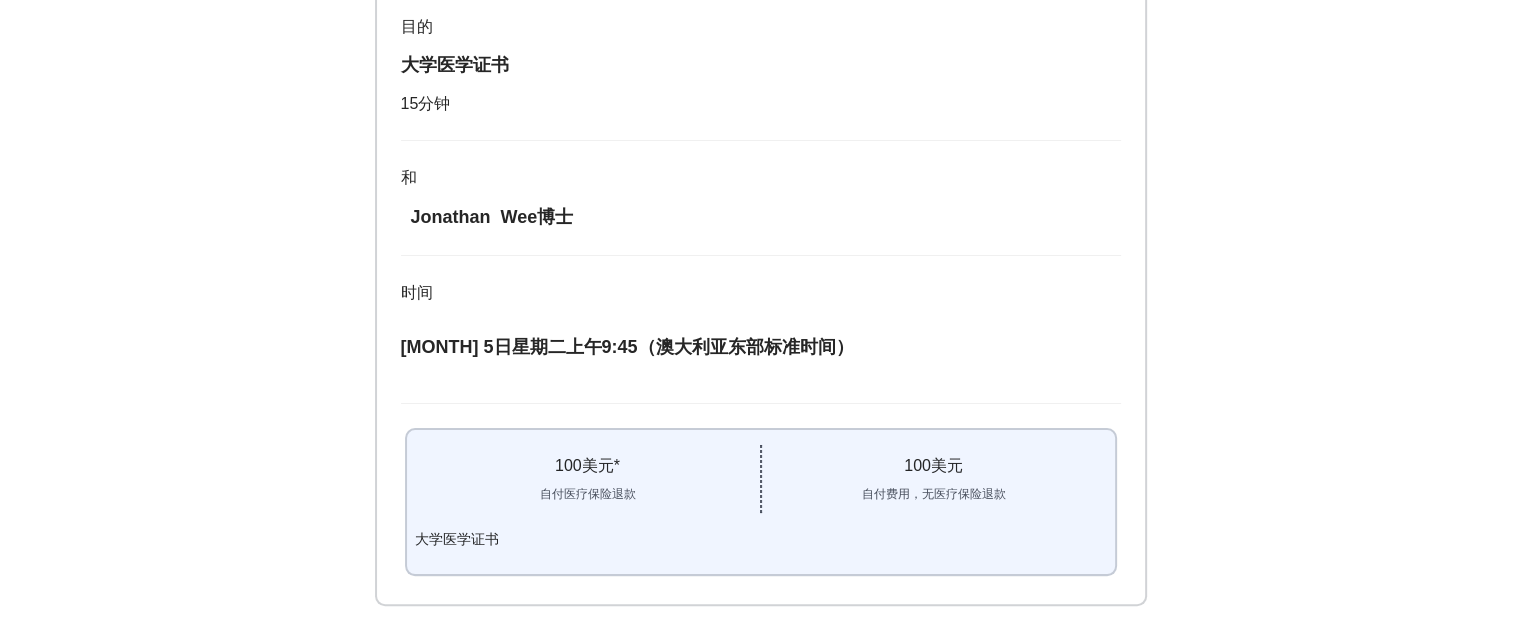 scroll, scrollTop: 471, scrollLeft: 0, axis: vertical 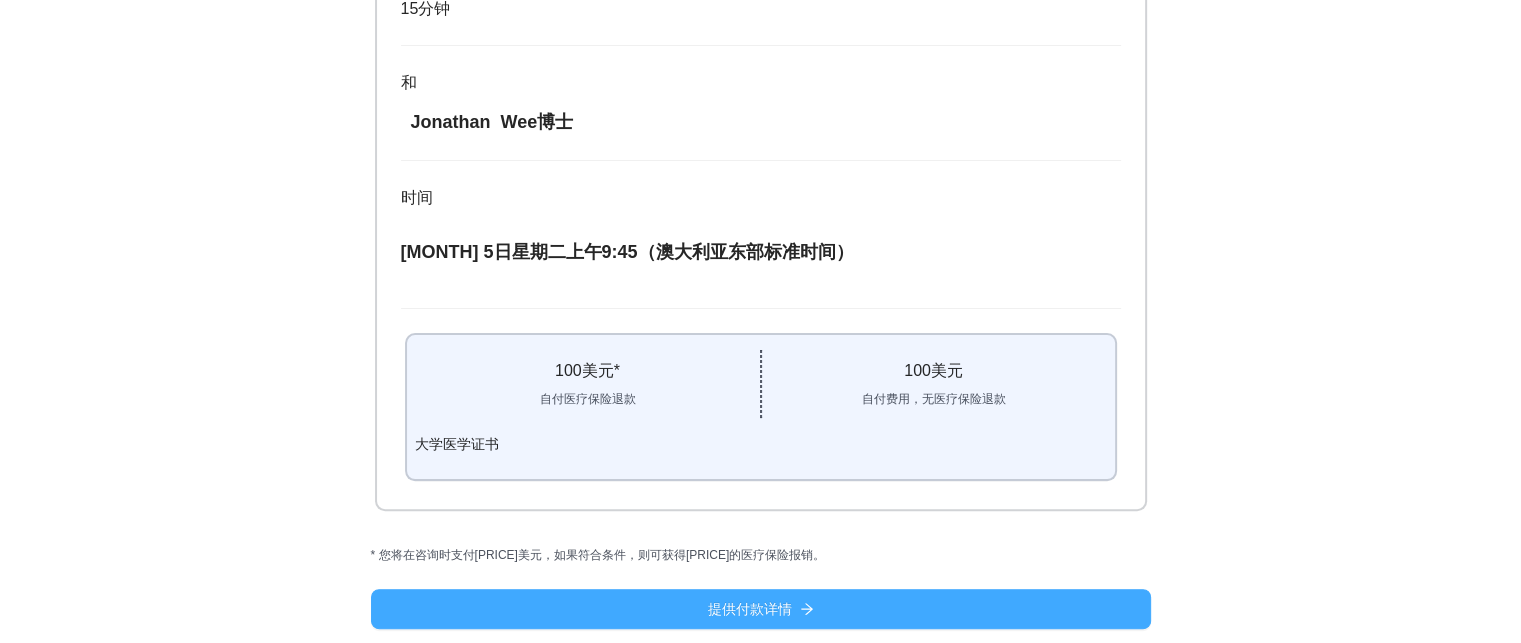 click on "提供付款详情" at bounding box center [761, 609] 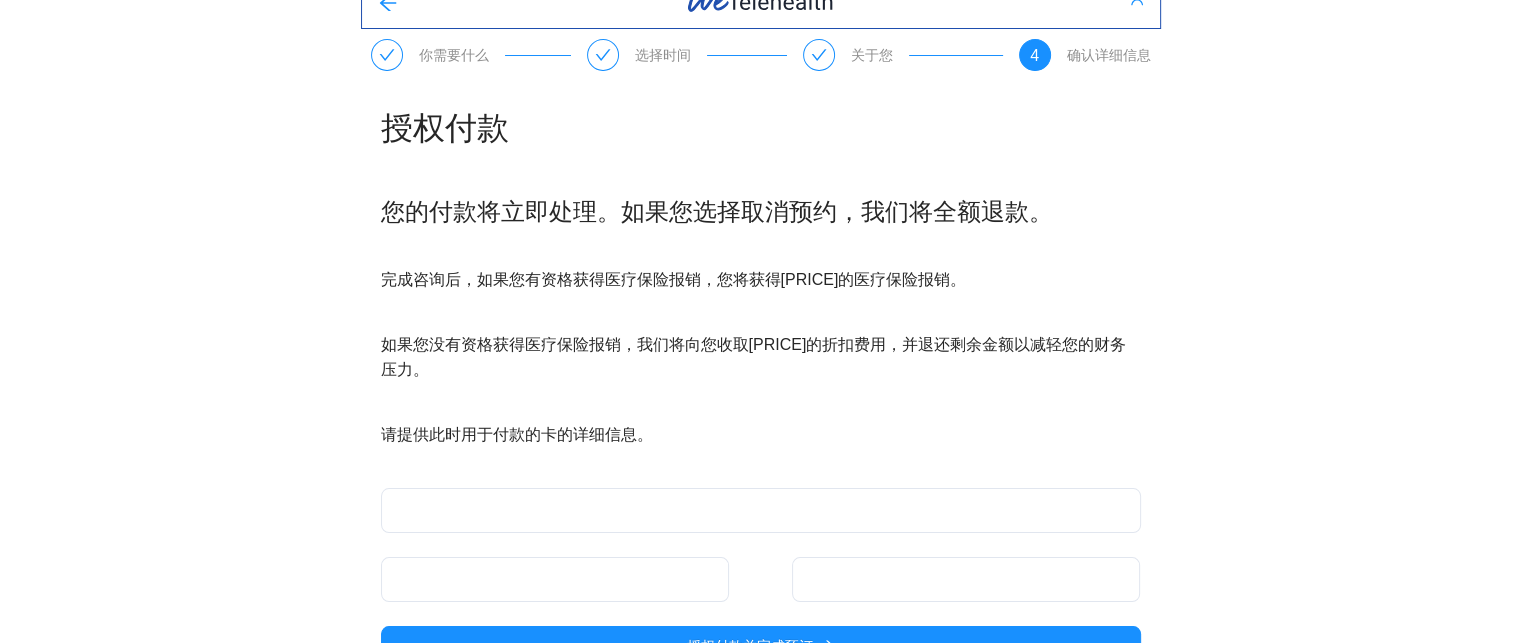 scroll, scrollTop: 81, scrollLeft: 0, axis: vertical 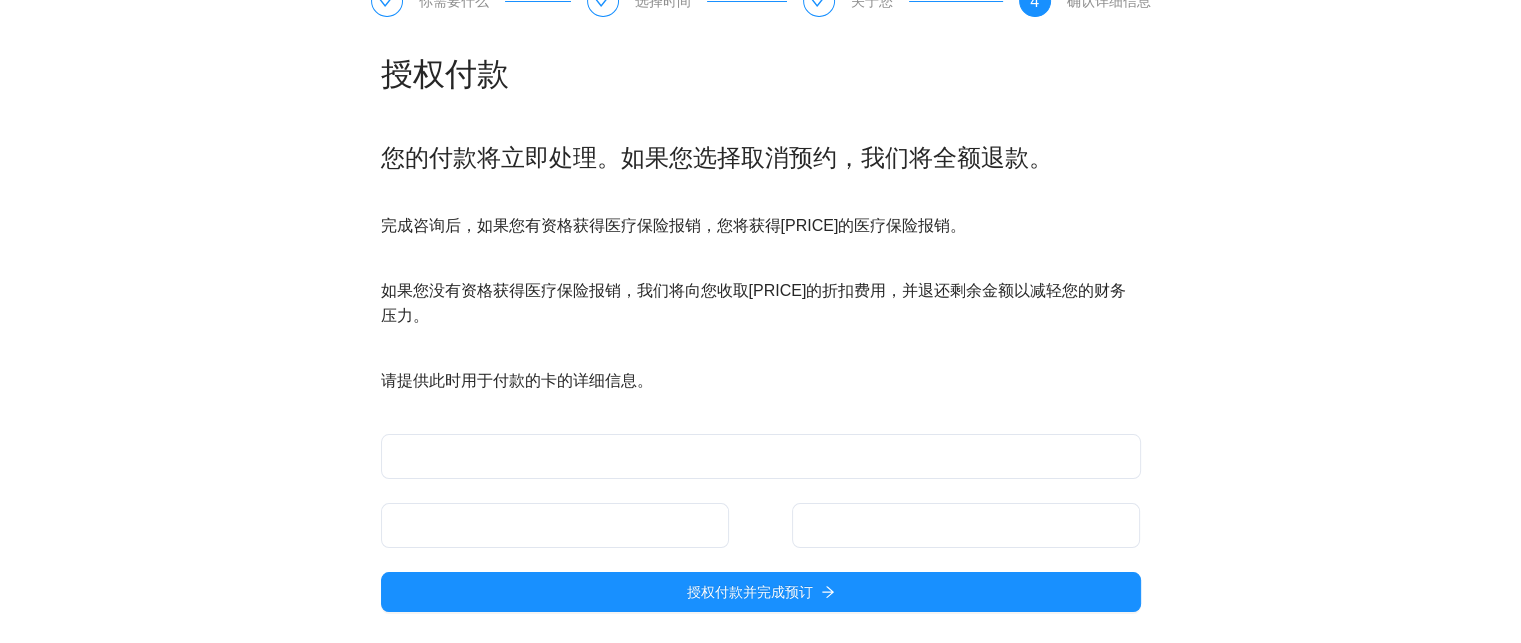 click at bounding box center (761, 456) 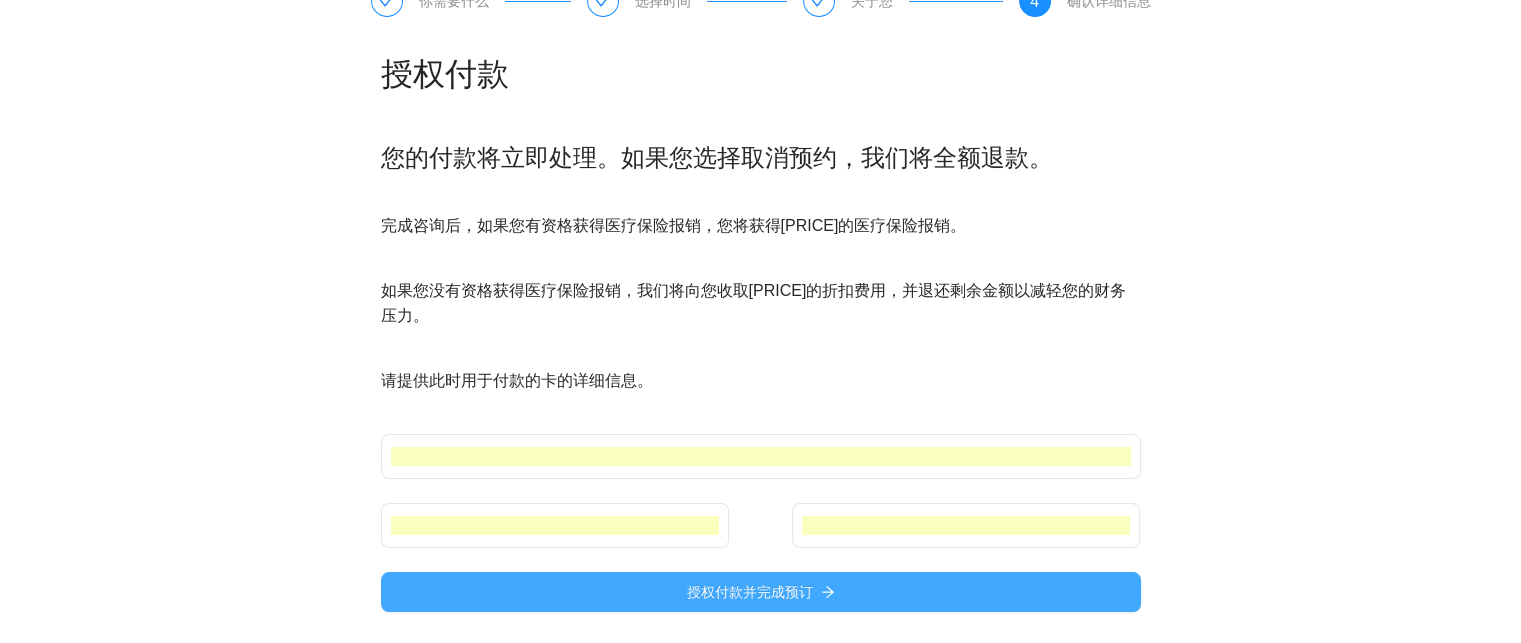 click on "授权付款并完成预订" at bounding box center [761, 592] 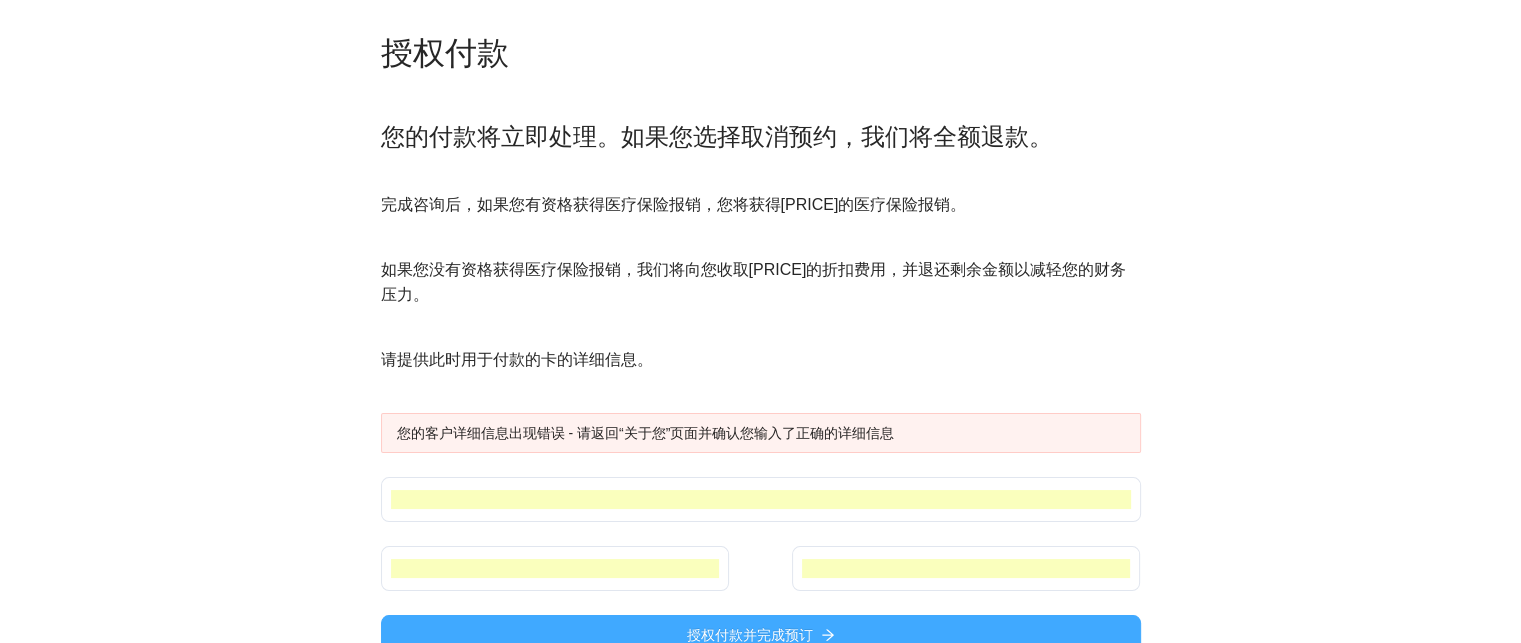 scroll, scrollTop: 145, scrollLeft: 0, axis: vertical 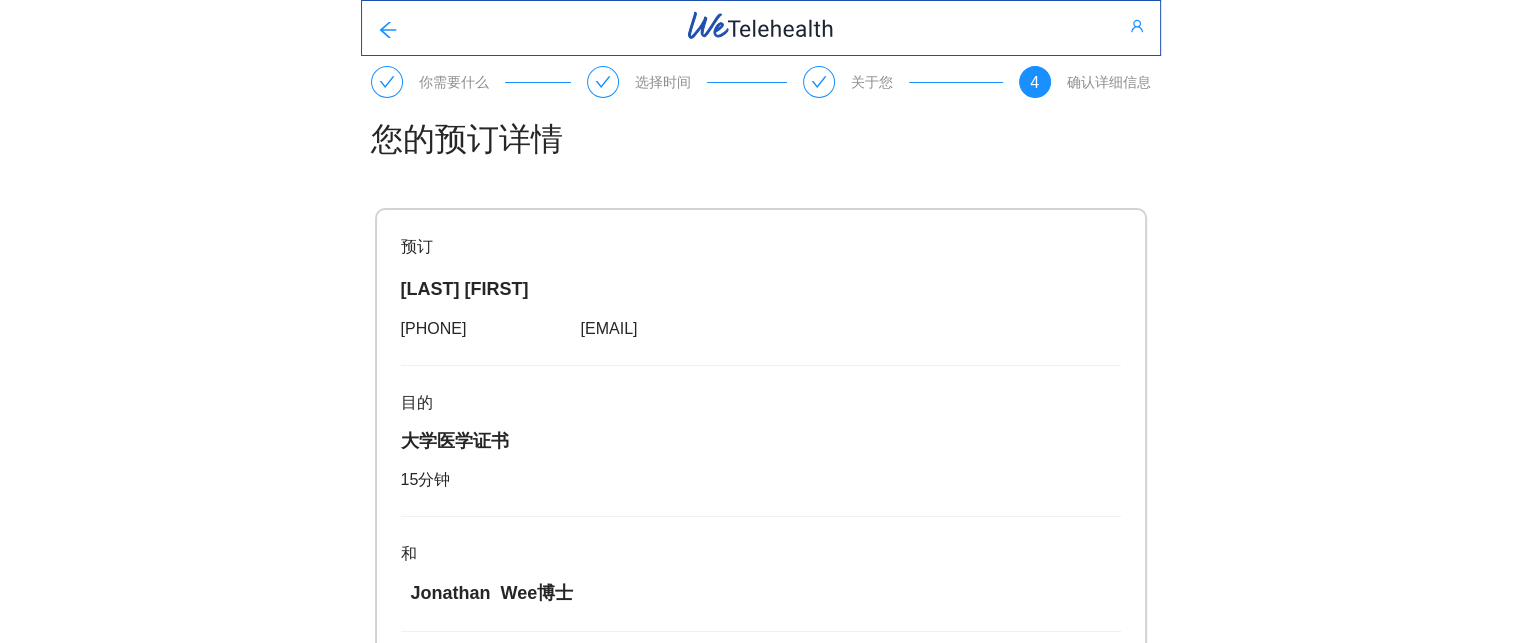 click at bounding box center (819, 82) 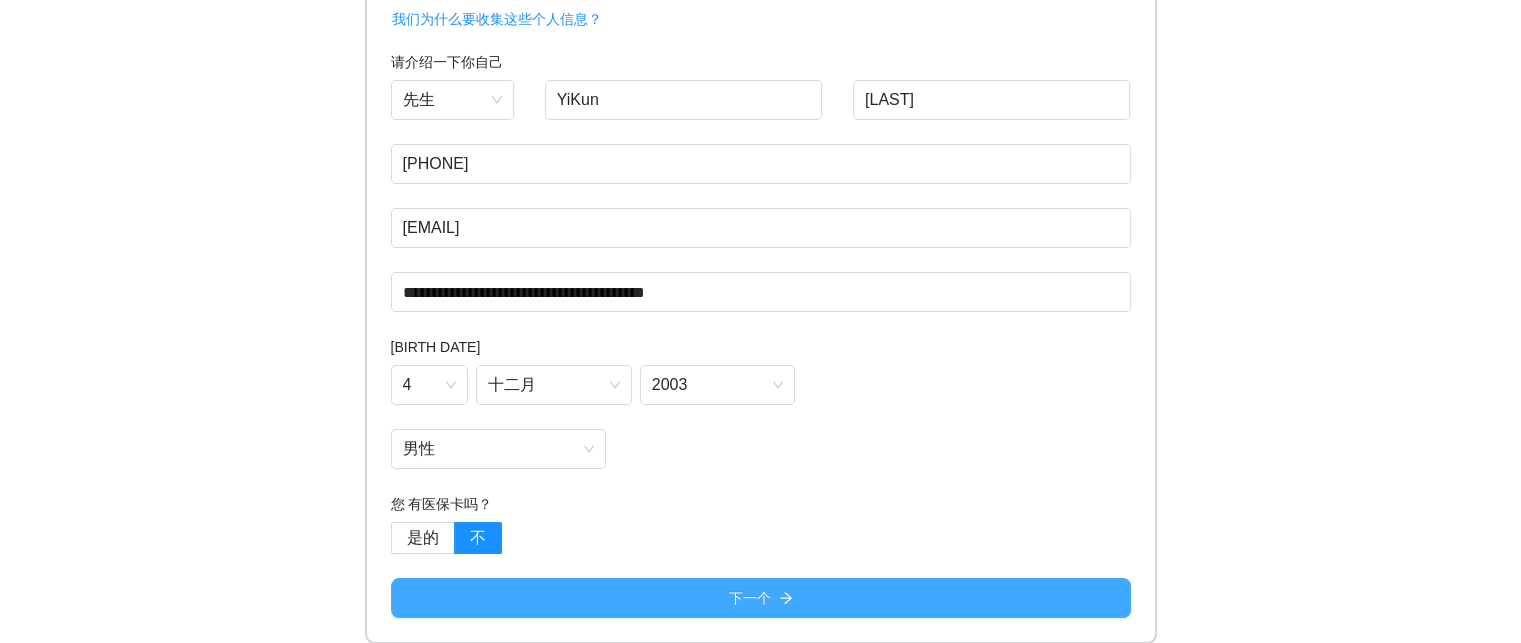 scroll, scrollTop: 184, scrollLeft: 0, axis: vertical 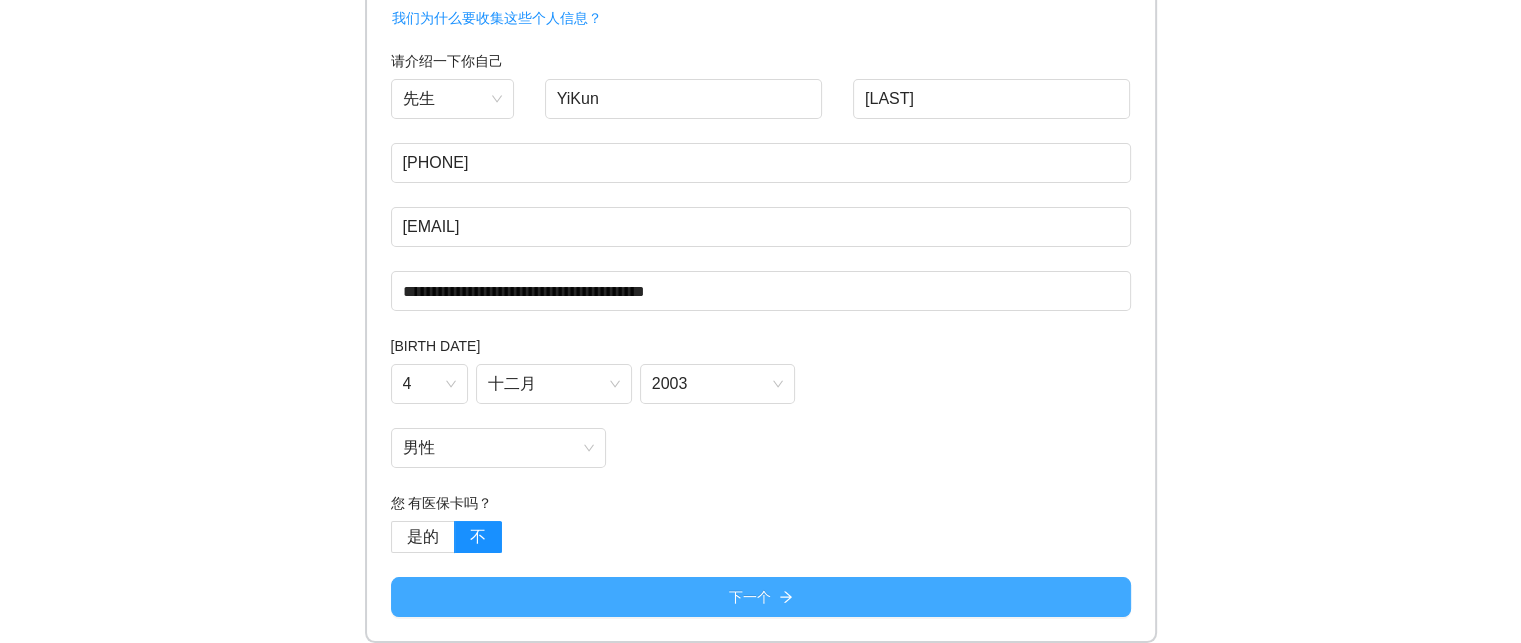 click on "下一个" at bounding box center (761, 597) 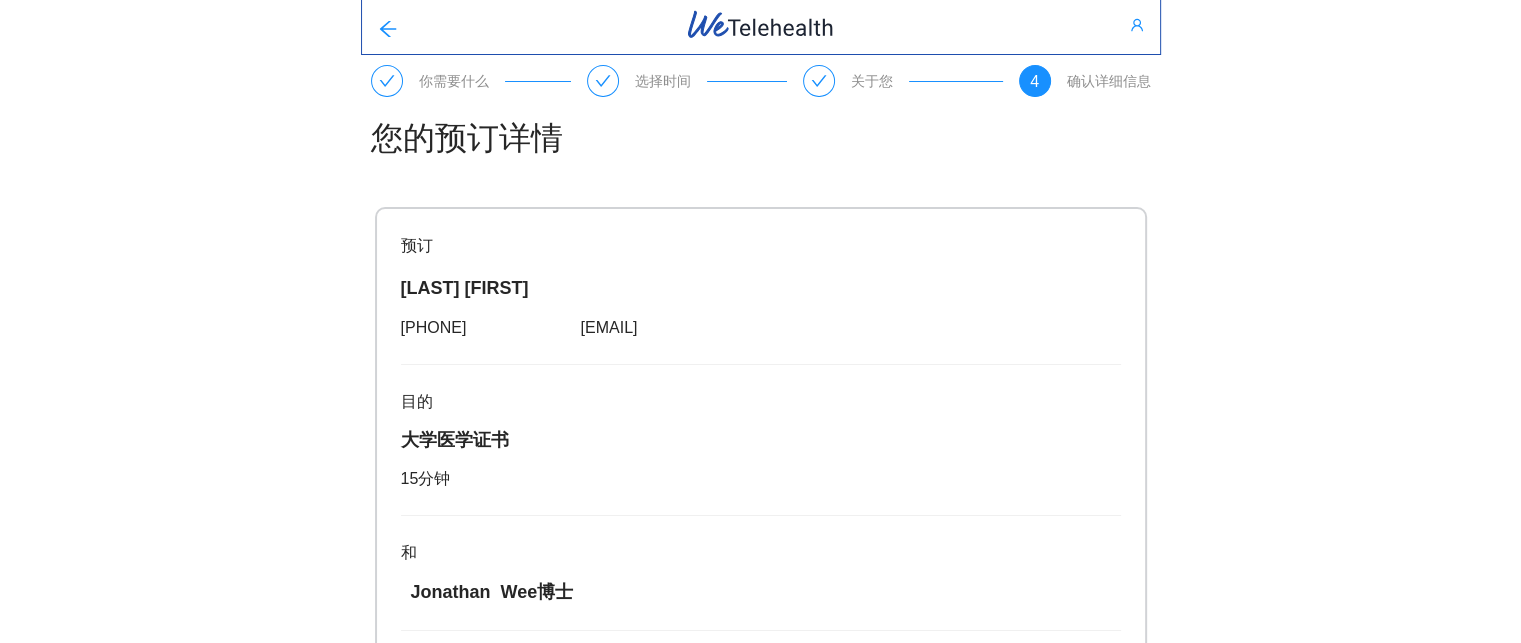 scroll, scrollTop: 0, scrollLeft: 0, axis: both 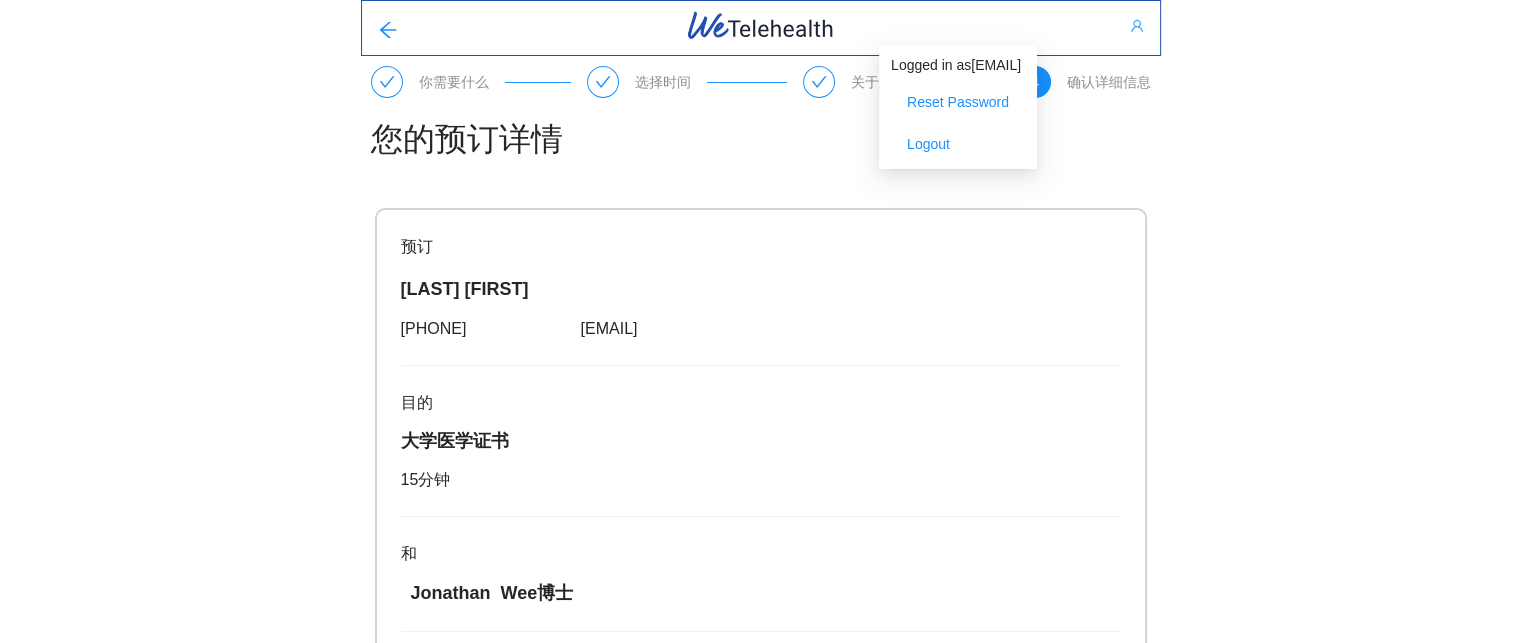 click 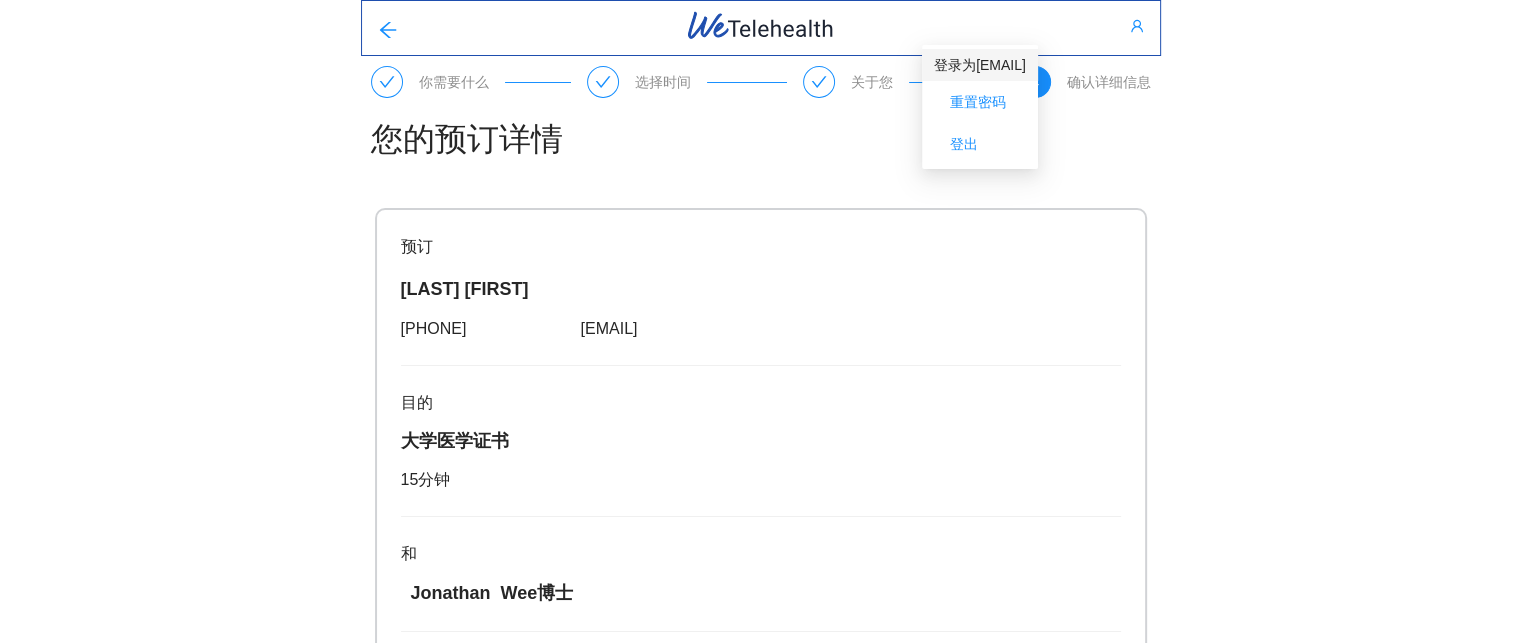 click on "[EMAIL]" at bounding box center [1001, 65] 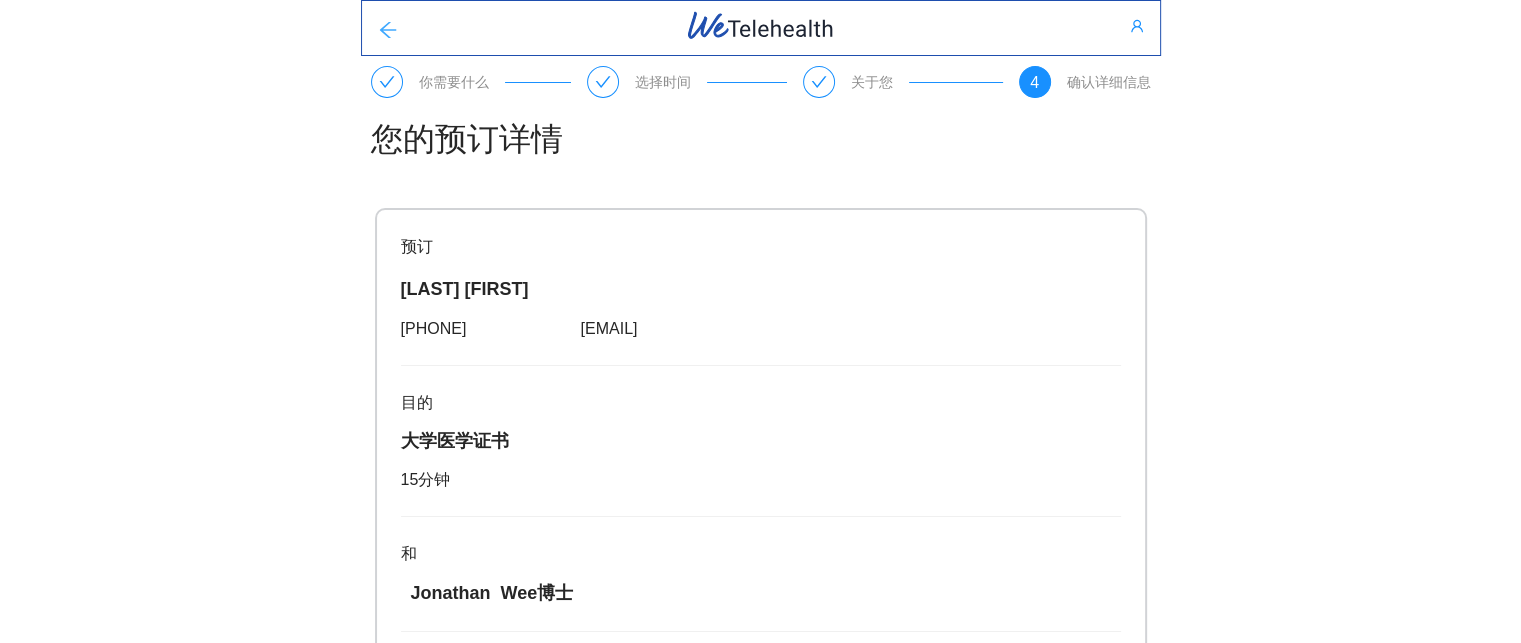click 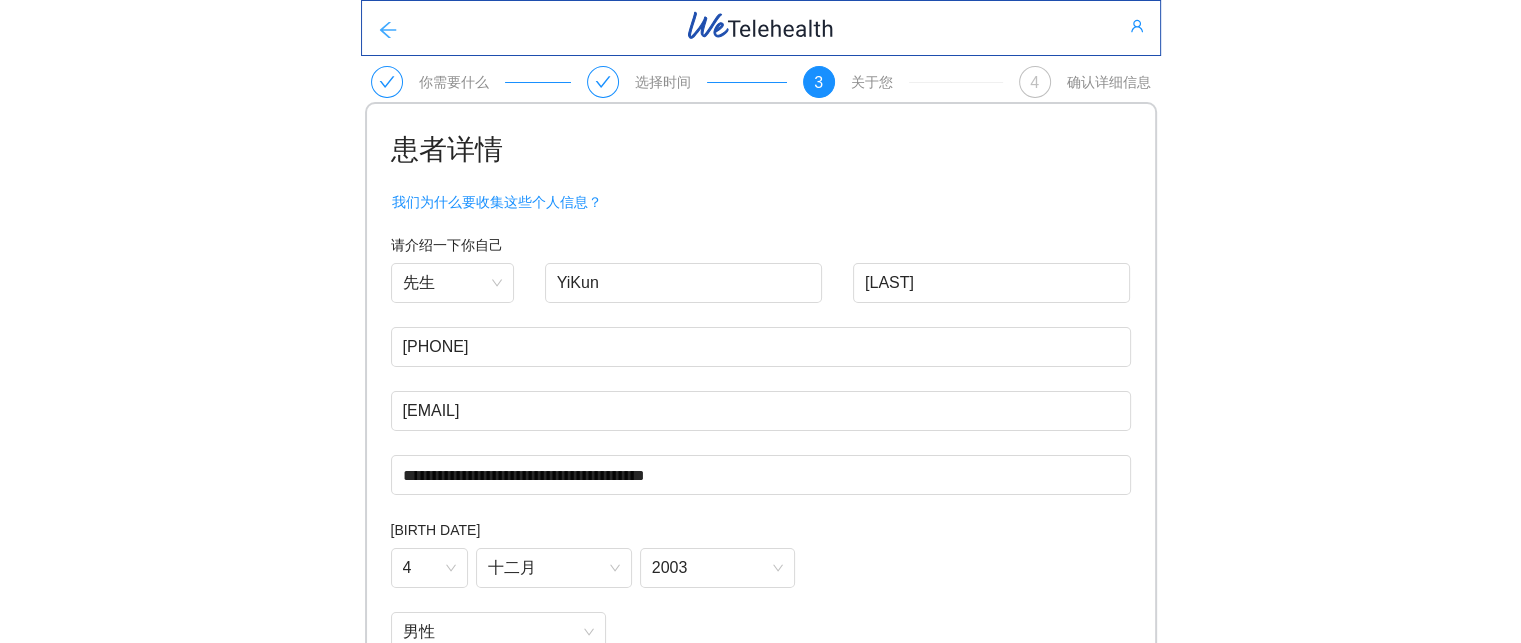 click 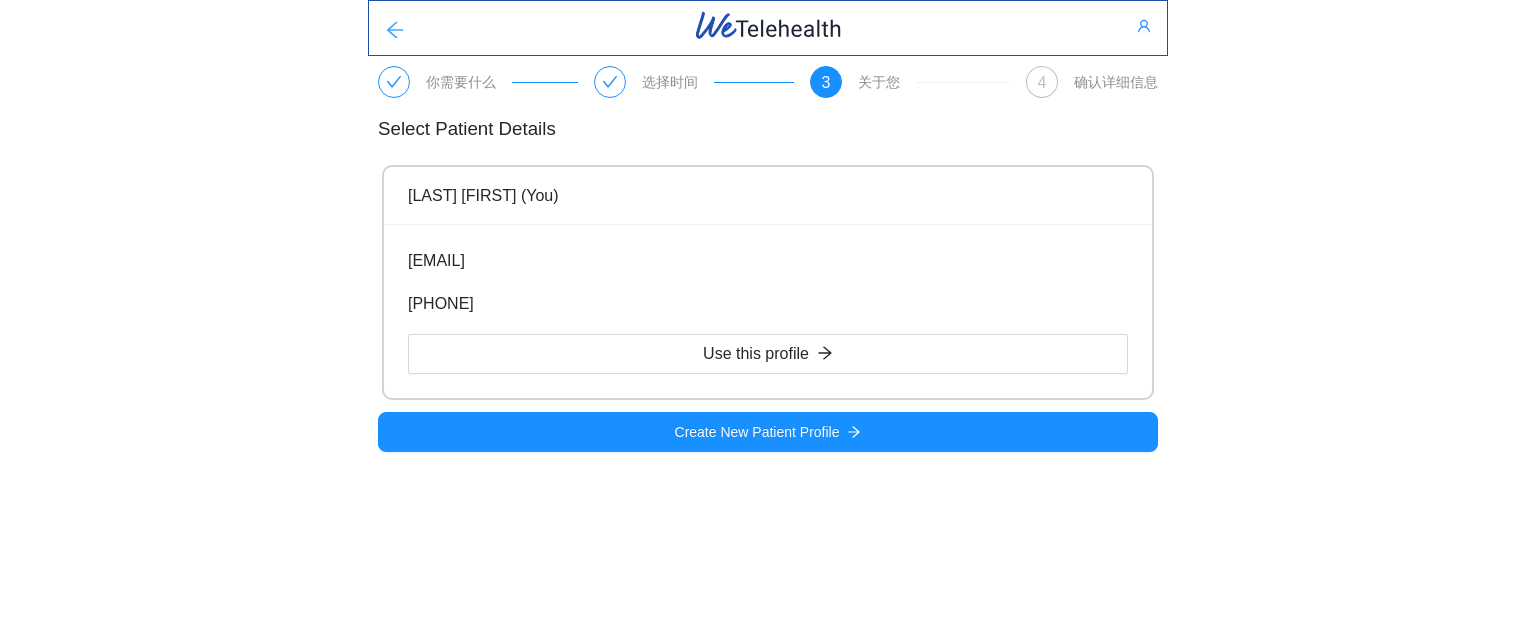 click 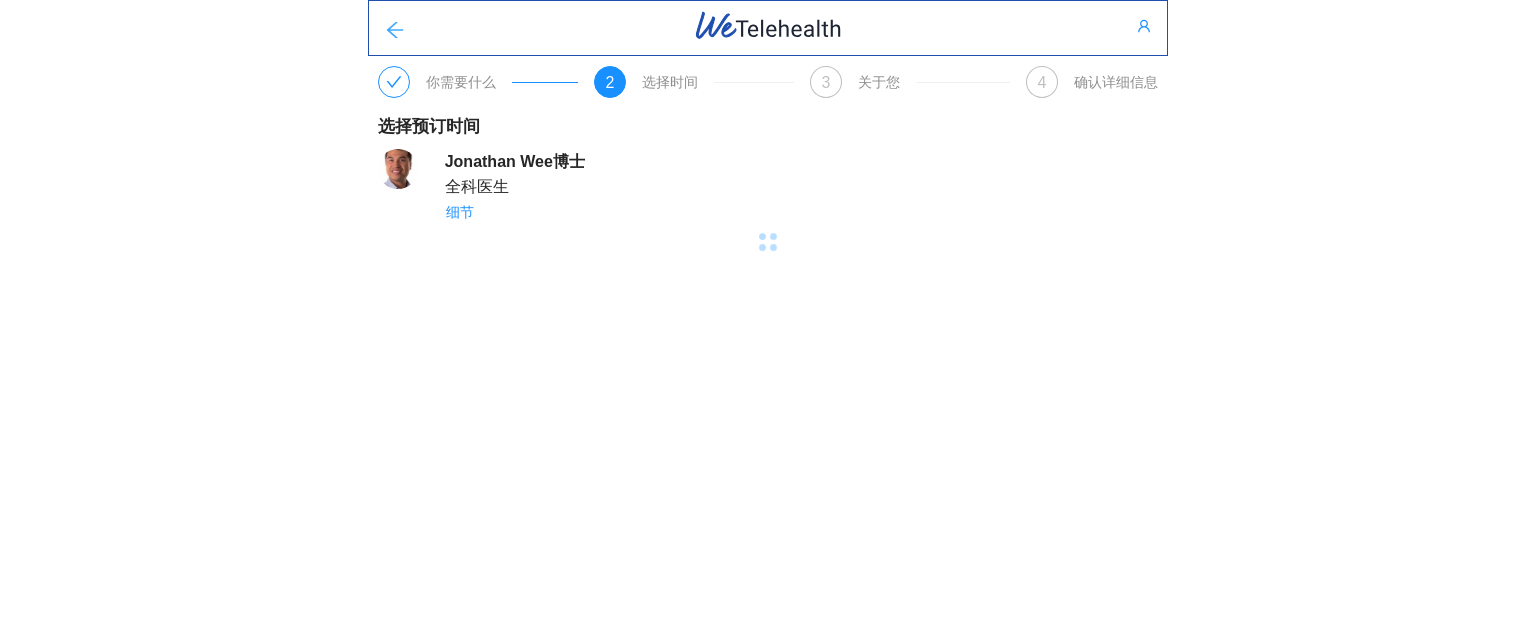 click 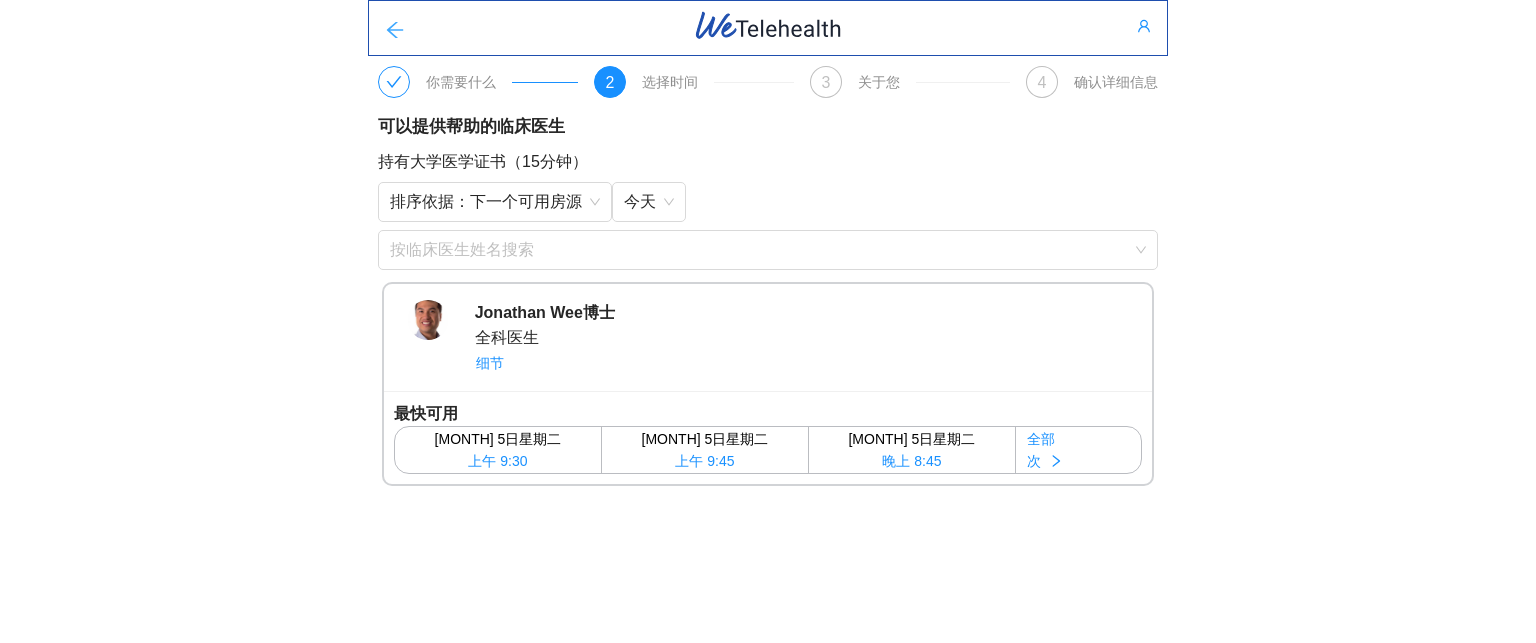 click 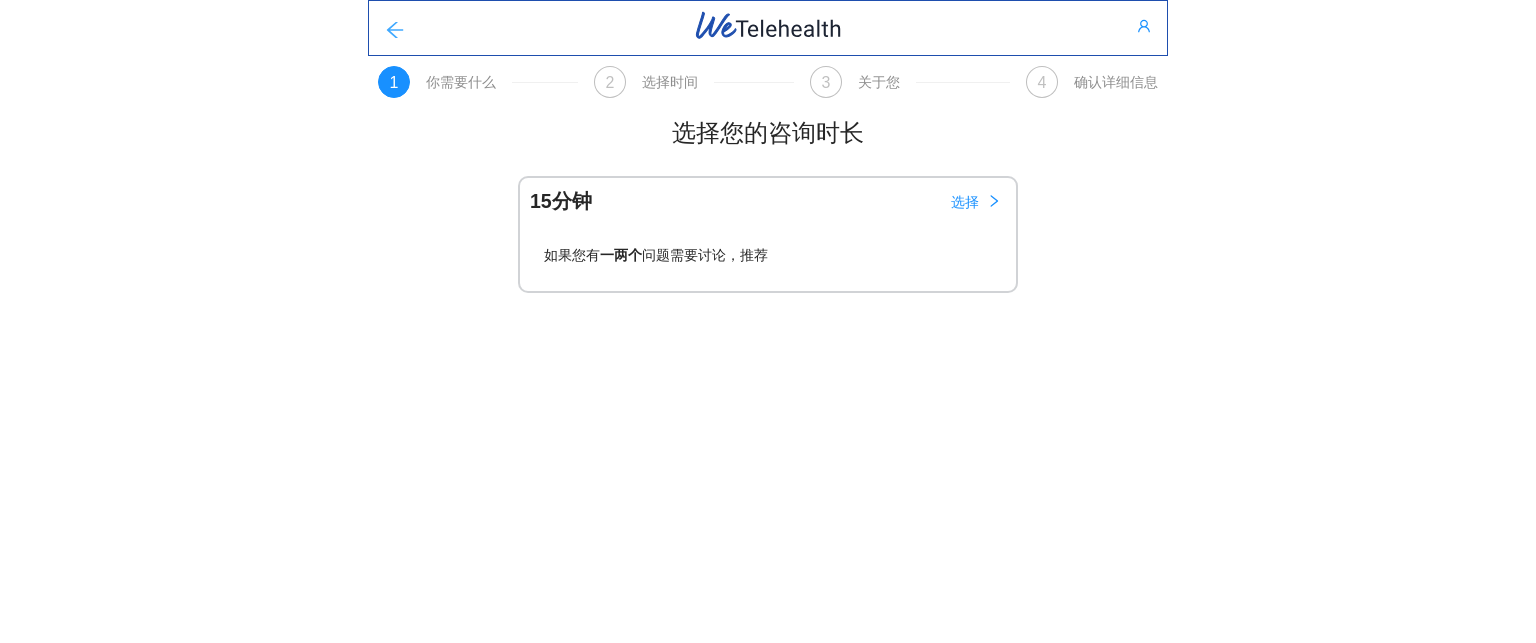 click 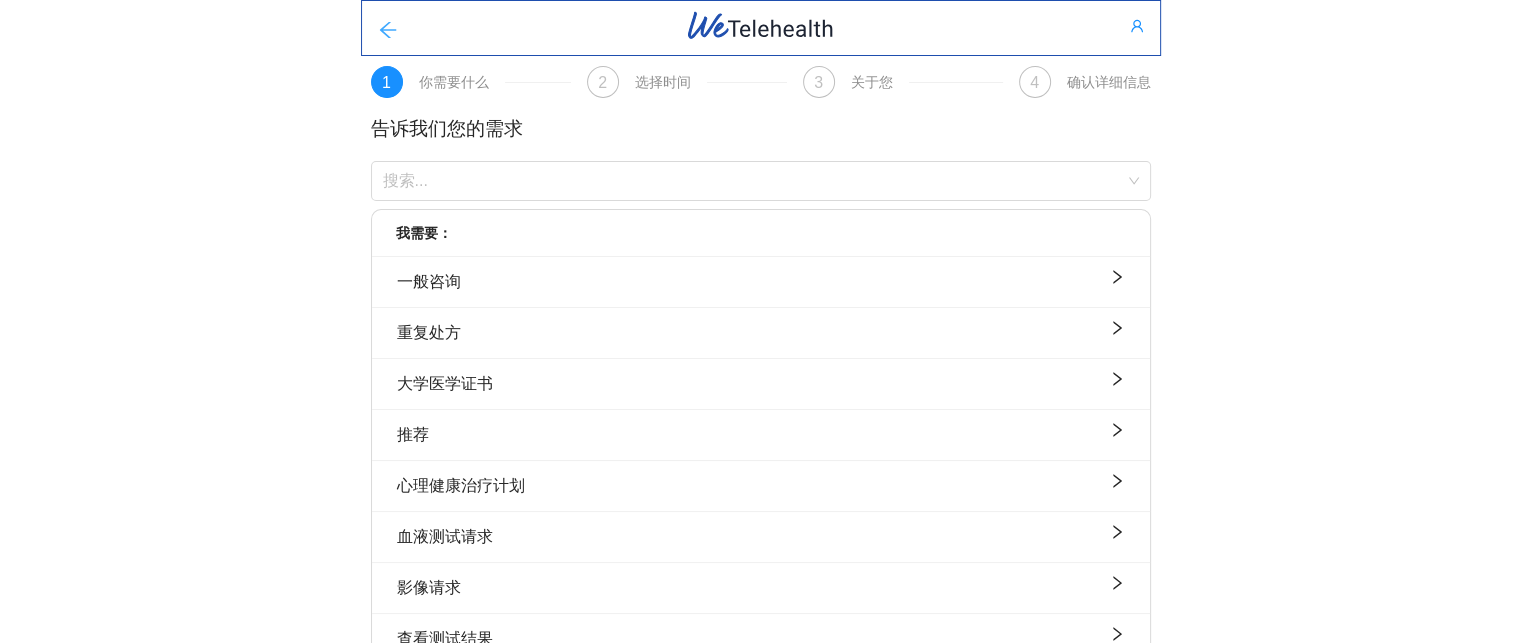 click 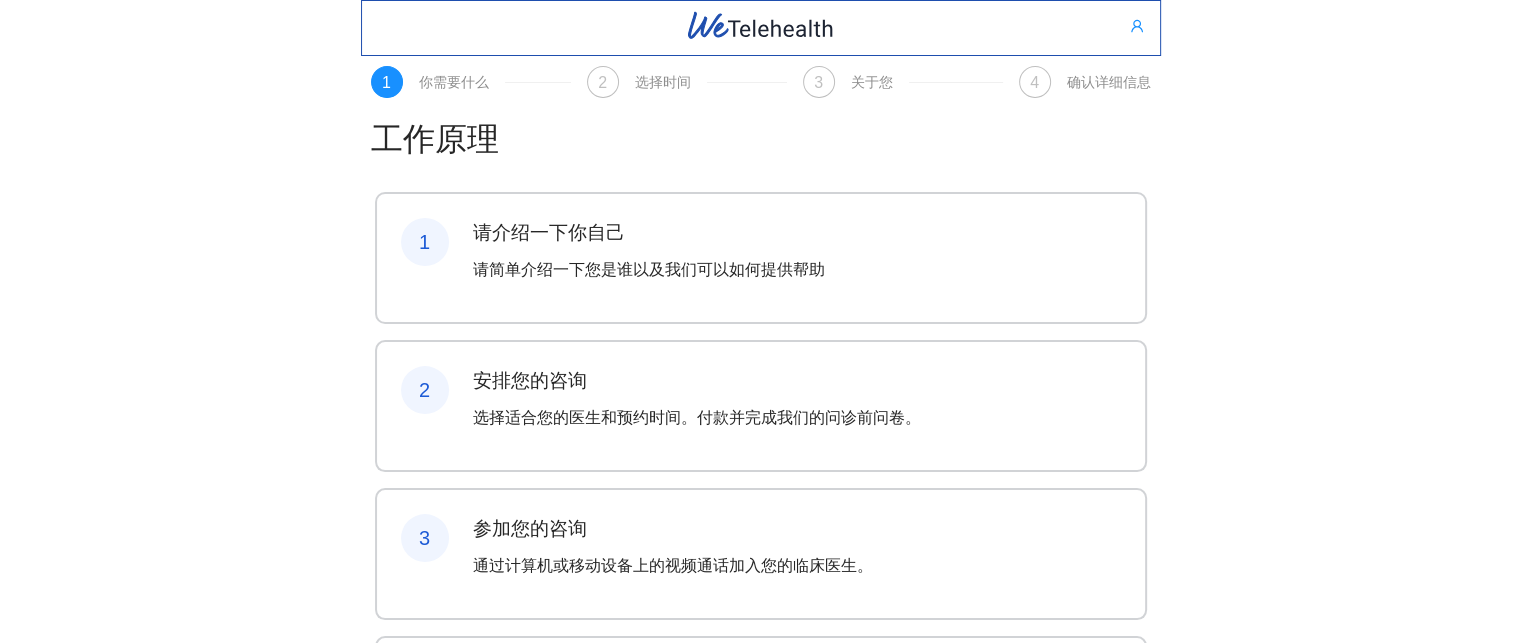 click at bounding box center (761, 28) 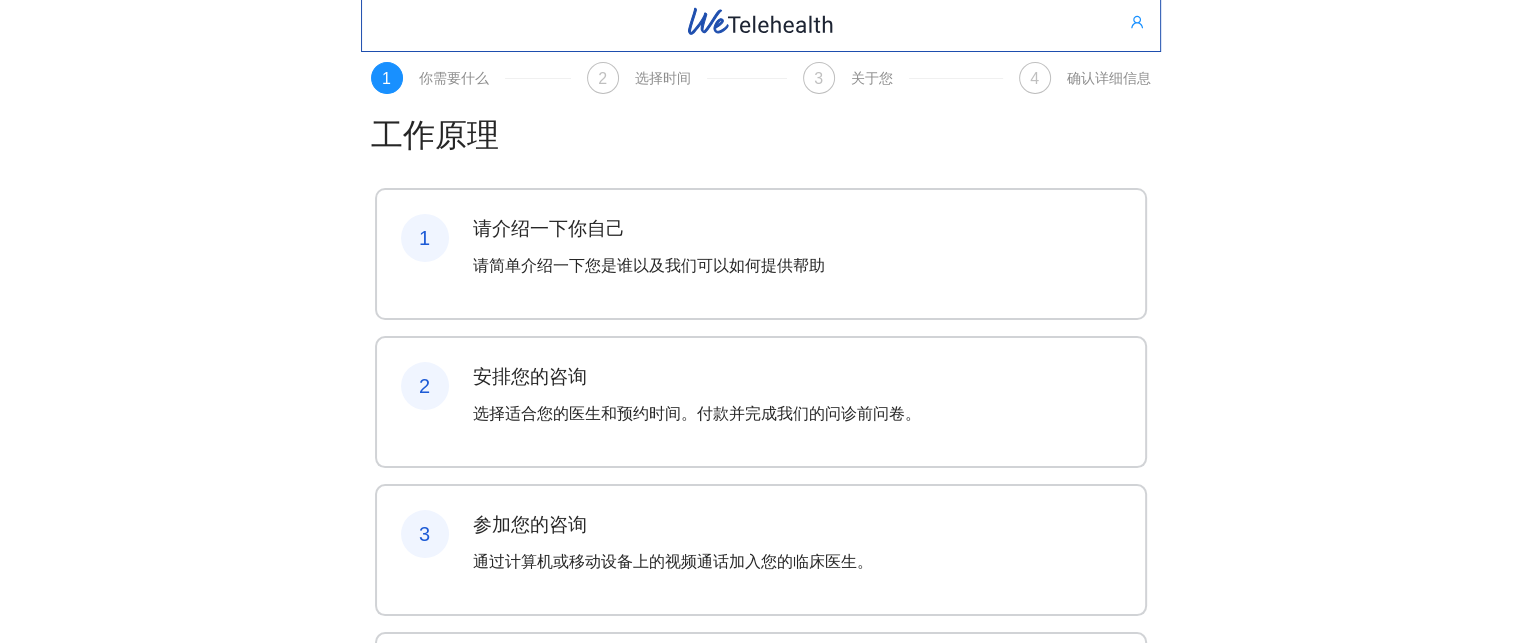scroll, scrollTop: 0, scrollLeft: 0, axis: both 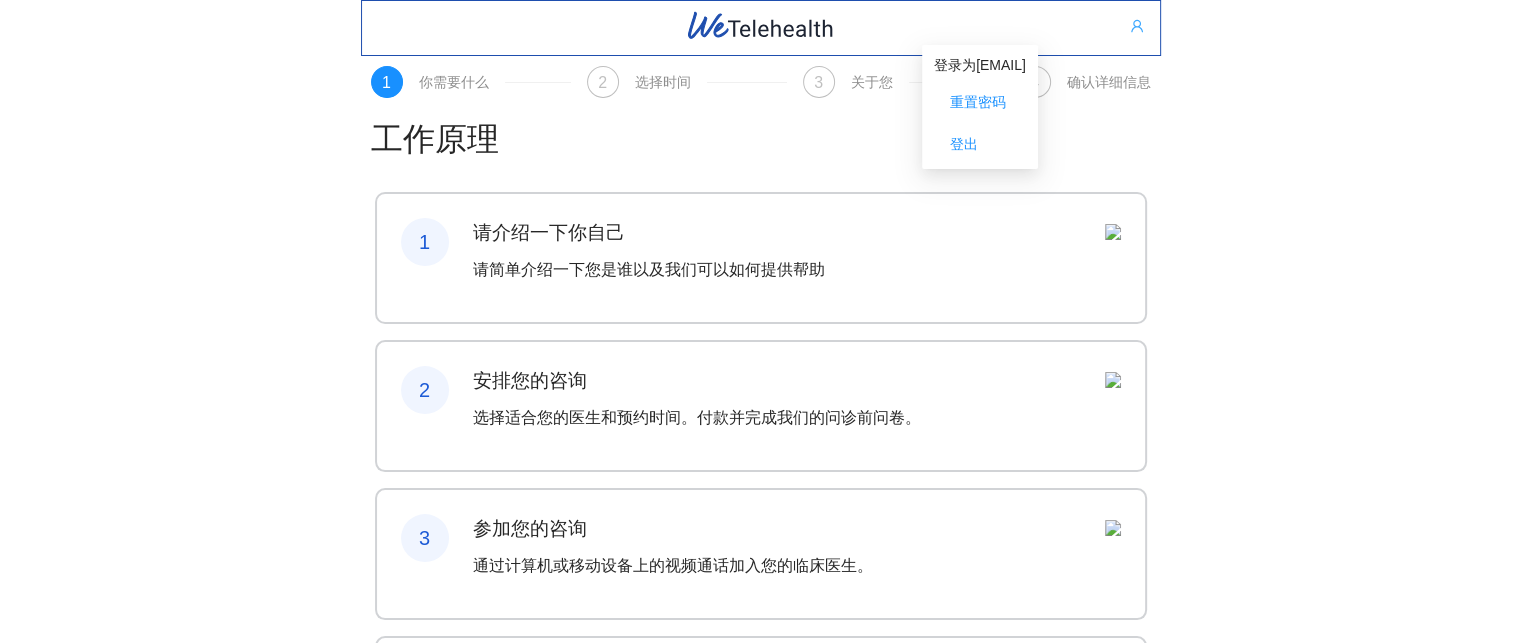 click at bounding box center [1137, 26] 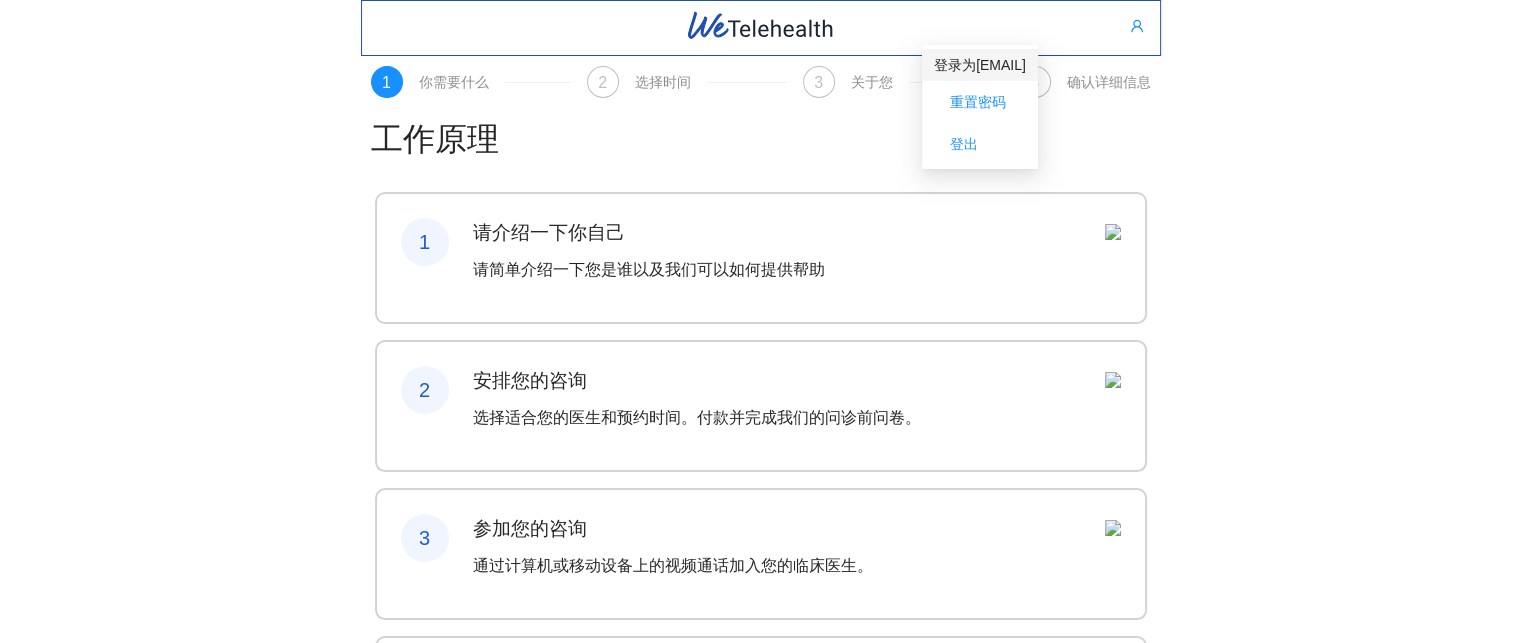 click on "[EMAIL]" at bounding box center [1001, 65] 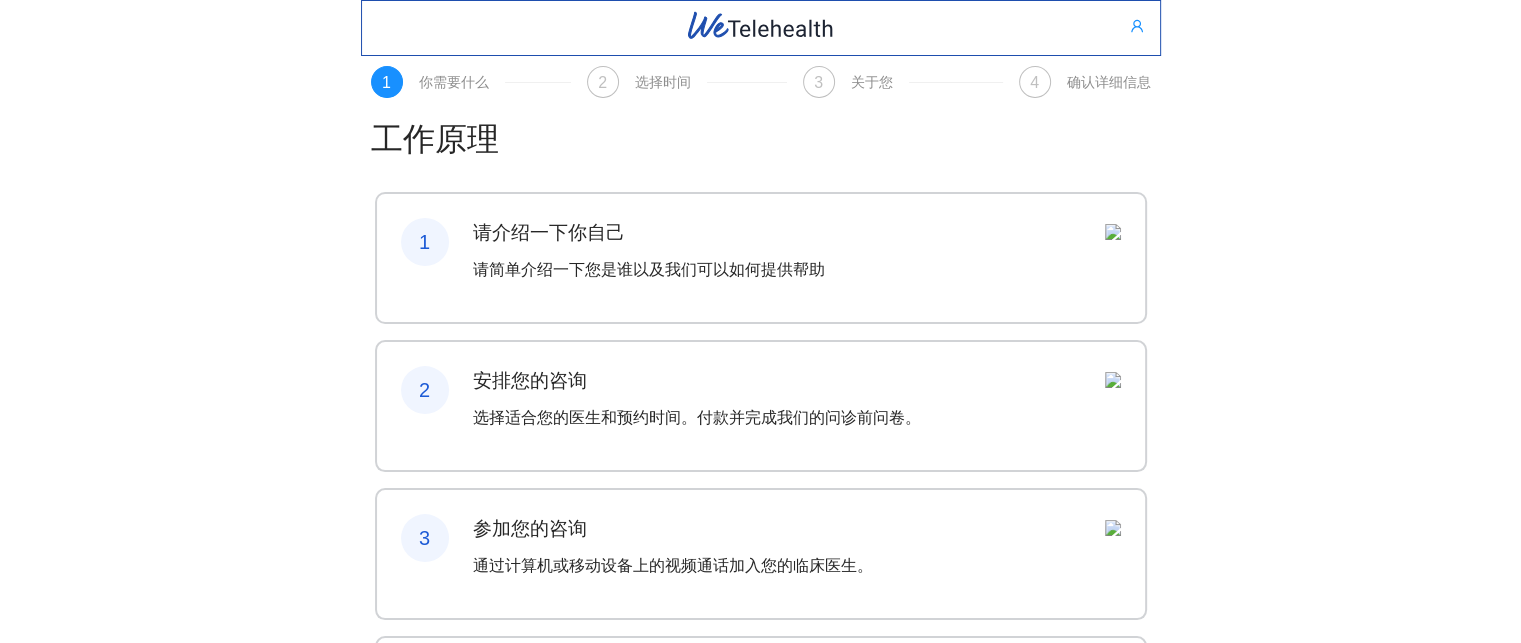 click on "确认详细信息" at bounding box center (1109, 82) 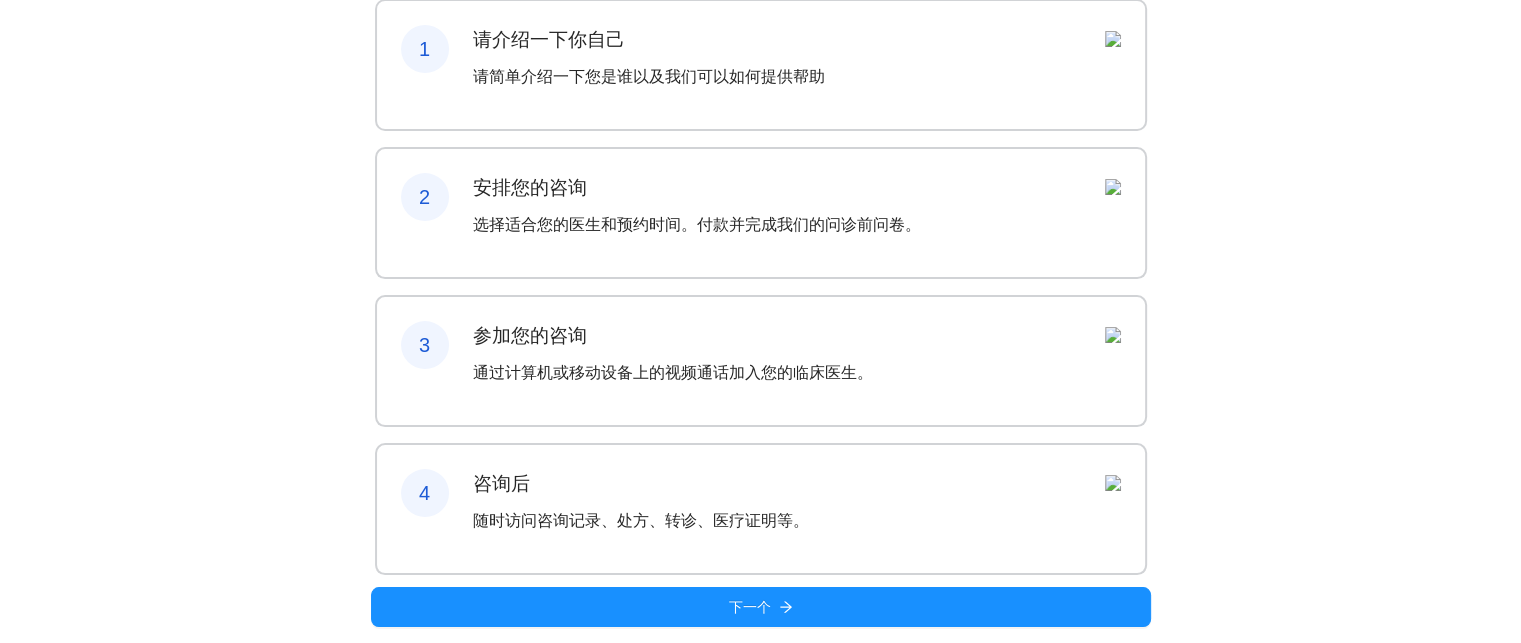 scroll, scrollTop: 270, scrollLeft: 0, axis: vertical 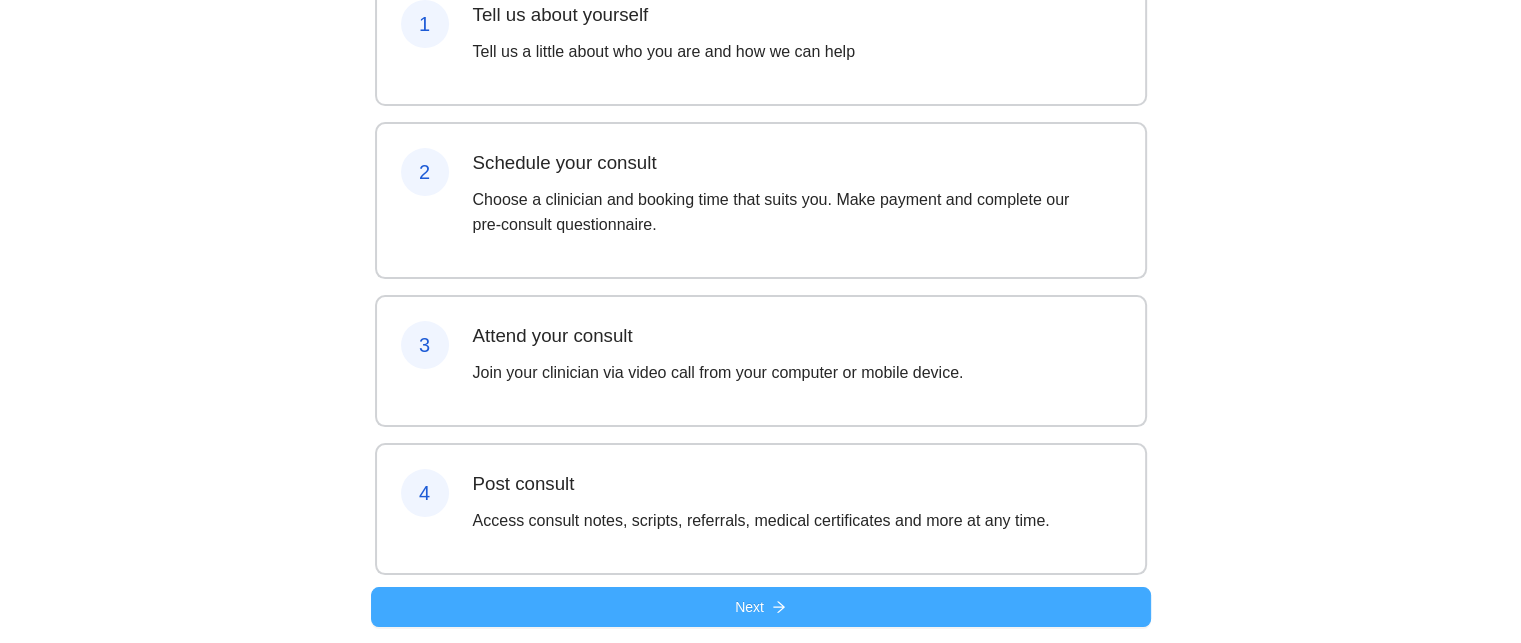 click on "Next" at bounding box center (761, 607) 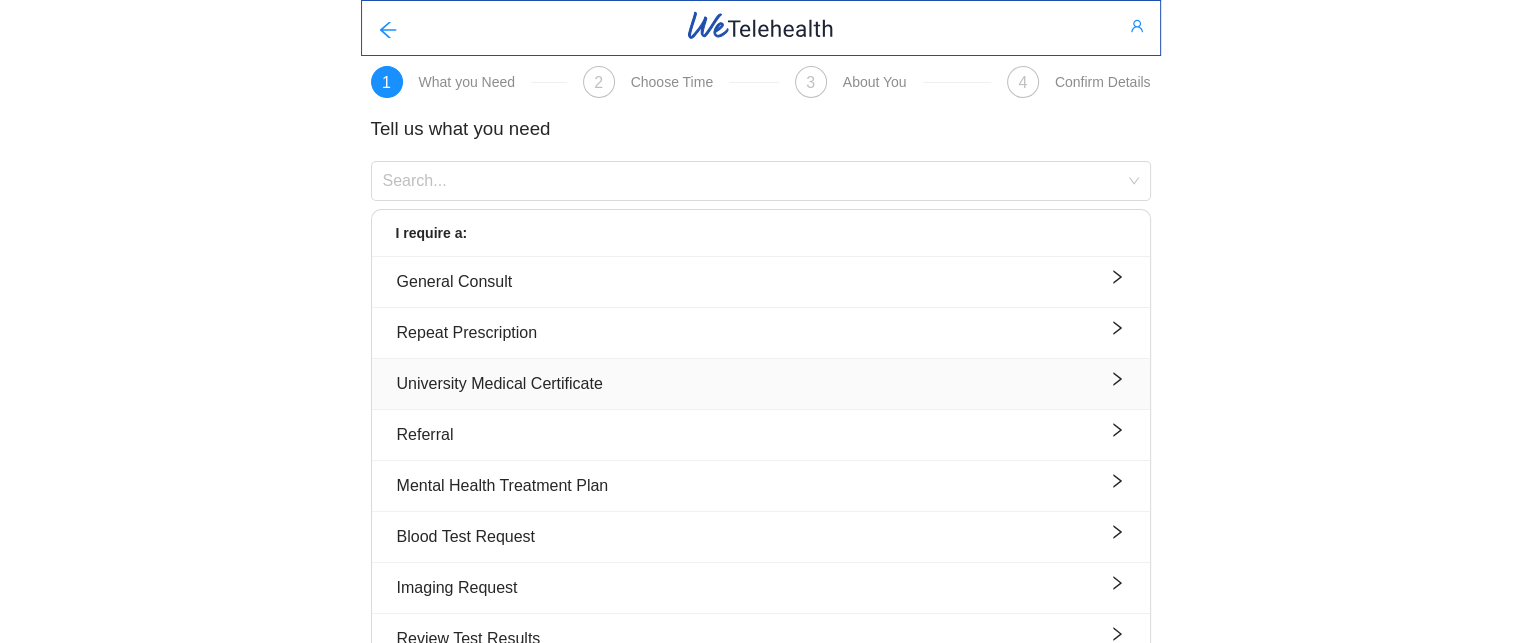 scroll, scrollTop: 0, scrollLeft: 0, axis: both 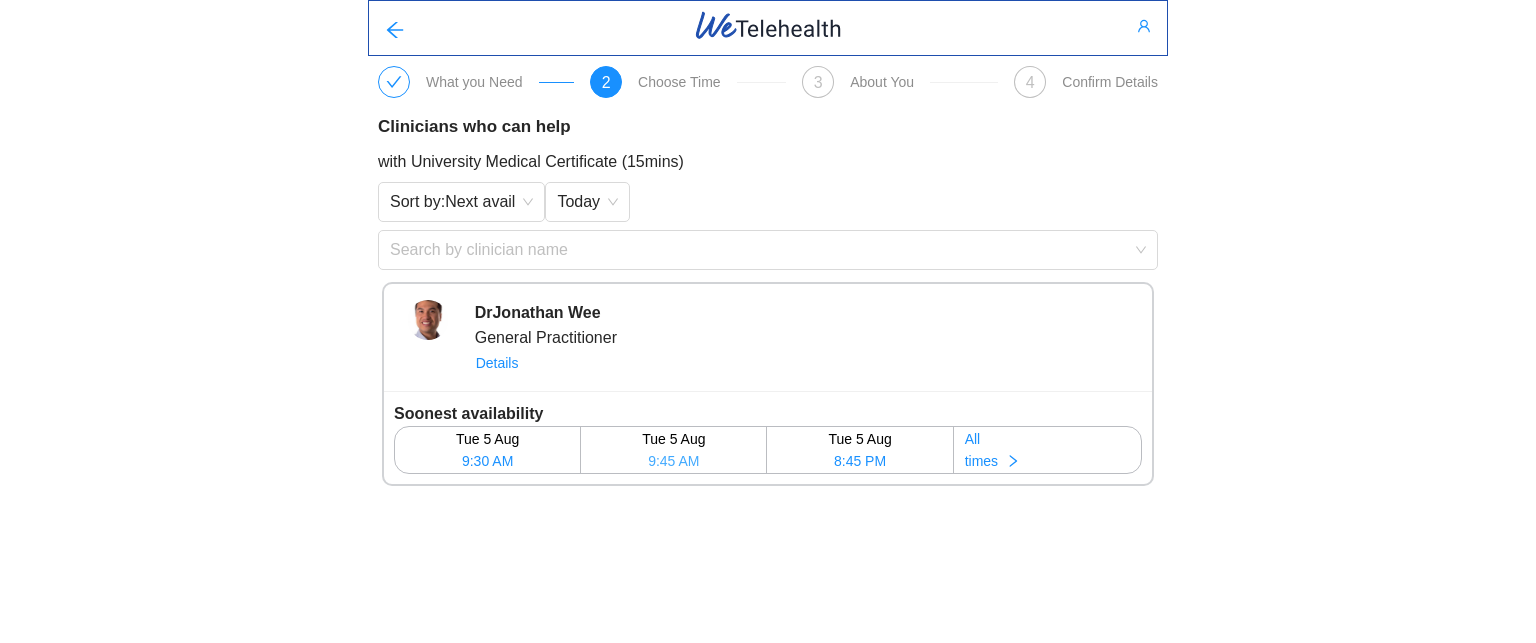 click on "9:45 AM" at bounding box center (673, 461) 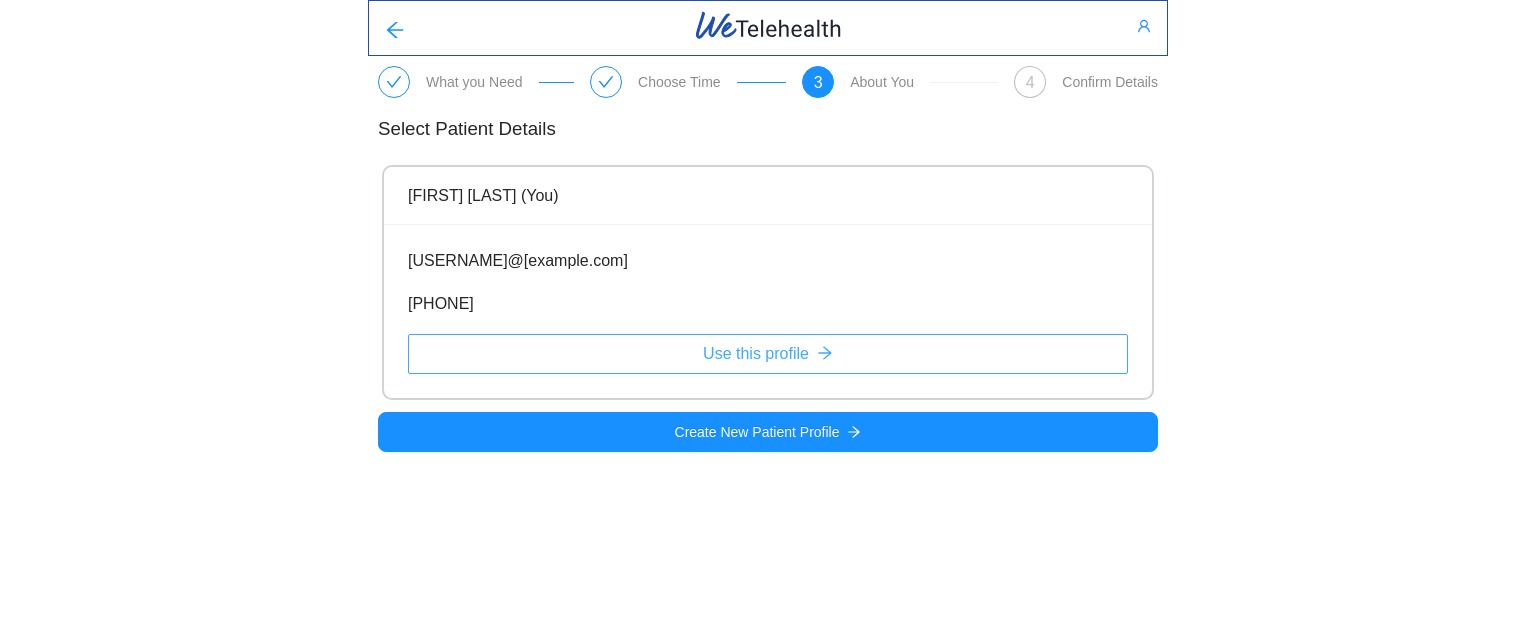 click on "Use this profile" at bounding box center (768, 354) 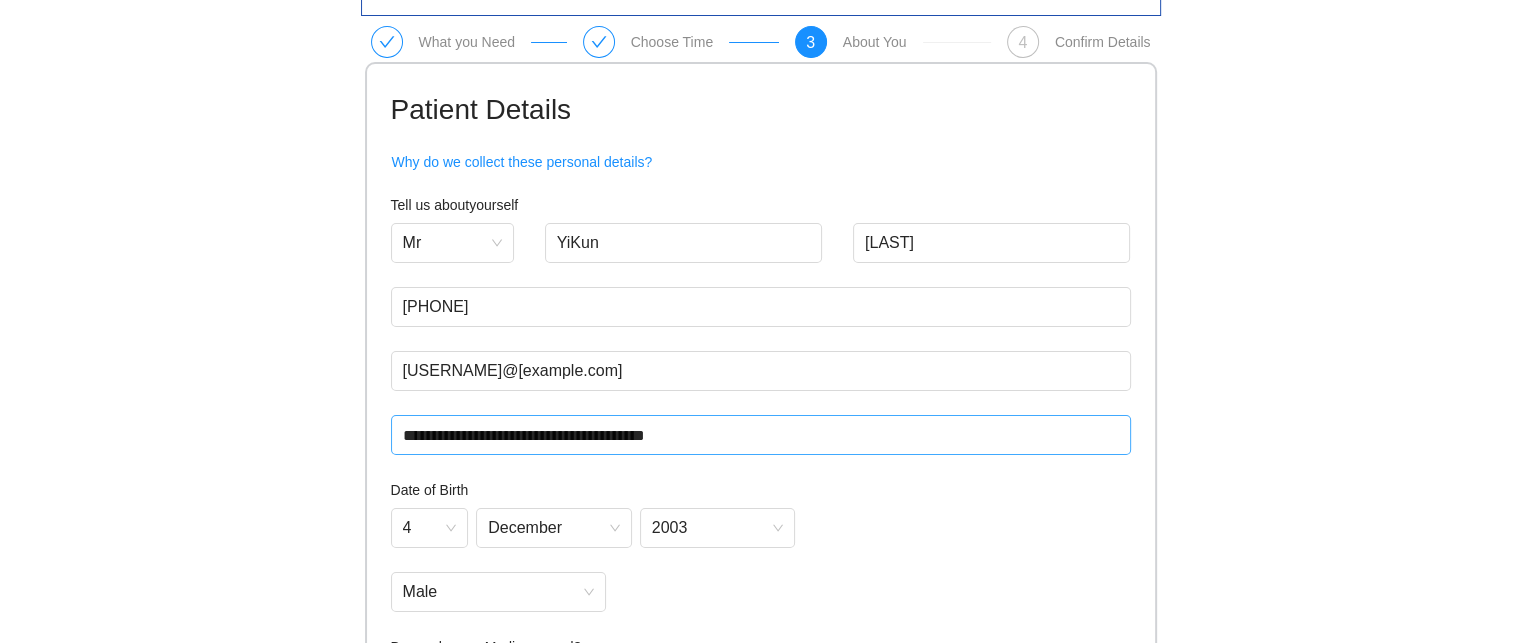 scroll, scrollTop: 184, scrollLeft: 0, axis: vertical 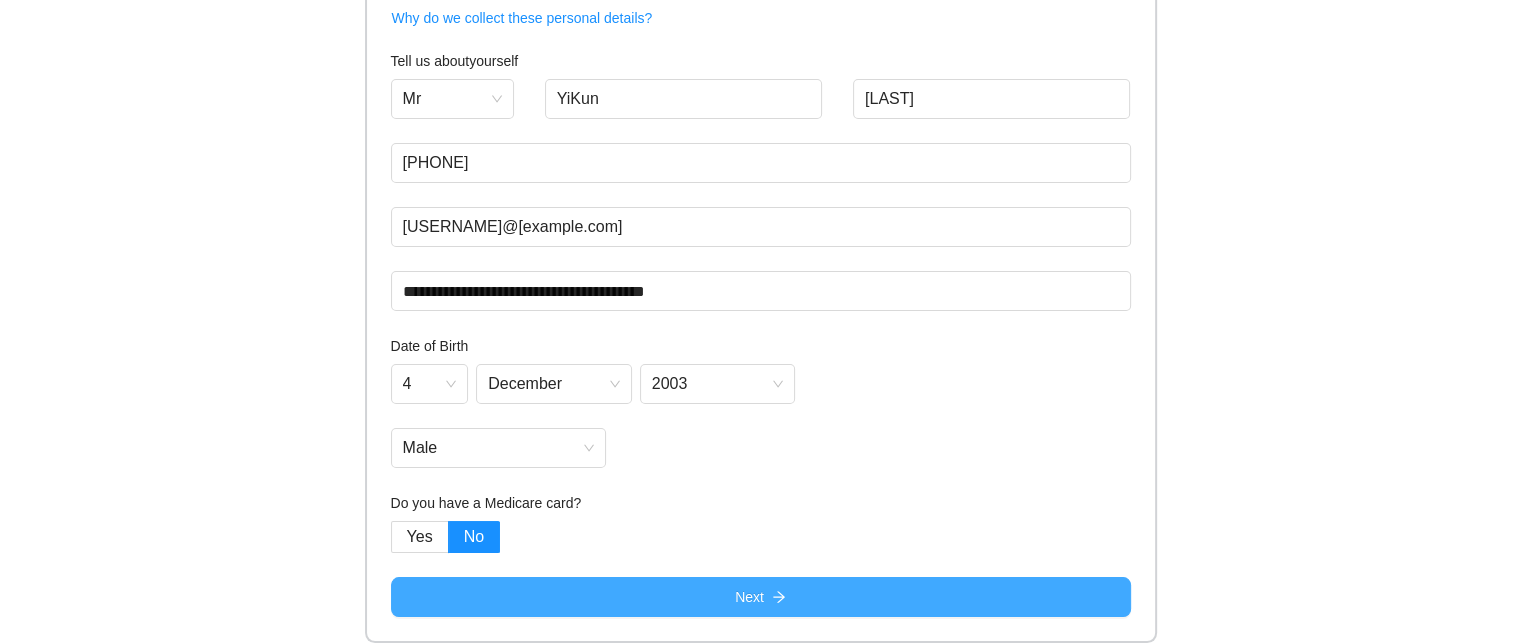 click on "Next" at bounding box center (761, 597) 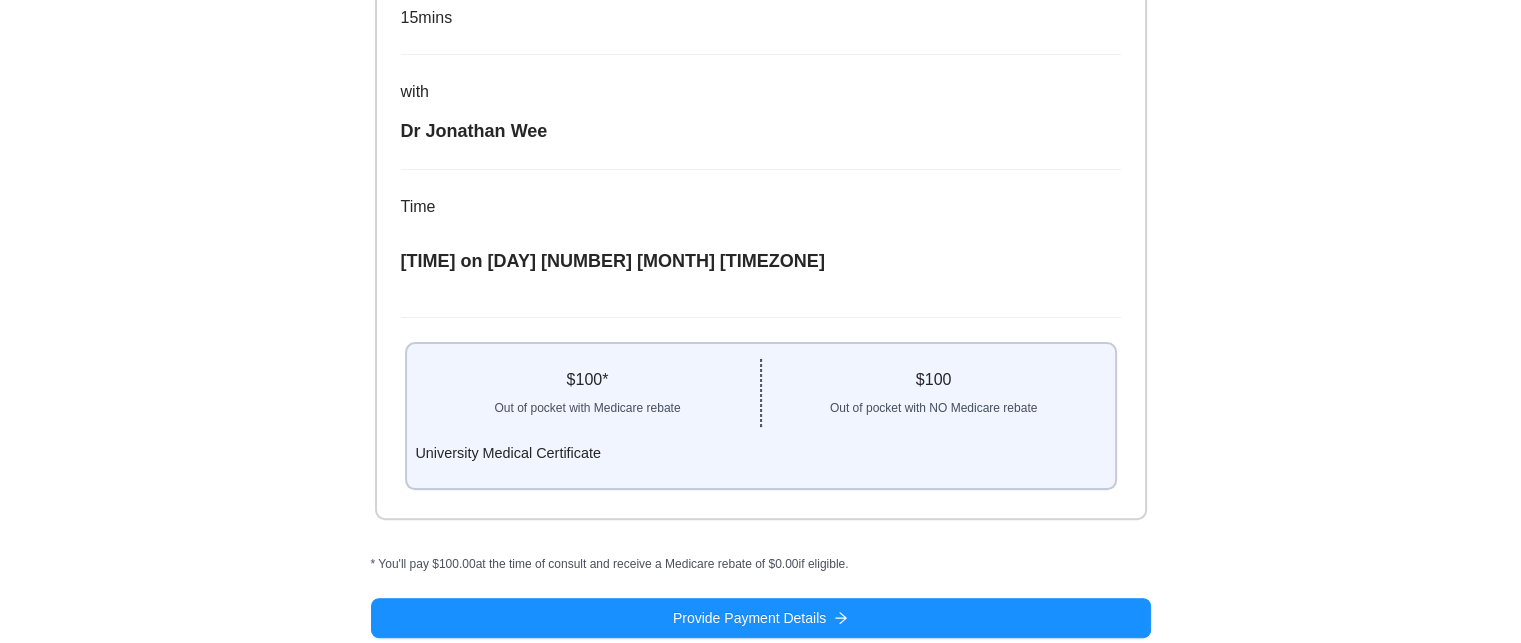 scroll, scrollTop: 471, scrollLeft: 0, axis: vertical 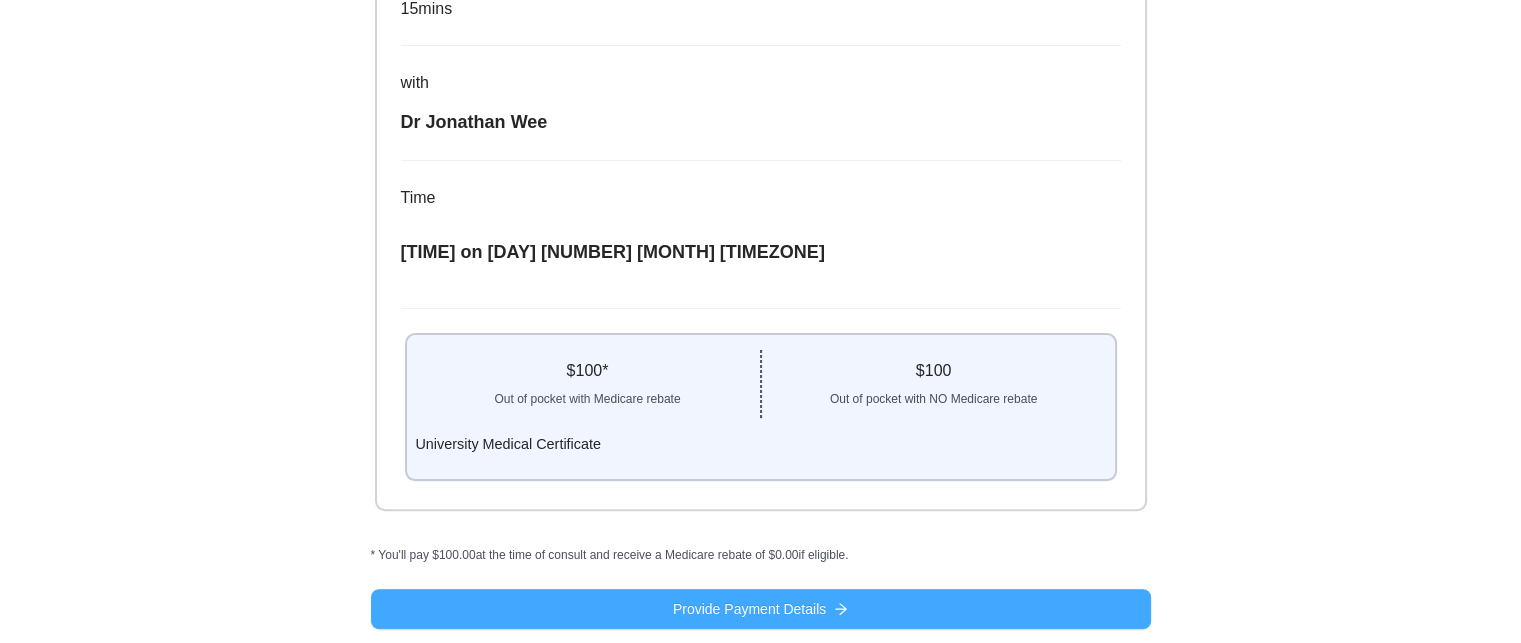 click on "Provide Payment Details" at bounding box center (749, 609) 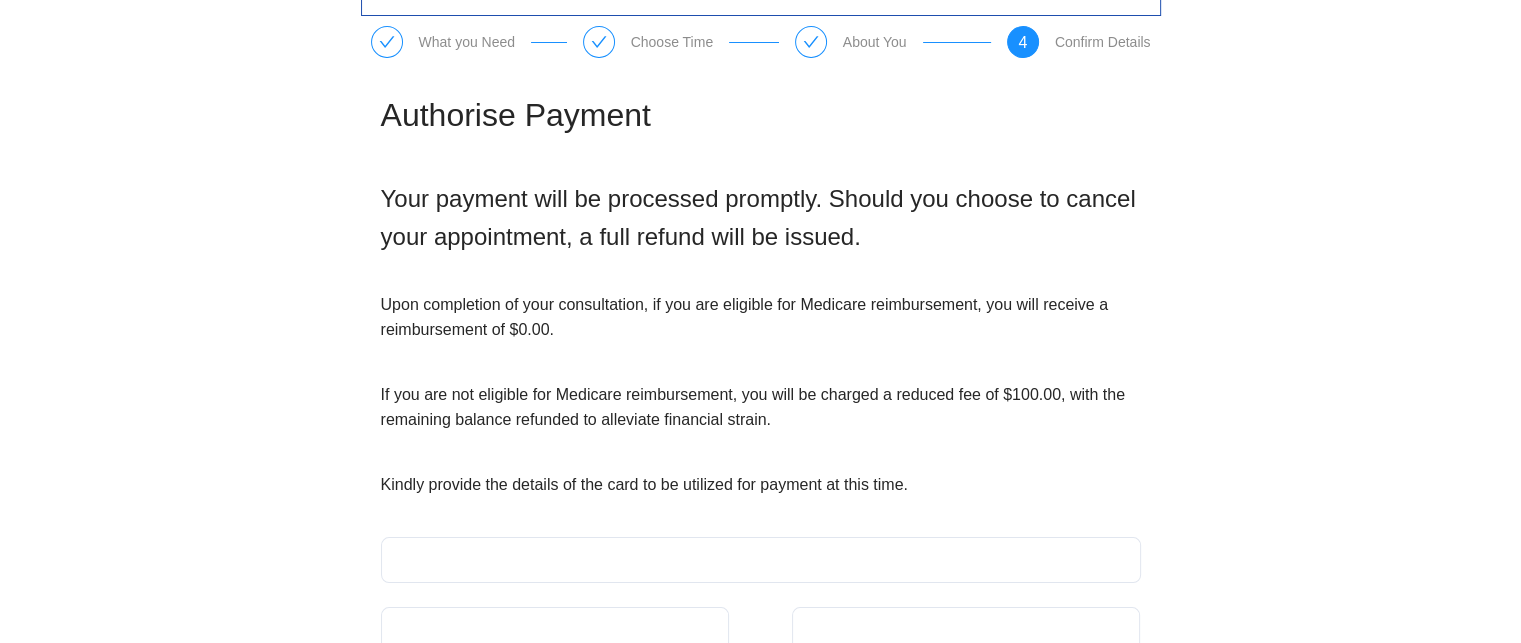 scroll, scrollTop: 144, scrollLeft: 0, axis: vertical 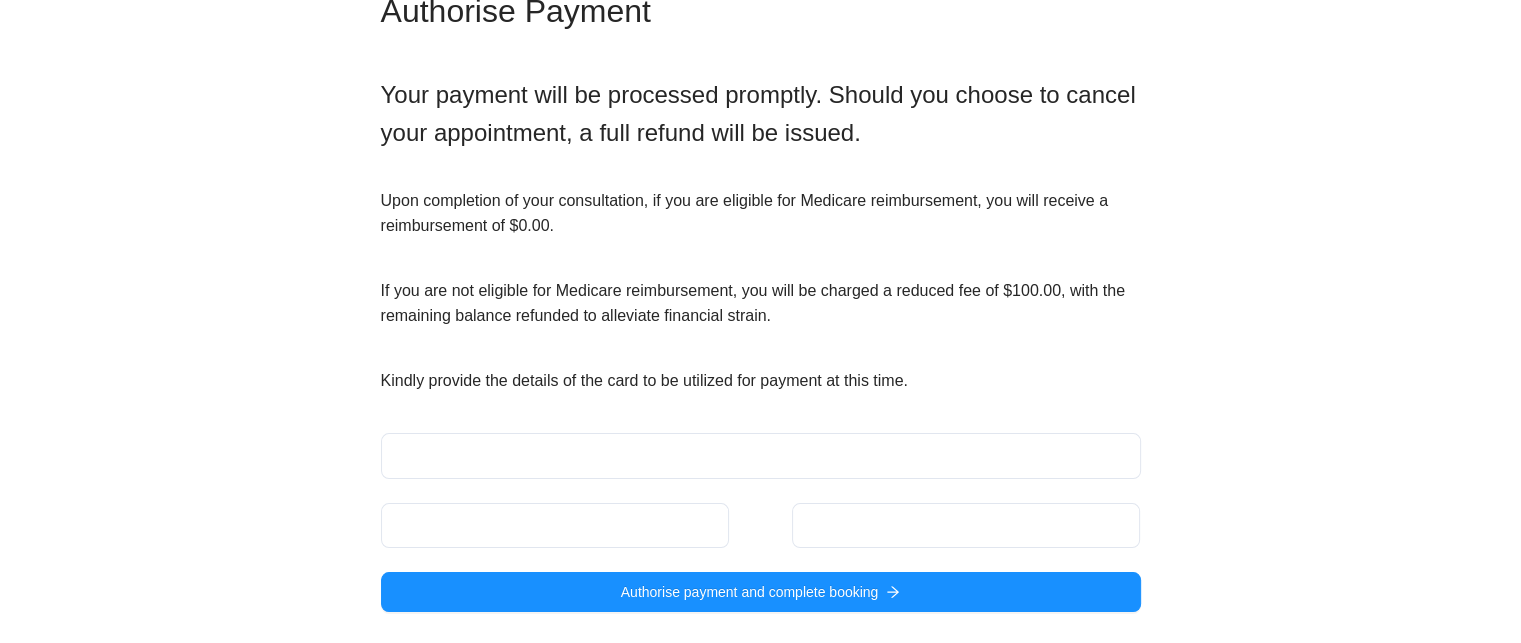 click at bounding box center [761, 455] 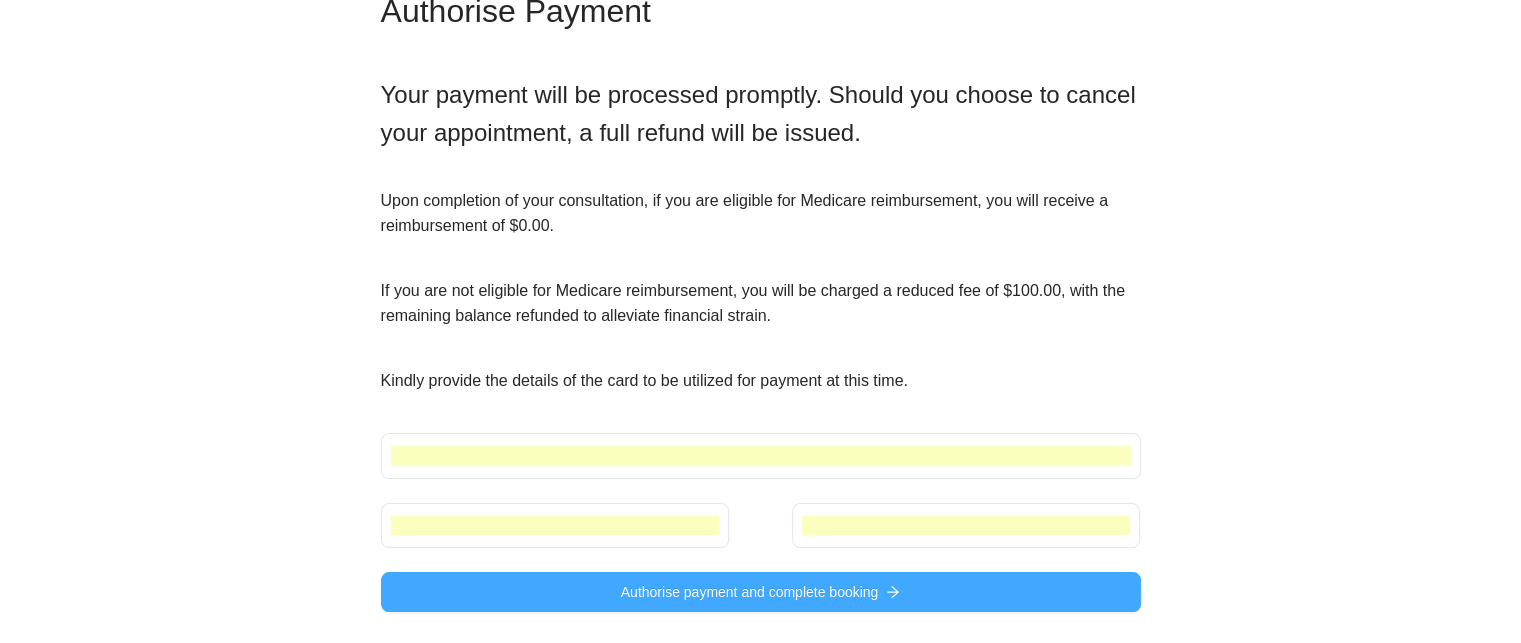 click on "Authorise payment and complete booking" at bounding box center (761, 592) 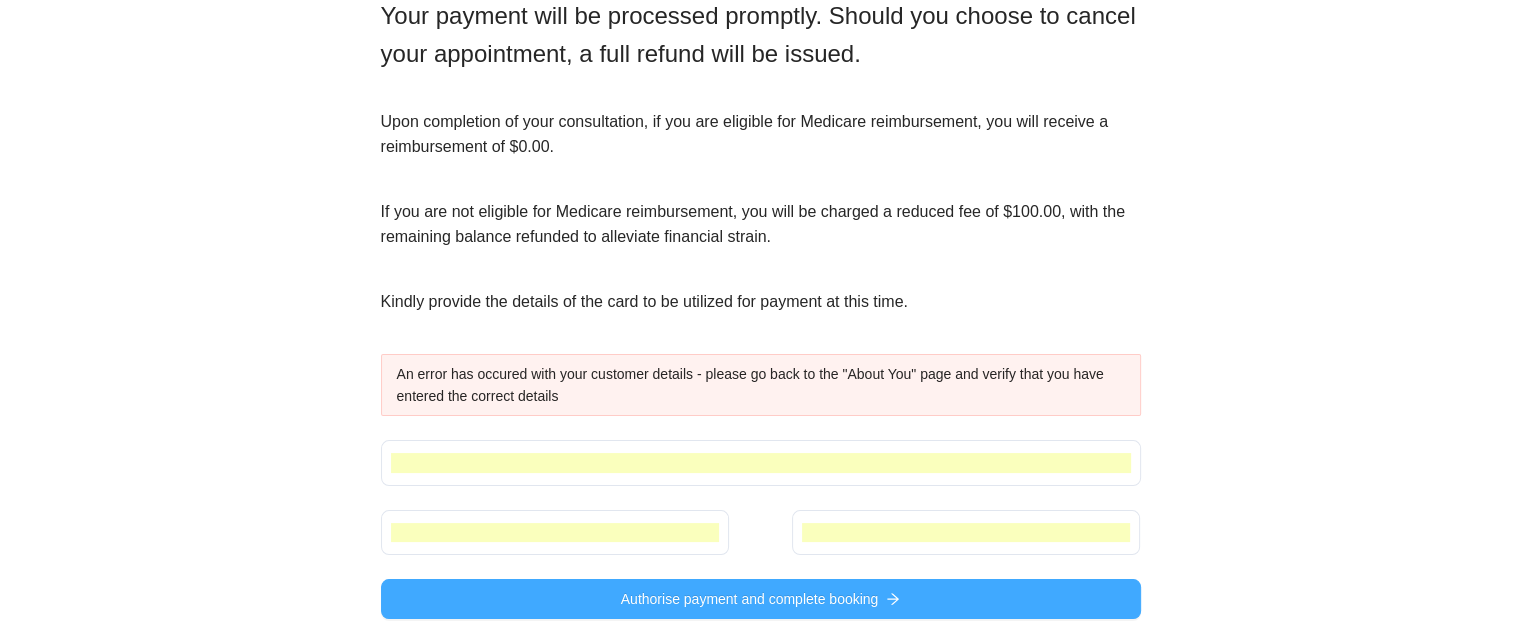 scroll, scrollTop: 230, scrollLeft: 0, axis: vertical 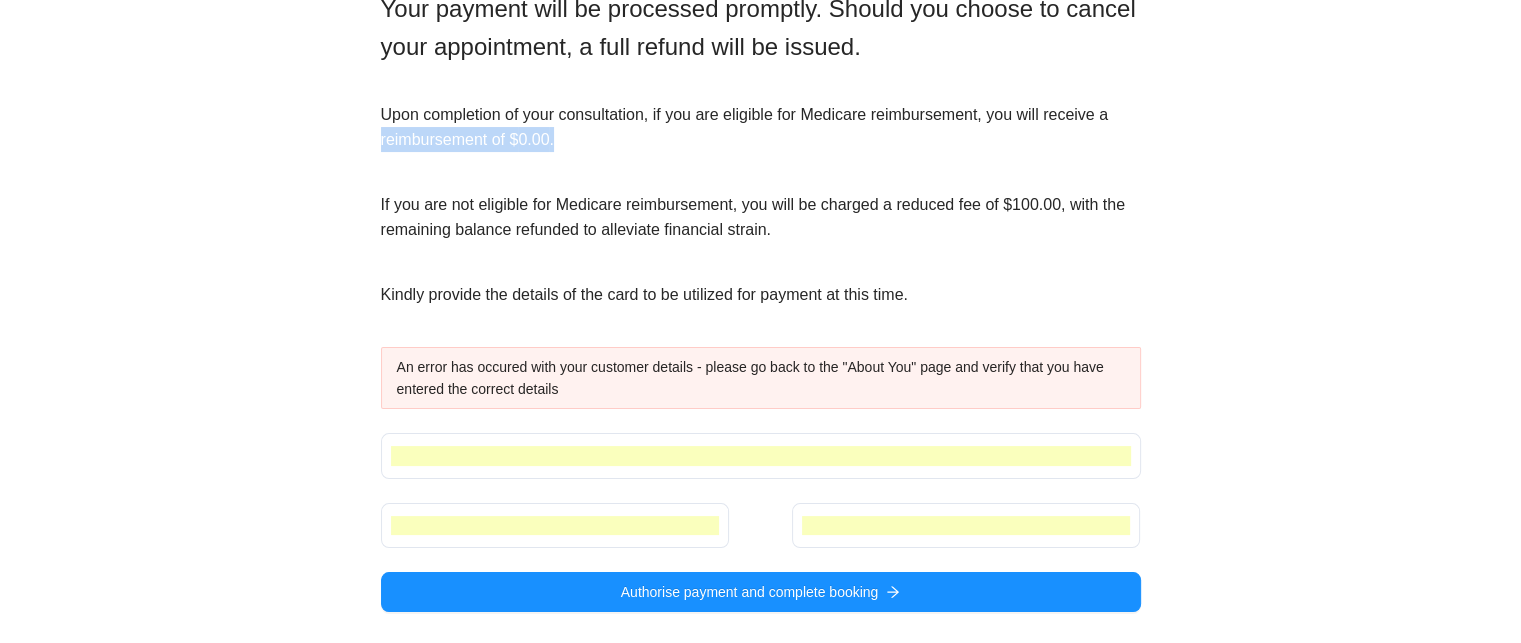 drag, startPoint x: 576, startPoint y: 140, endPoint x: 387, endPoint y: 143, distance: 189.0238 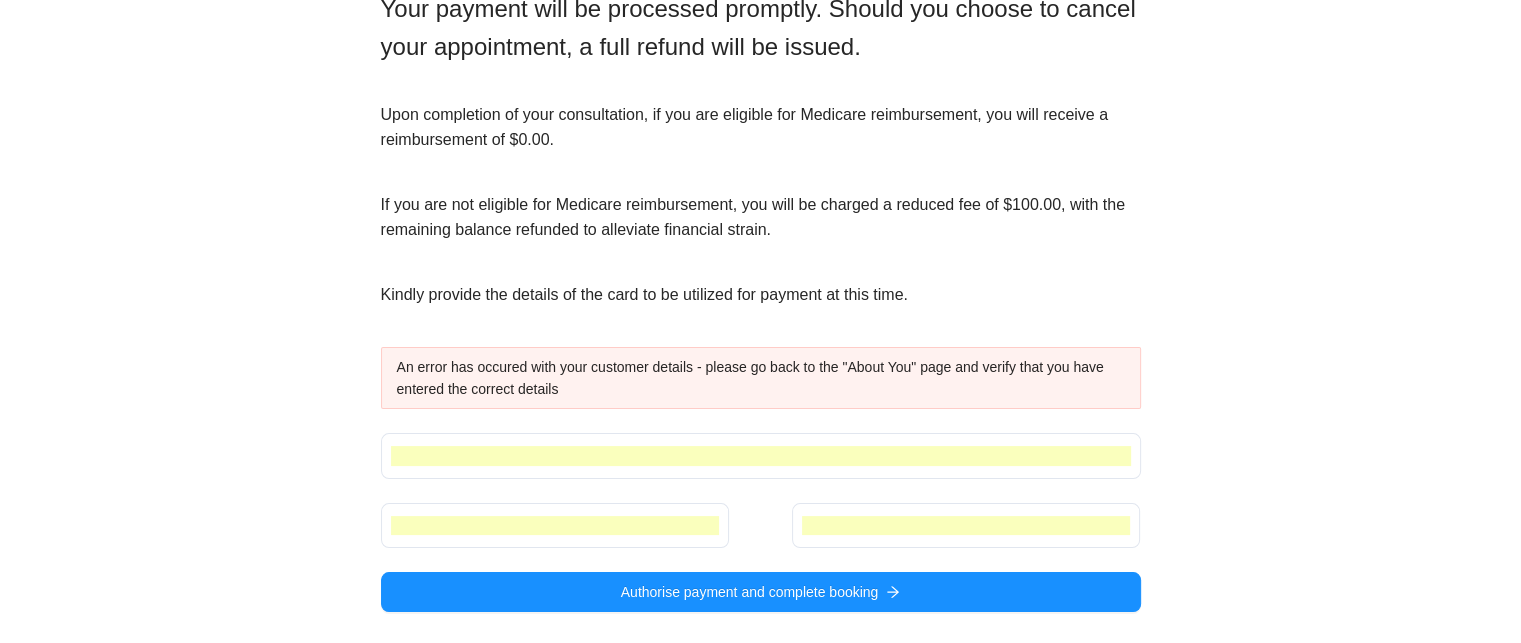 click on "If you are not eligible for Medicare reimbursement, you will be charged a reduced fee of $ 100.00 , with the remaining balance refunded to alleviate financial strain." at bounding box center (761, 217) 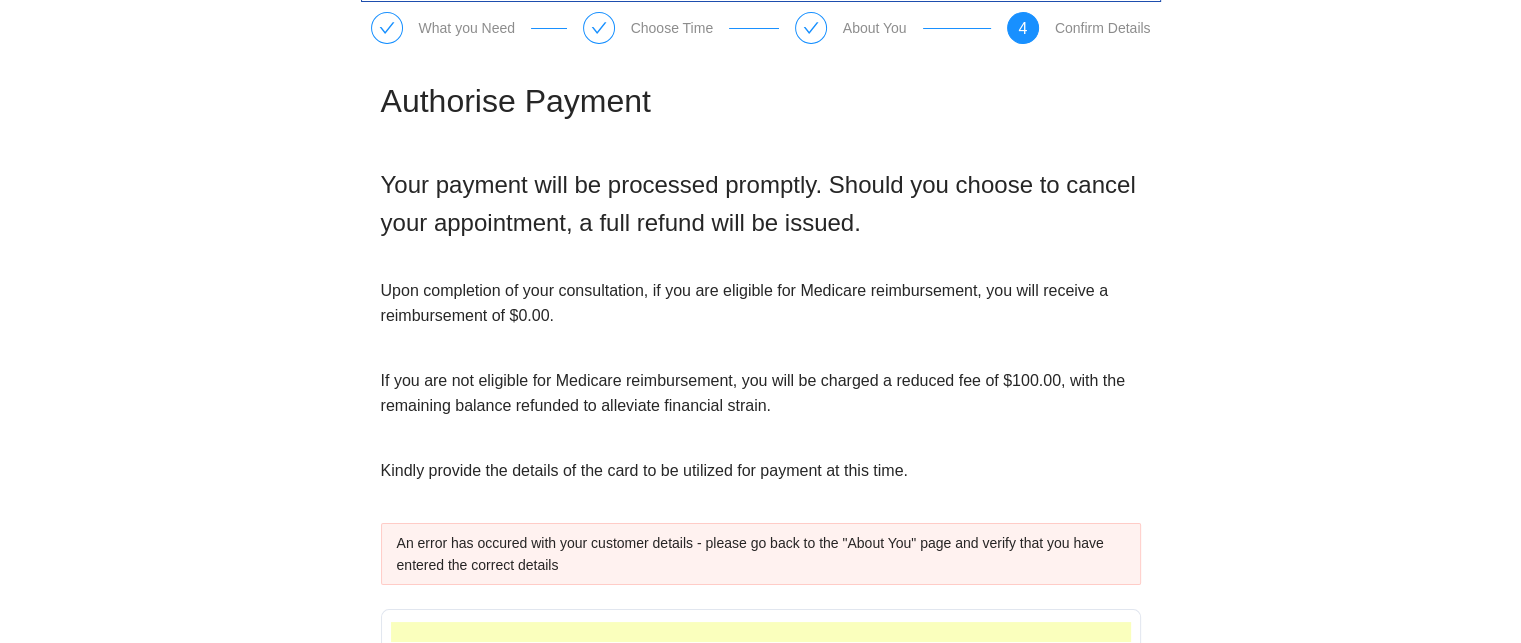 scroll, scrollTop: 30, scrollLeft: 0, axis: vertical 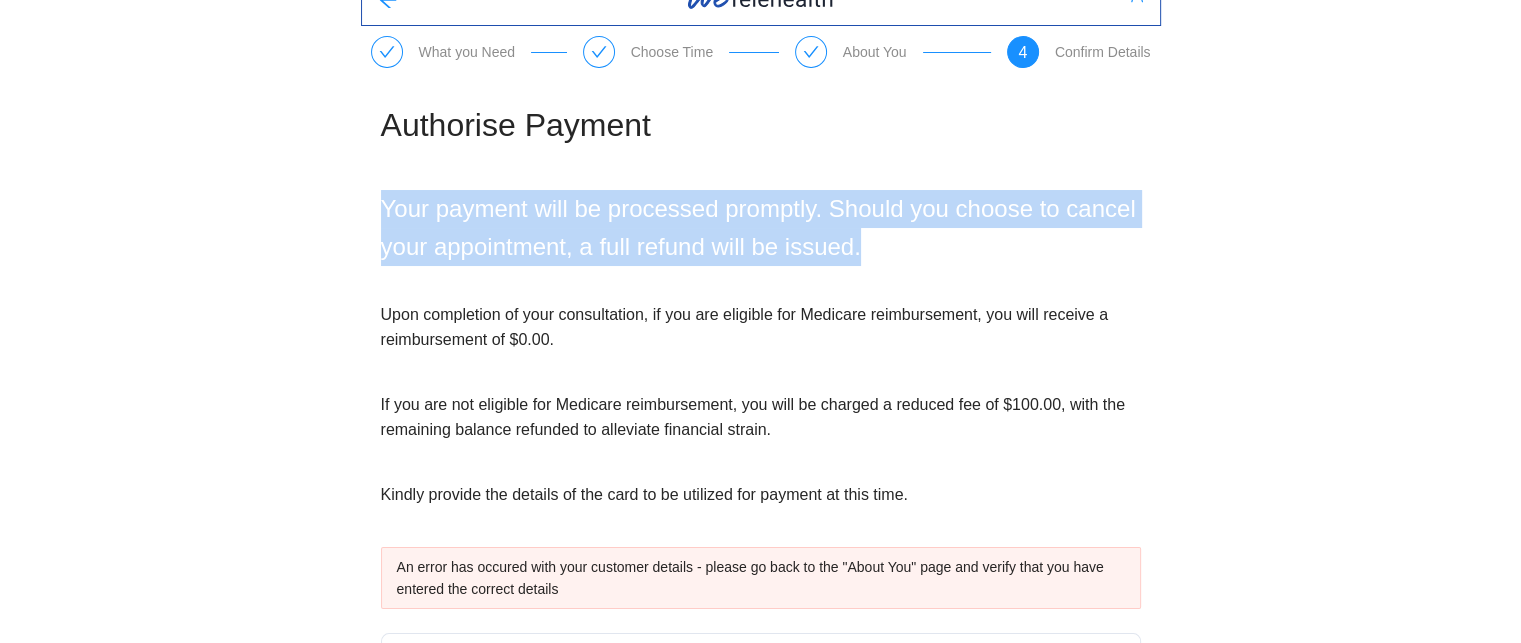 drag, startPoint x: 380, startPoint y: 209, endPoint x: 1006, endPoint y: 254, distance: 627.61536 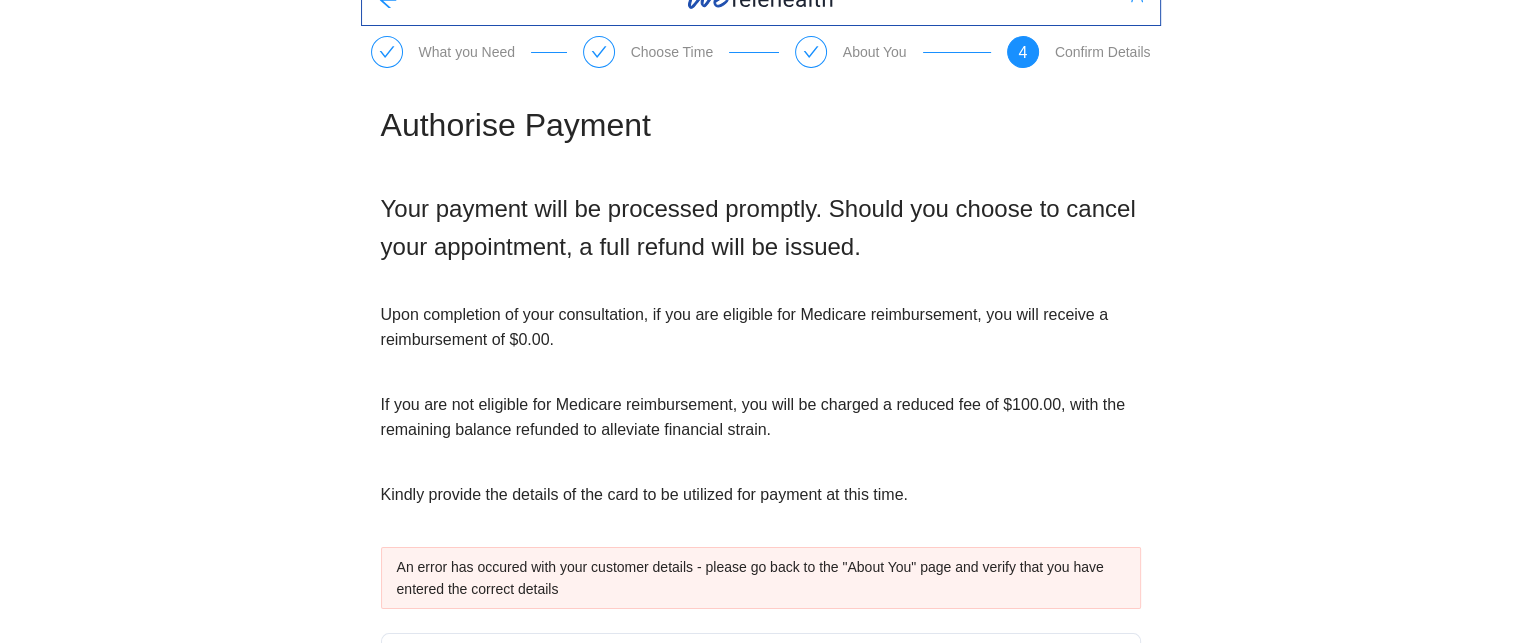 click on "Upon completion of your consultation, if you are eligible for Medicare reimbursement, you will receive a reimbursement of $ 0.00 ." at bounding box center [761, 327] 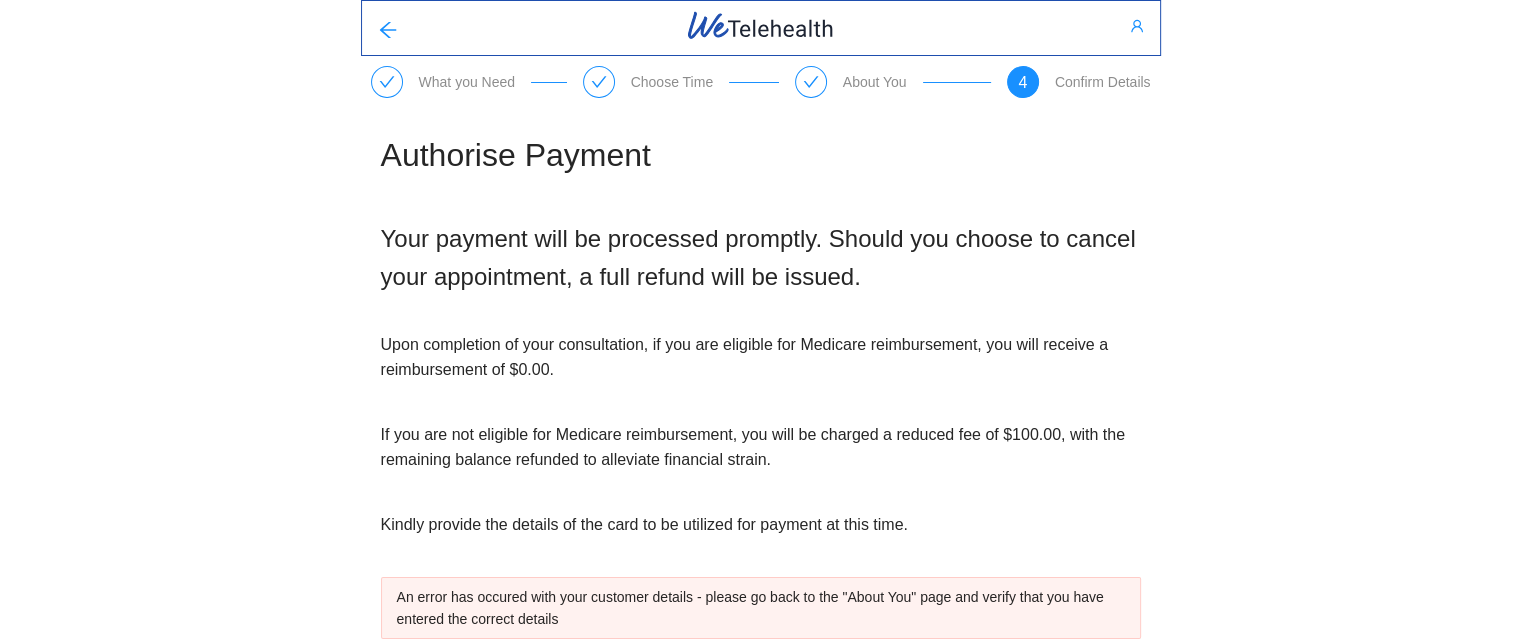 scroll, scrollTop: 0, scrollLeft: 0, axis: both 